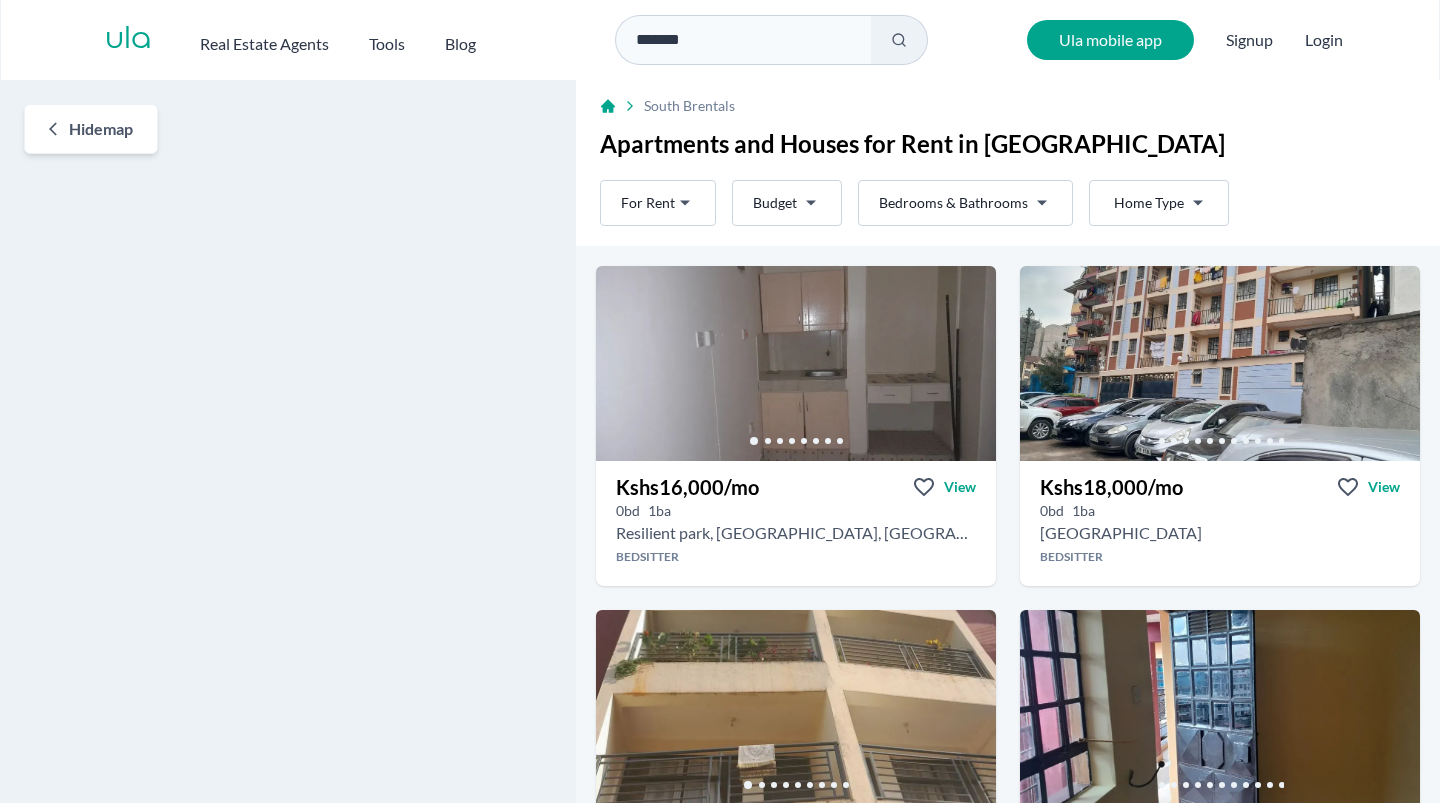 scroll, scrollTop: 0, scrollLeft: 0, axis: both 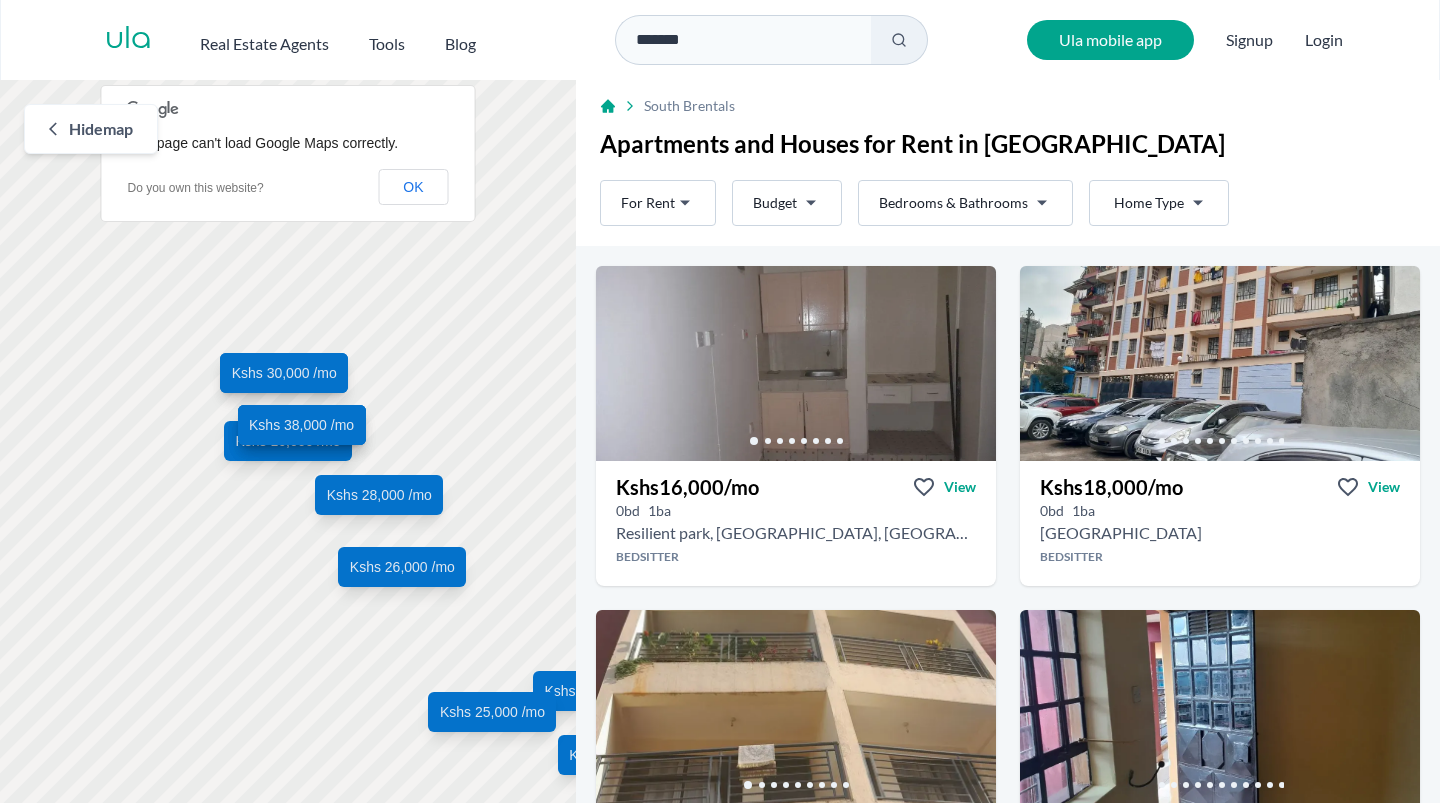 click on "Apartments and Houses for Rent in [GEOGRAPHIC_DATA]" at bounding box center (1008, 144) 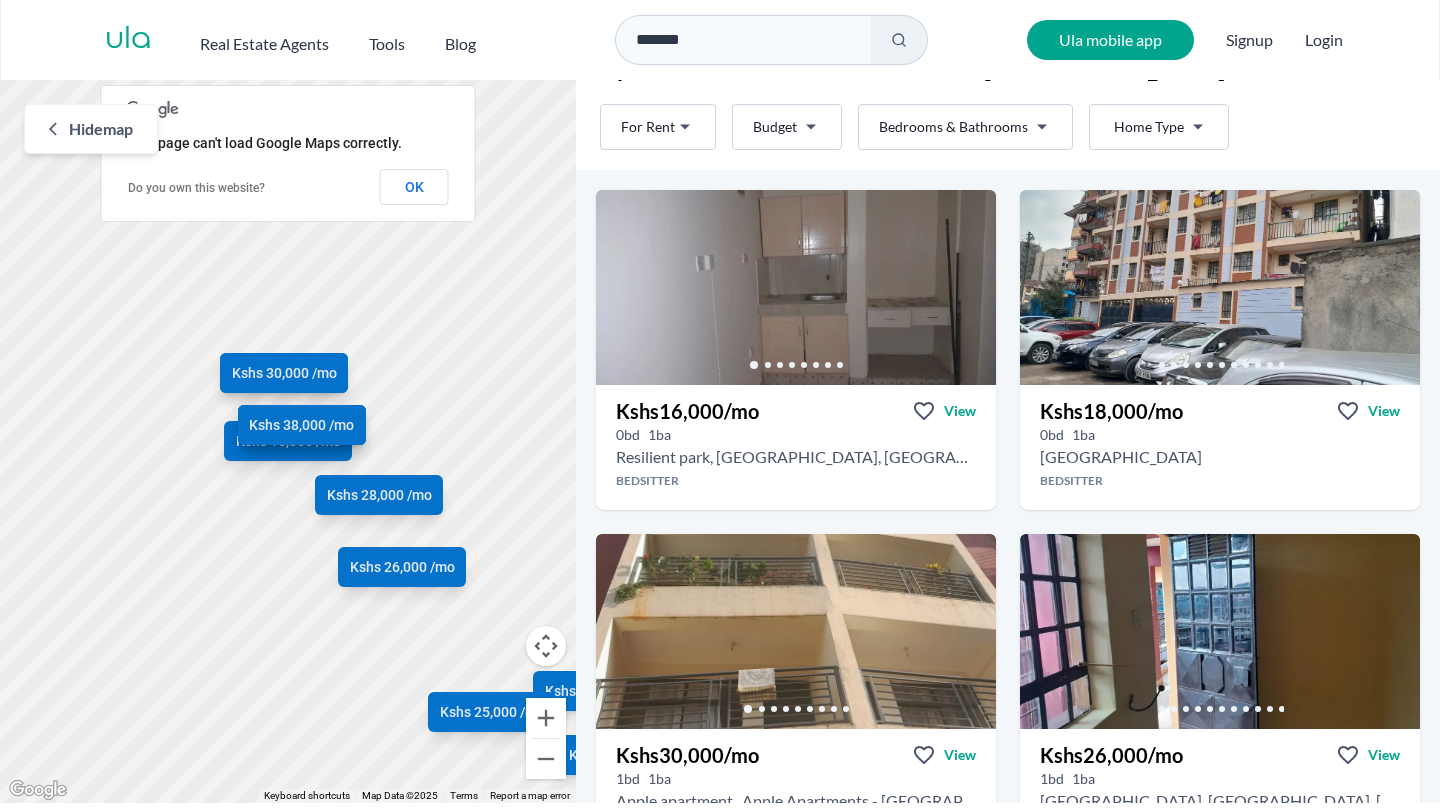 scroll, scrollTop: 0, scrollLeft: 0, axis: both 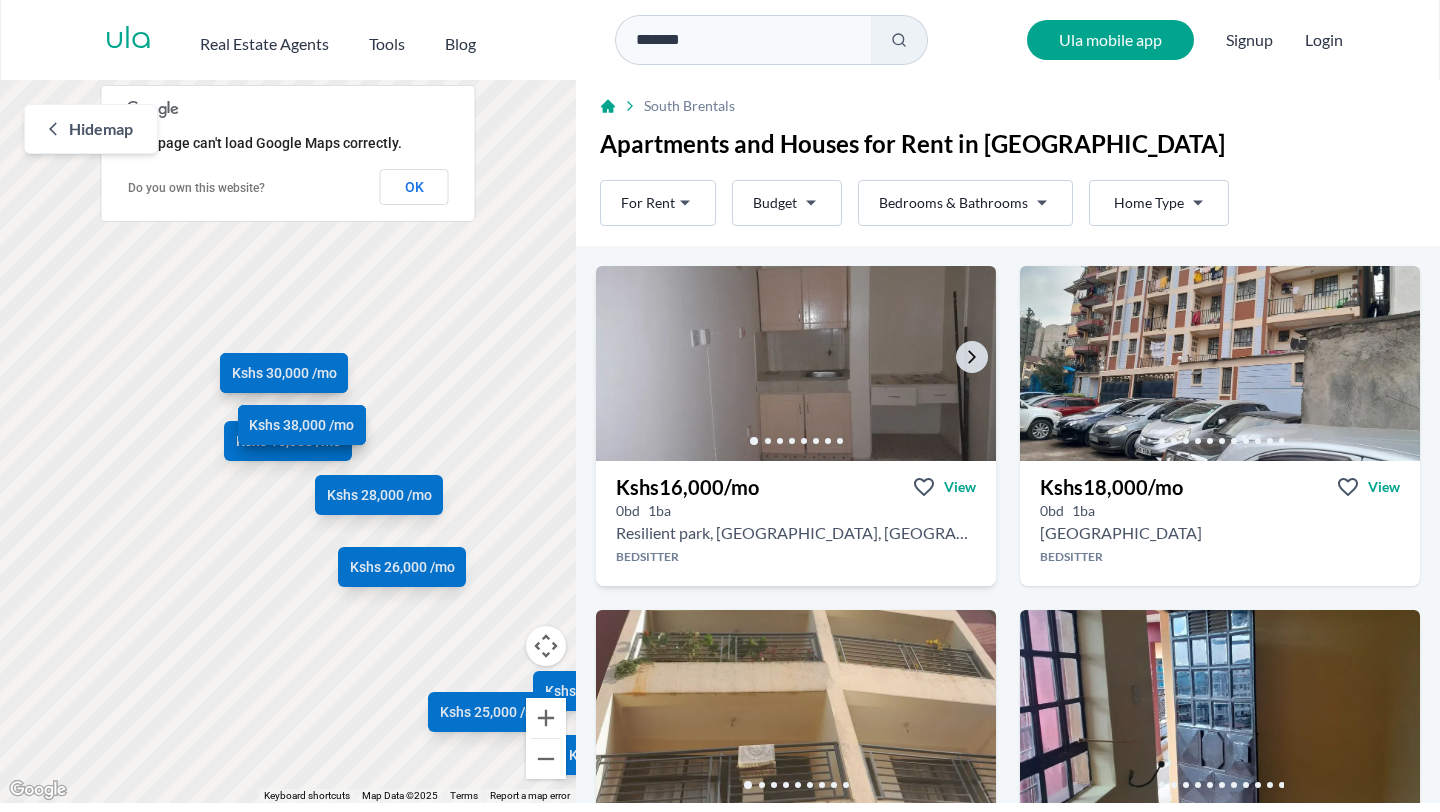 click at bounding box center (796, 363) 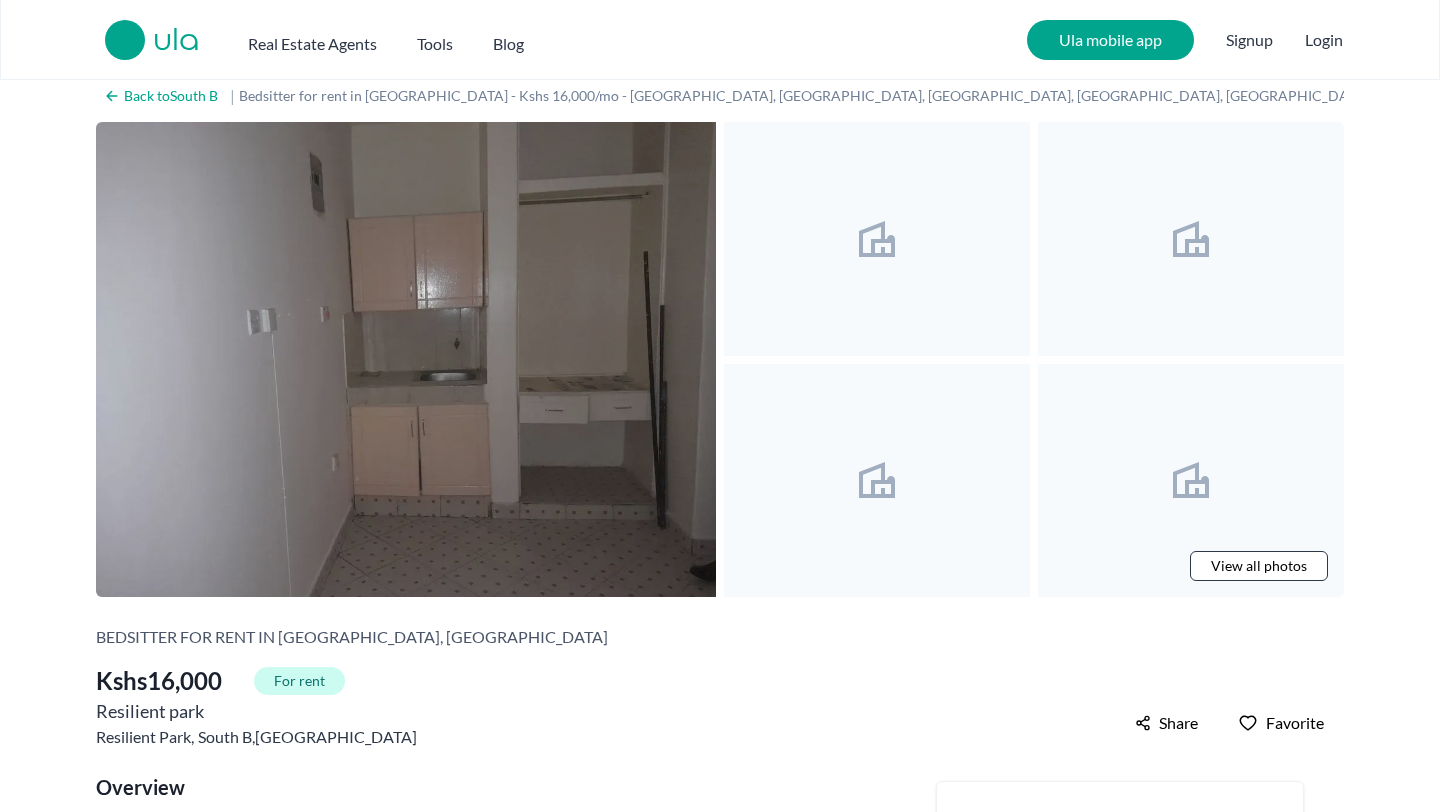 scroll, scrollTop: 23, scrollLeft: 0, axis: vertical 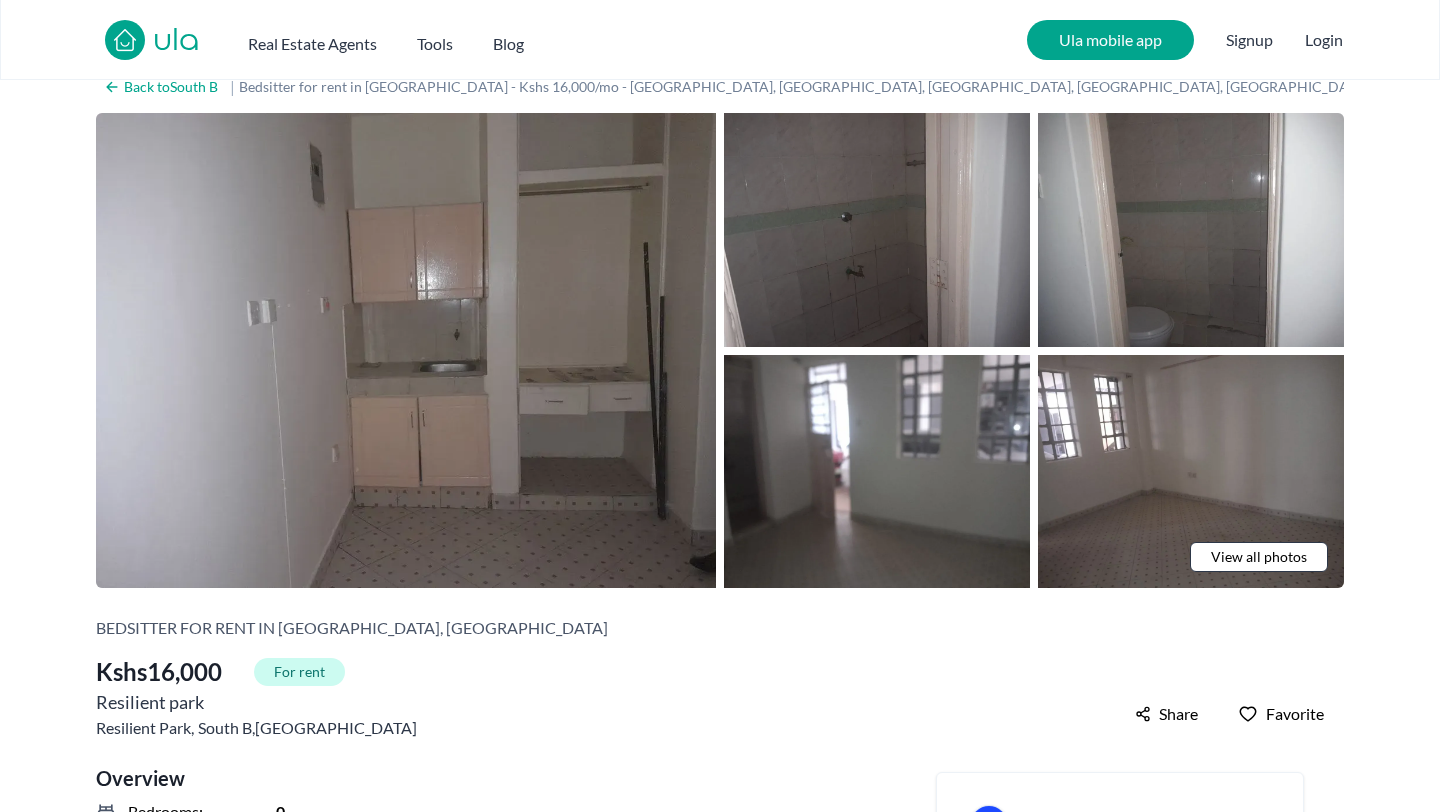 click at bounding box center (877, 230) 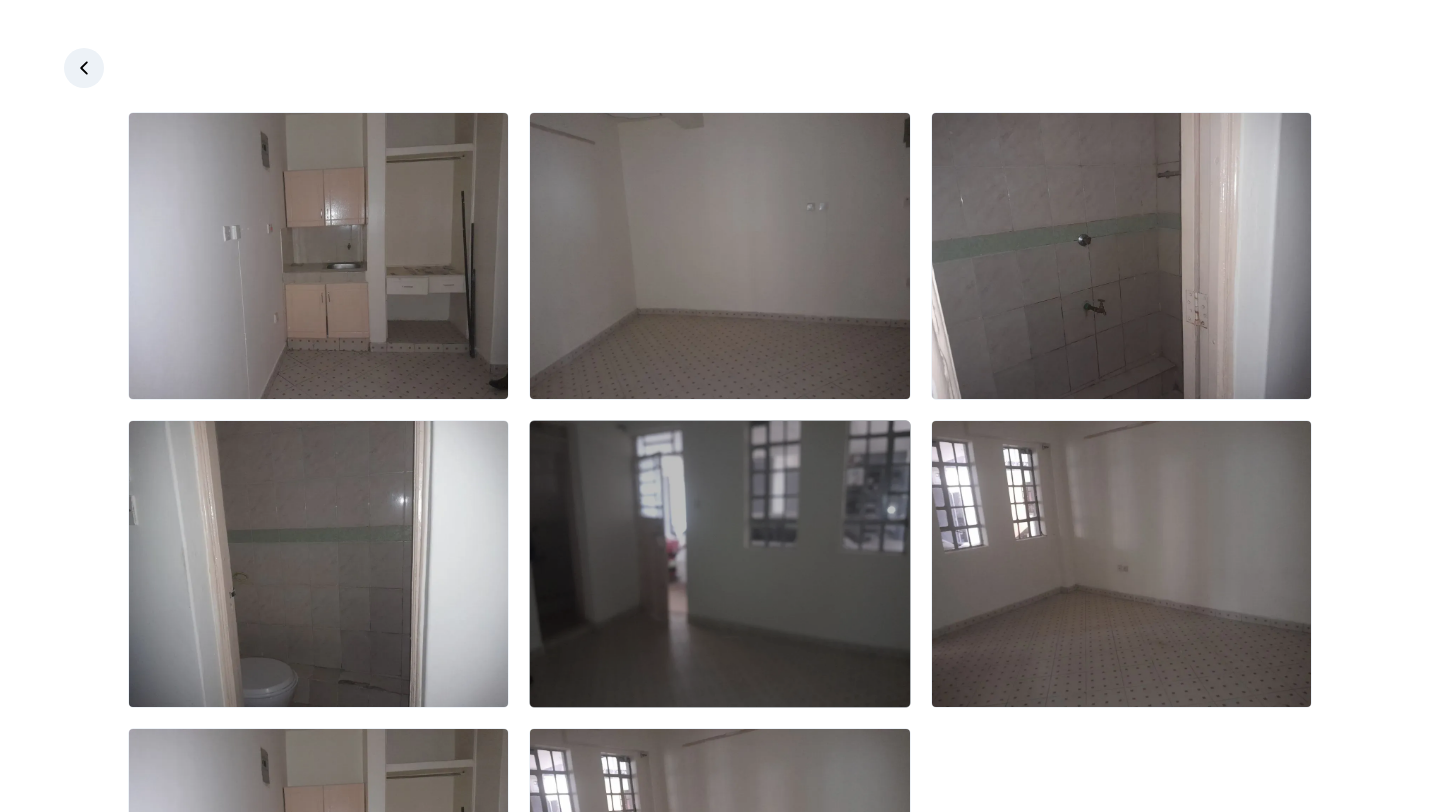 click at bounding box center [719, 564] 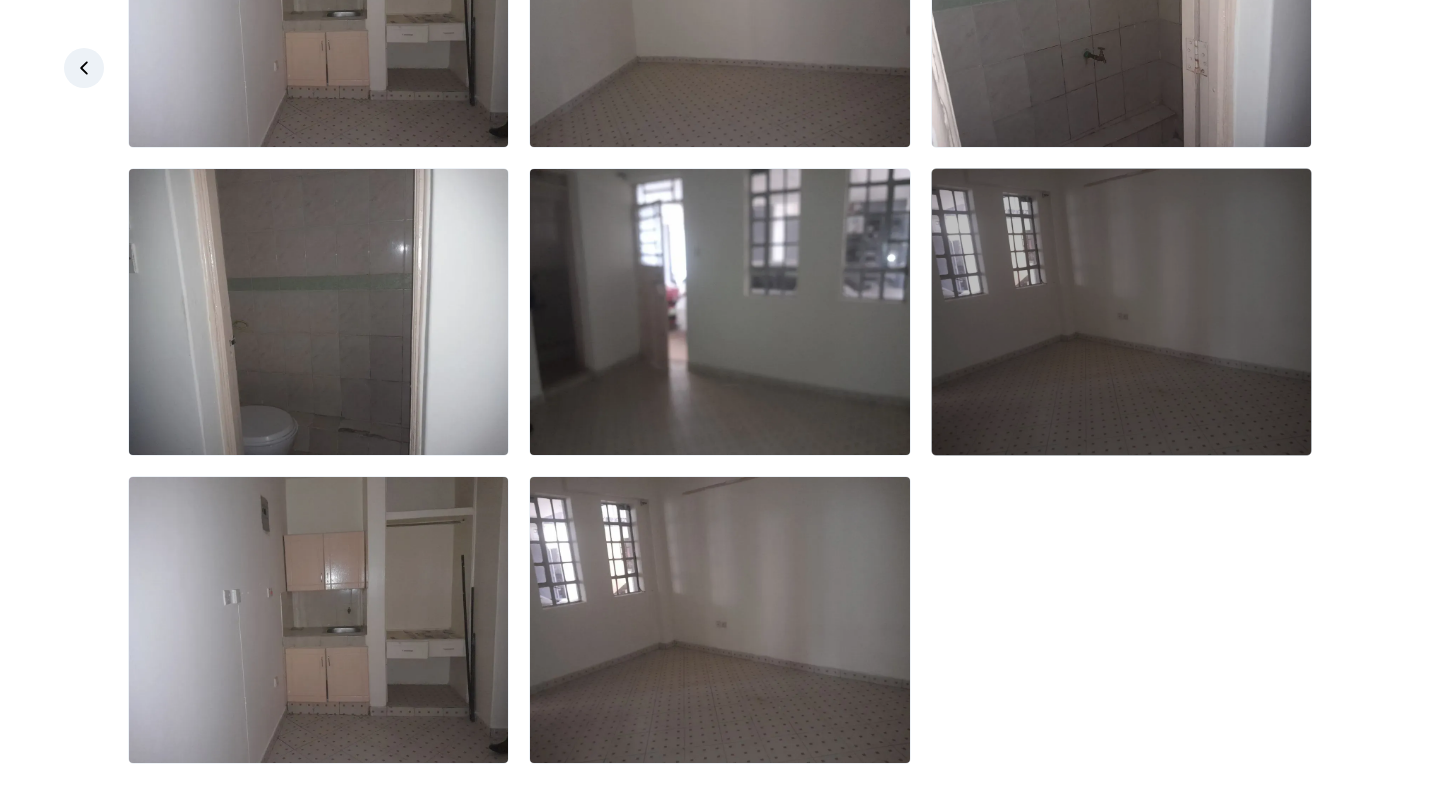 scroll, scrollTop: 0, scrollLeft: 0, axis: both 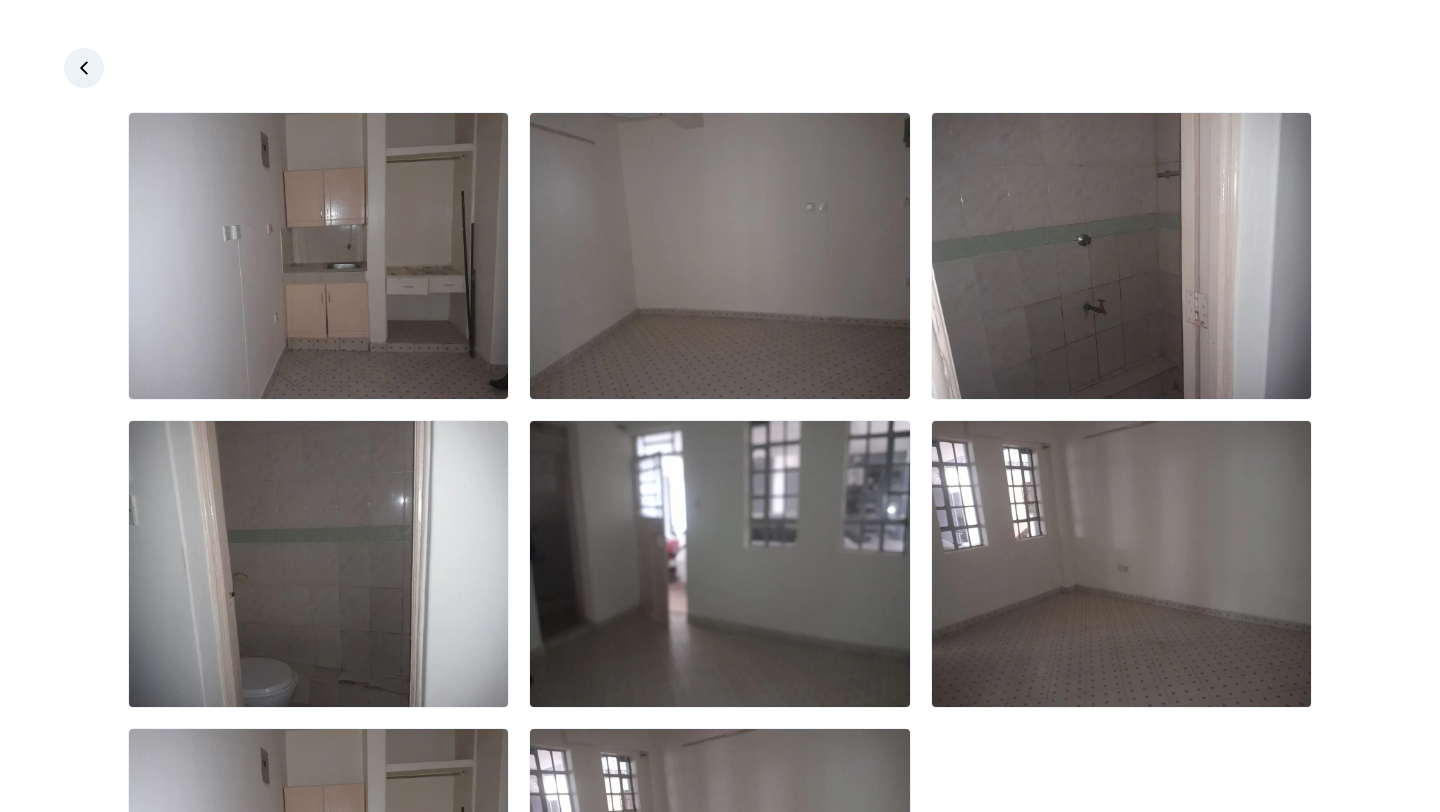 click 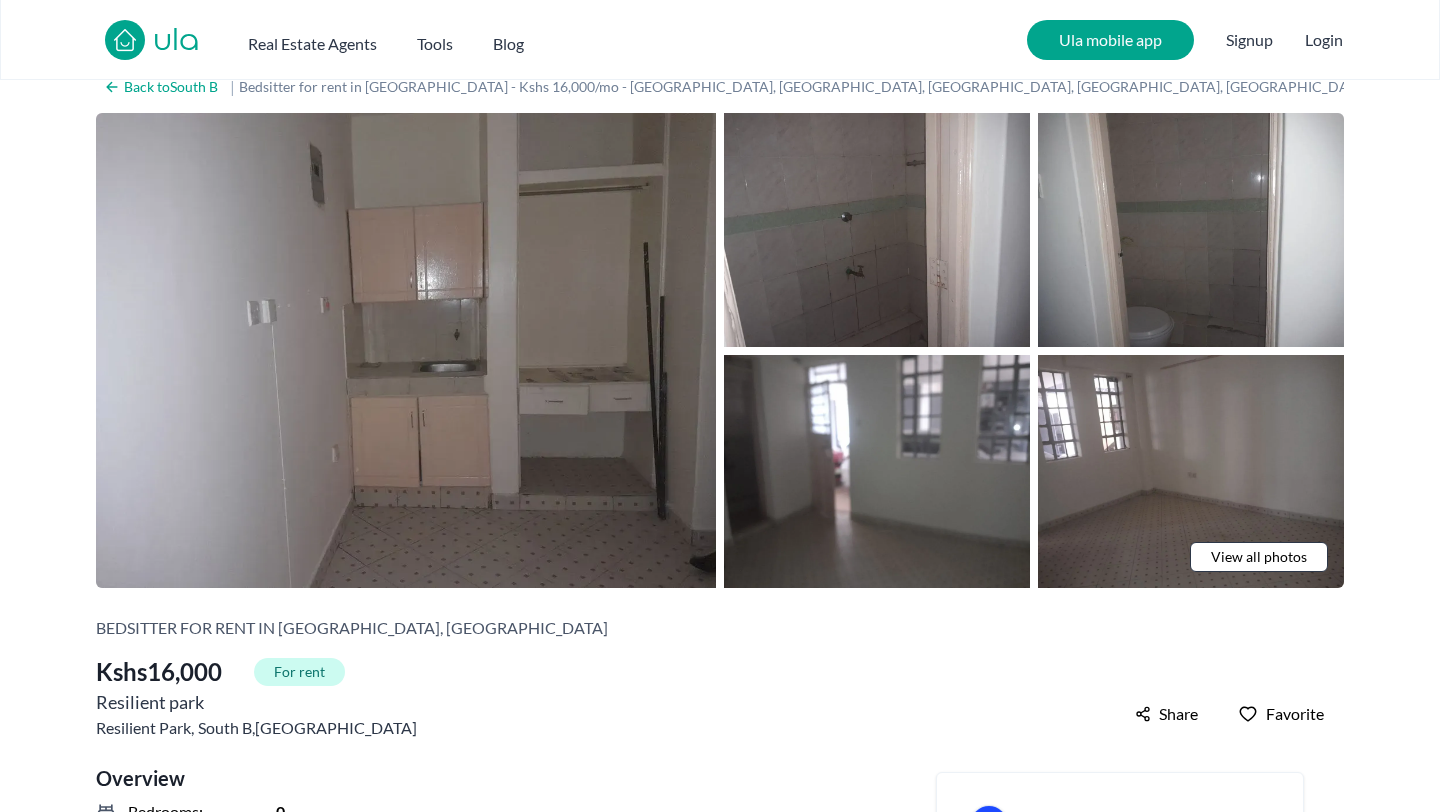 click on "View all photos" at bounding box center (1259, 557) 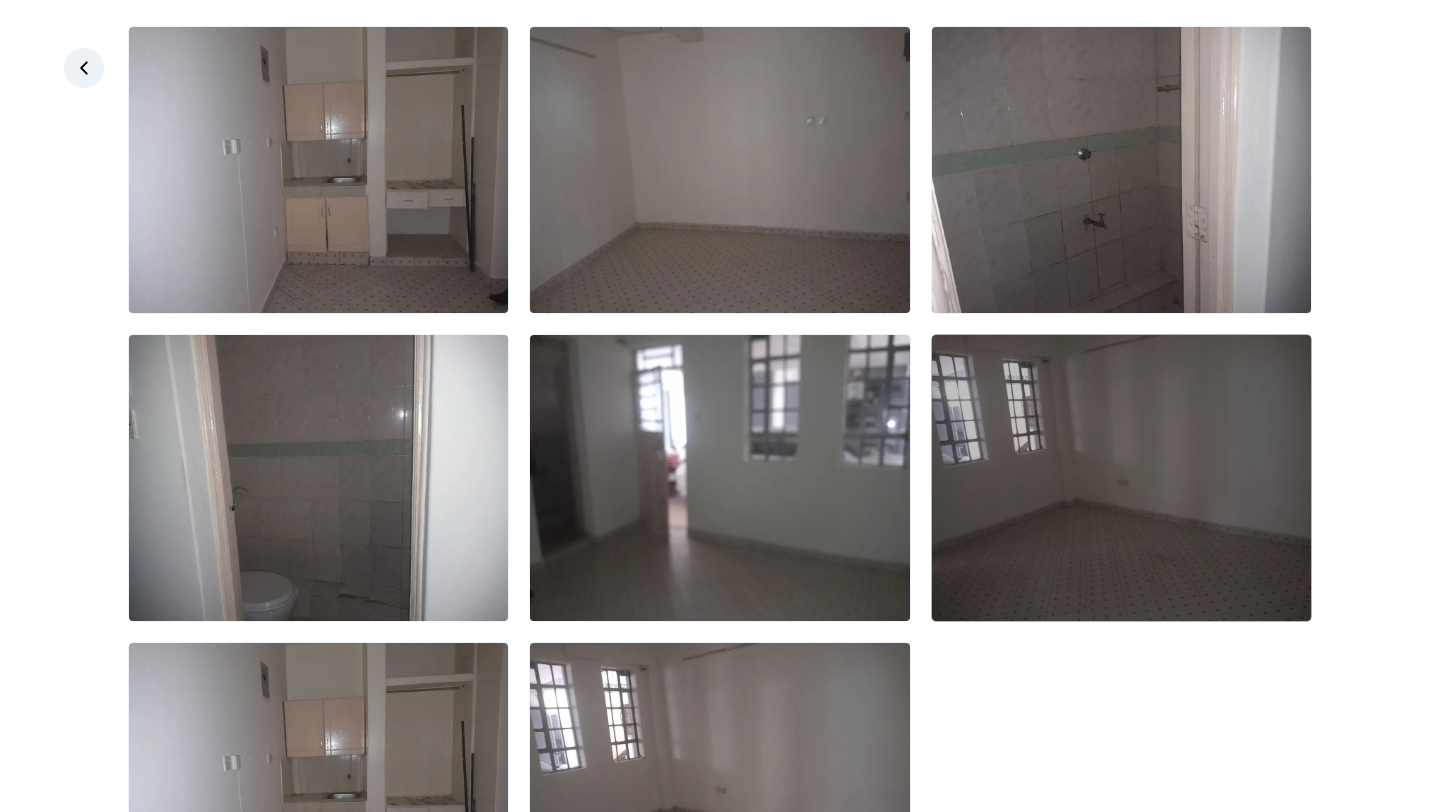 scroll, scrollTop: 0, scrollLeft: 0, axis: both 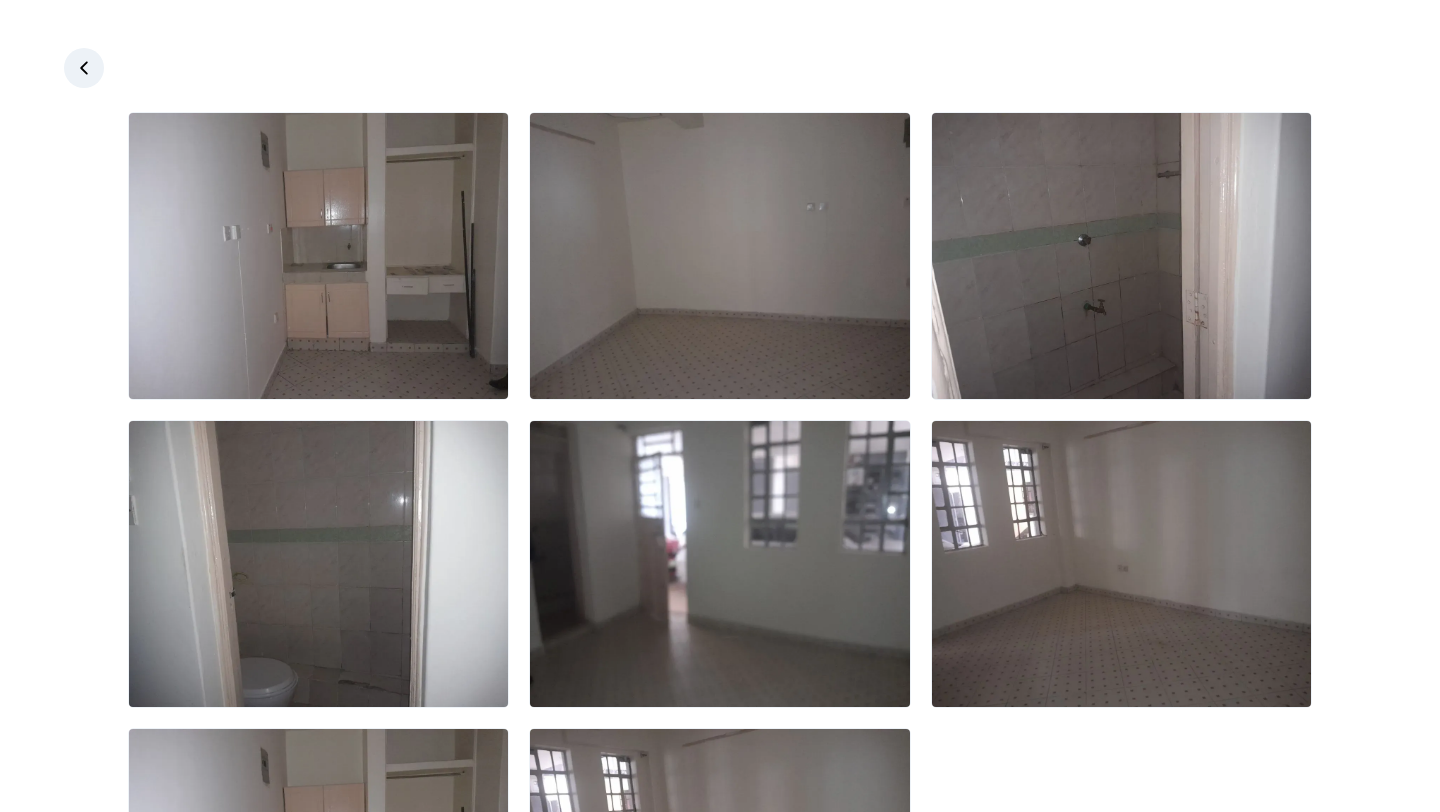 click 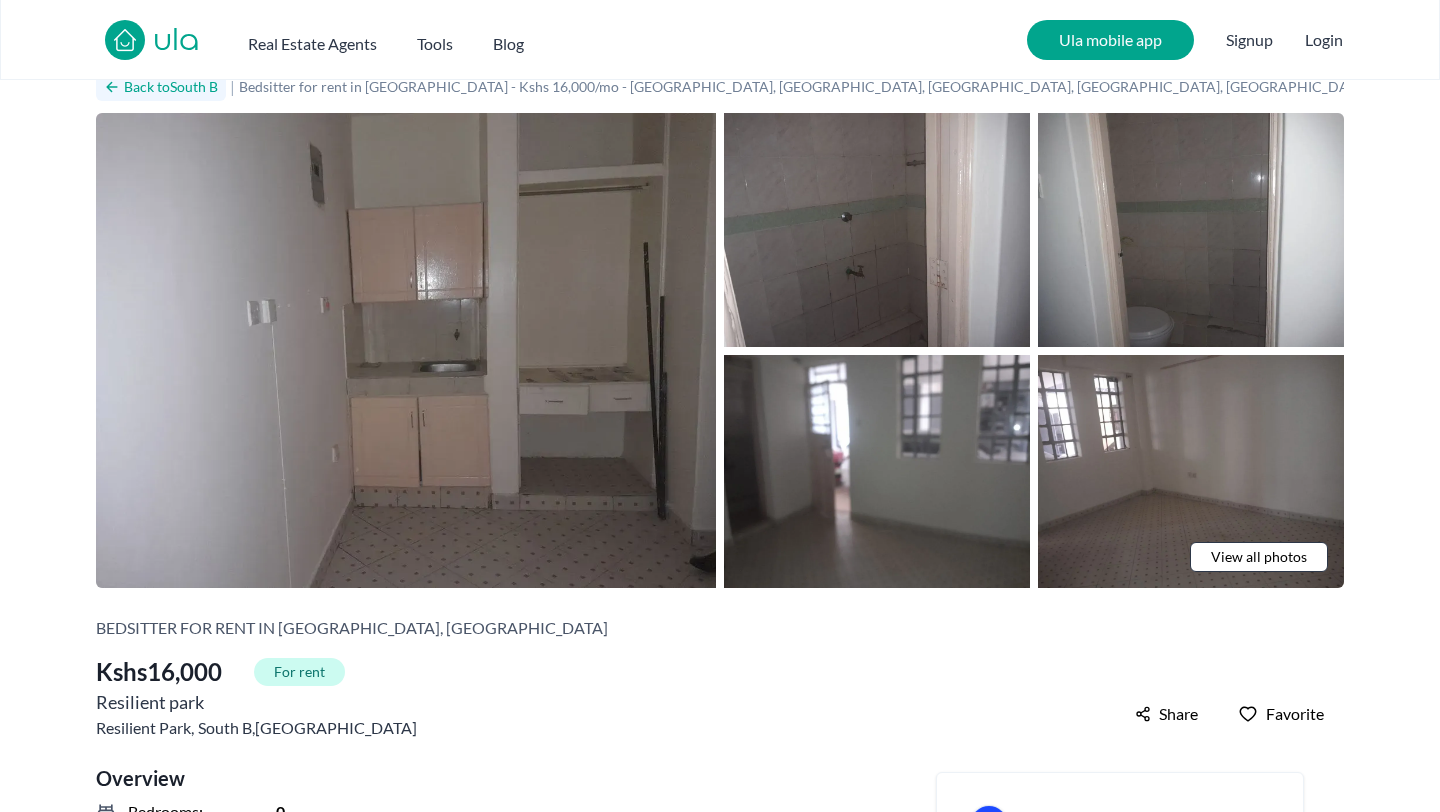 click 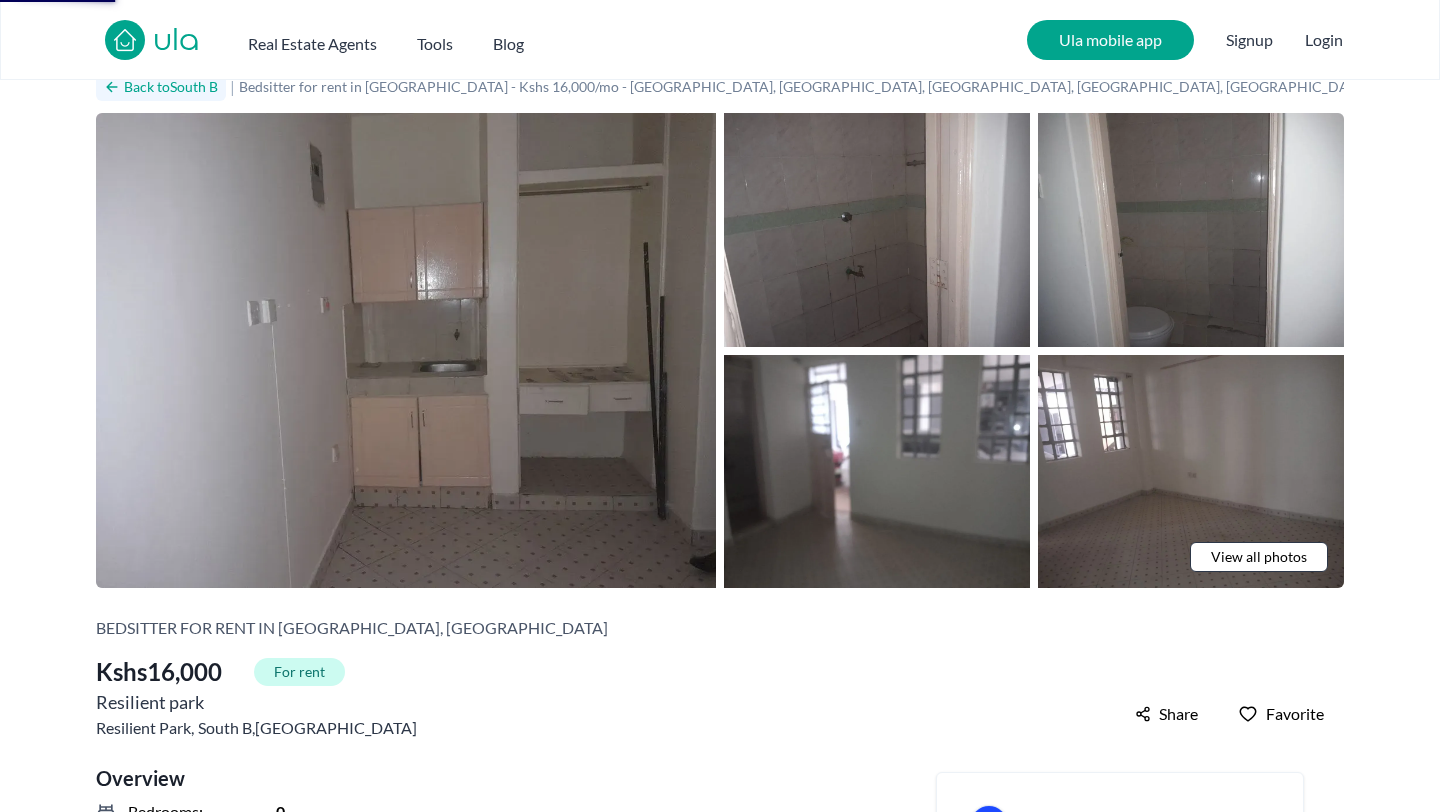 scroll, scrollTop: 0, scrollLeft: 0, axis: both 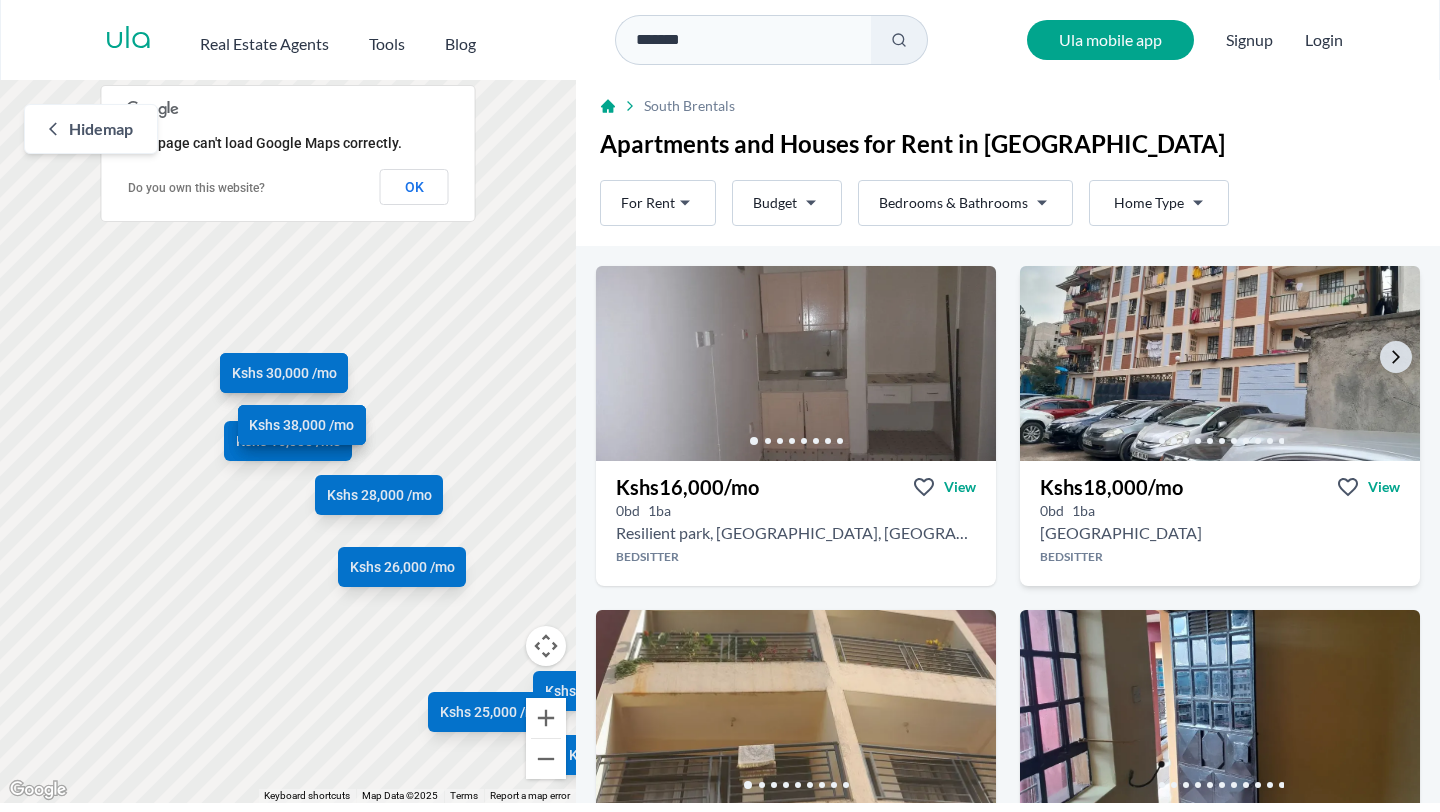 click at bounding box center (1220, 363) 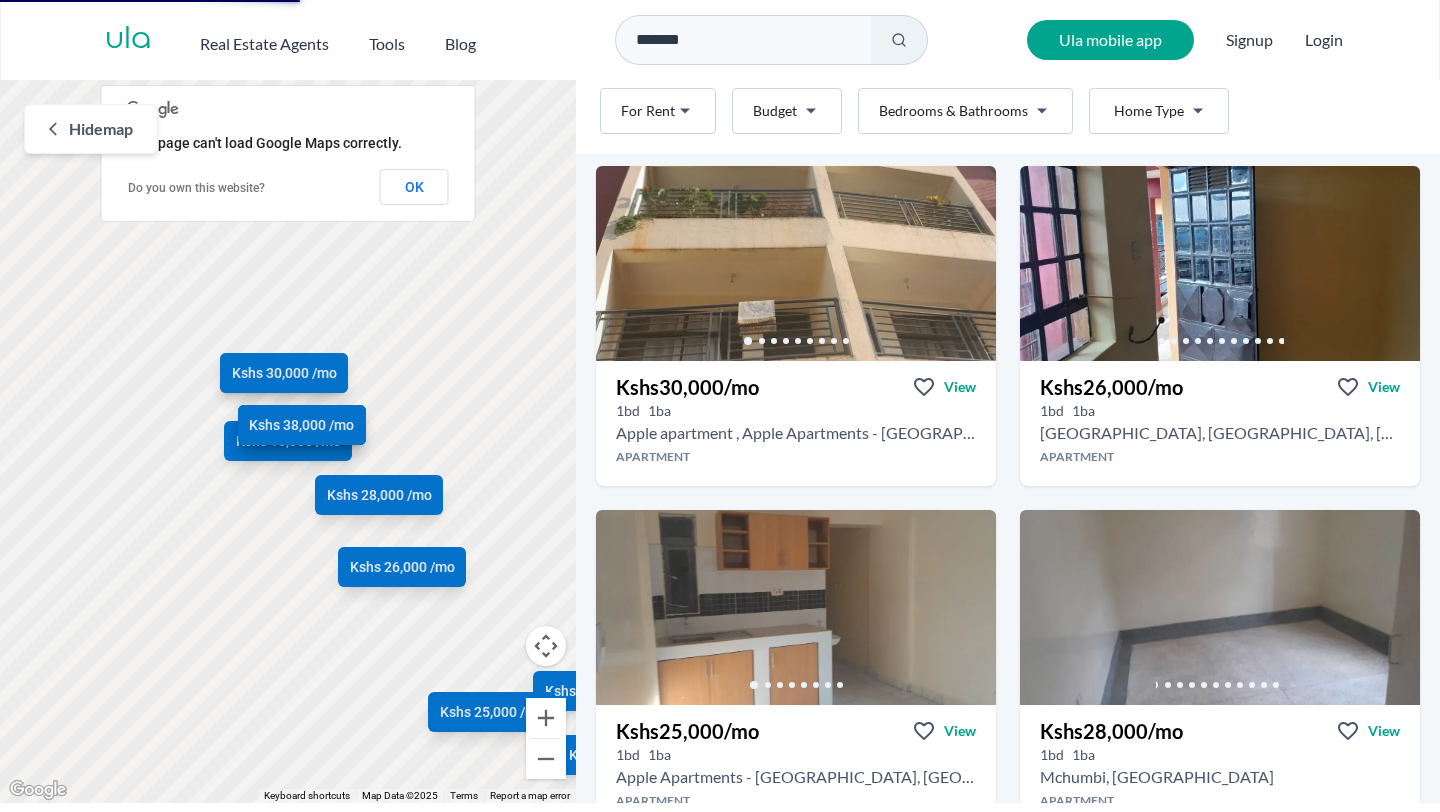 scroll, scrollTop: 424, scrollLeft: 0, axis: vertical 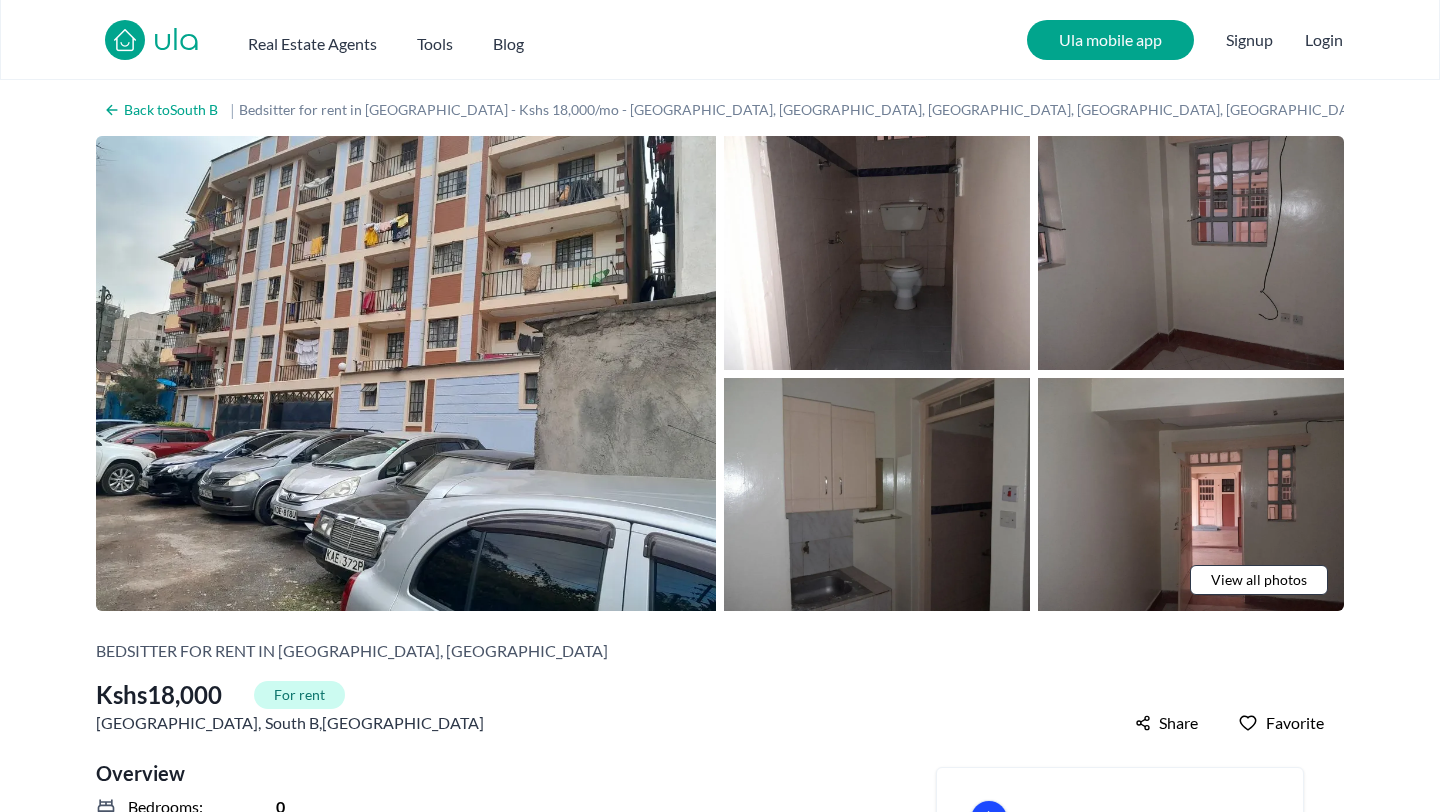 click on "View all photos" at bounding box center [1259, 580] 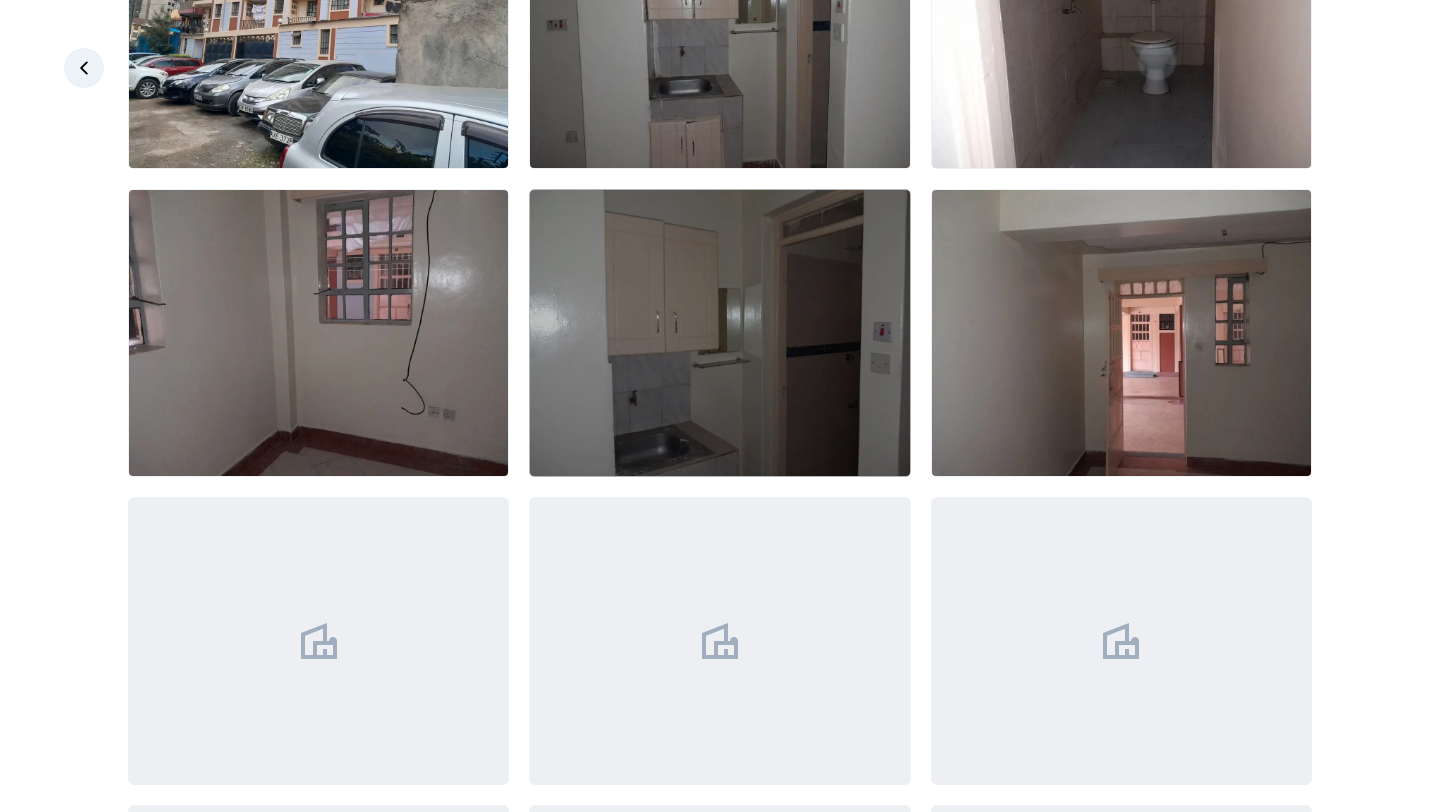 scroll, scrollTop: 0, scrollLeft: 0, axis: both 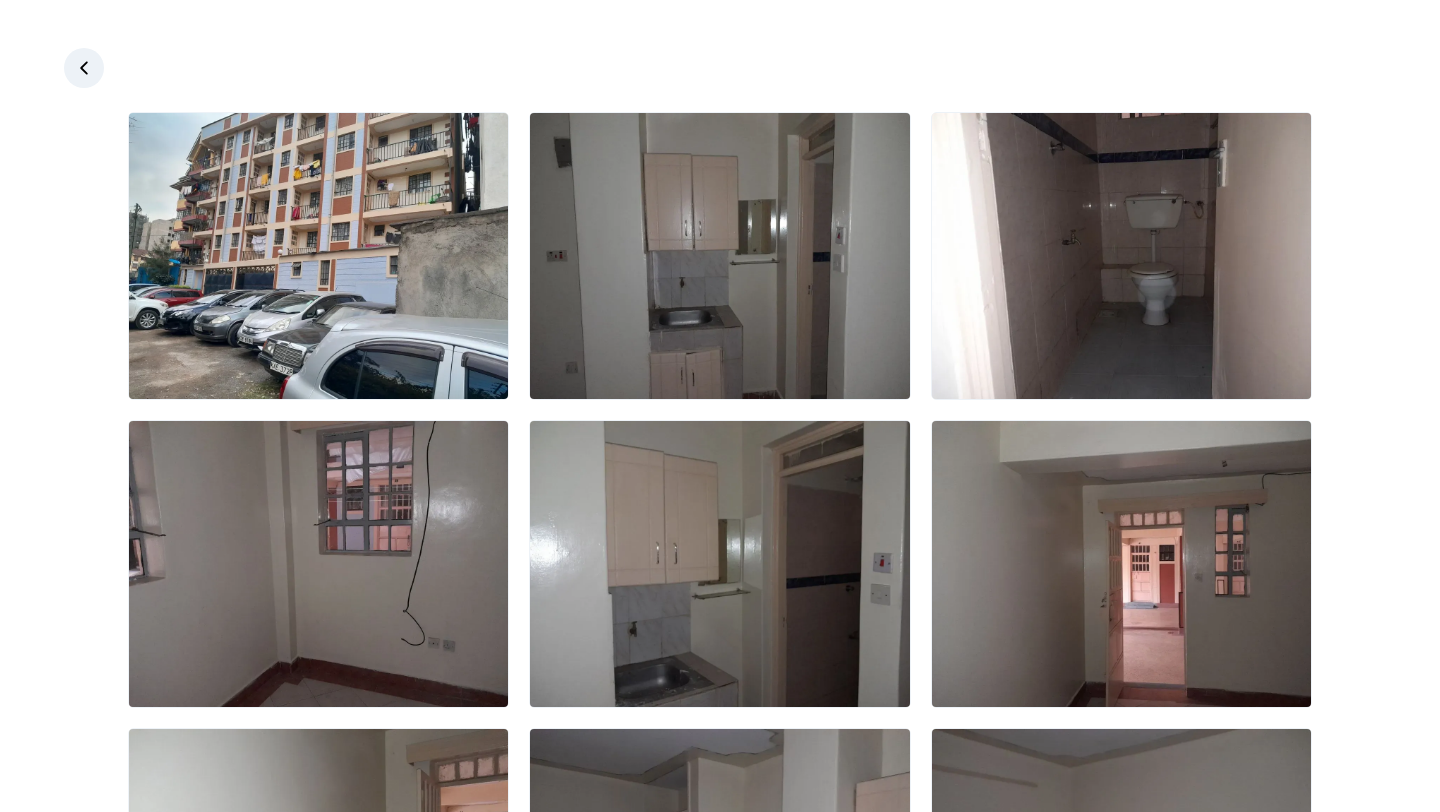 click 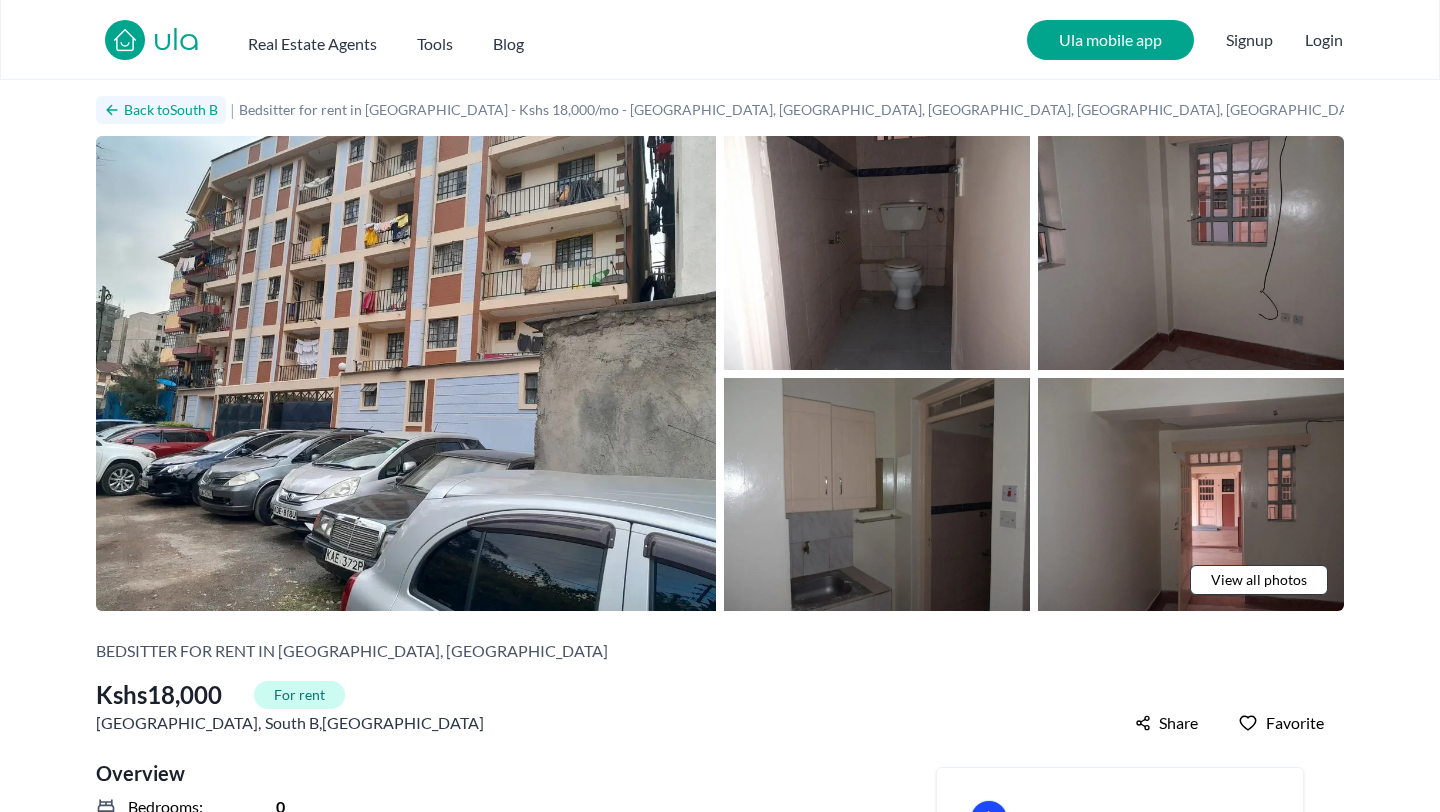 click 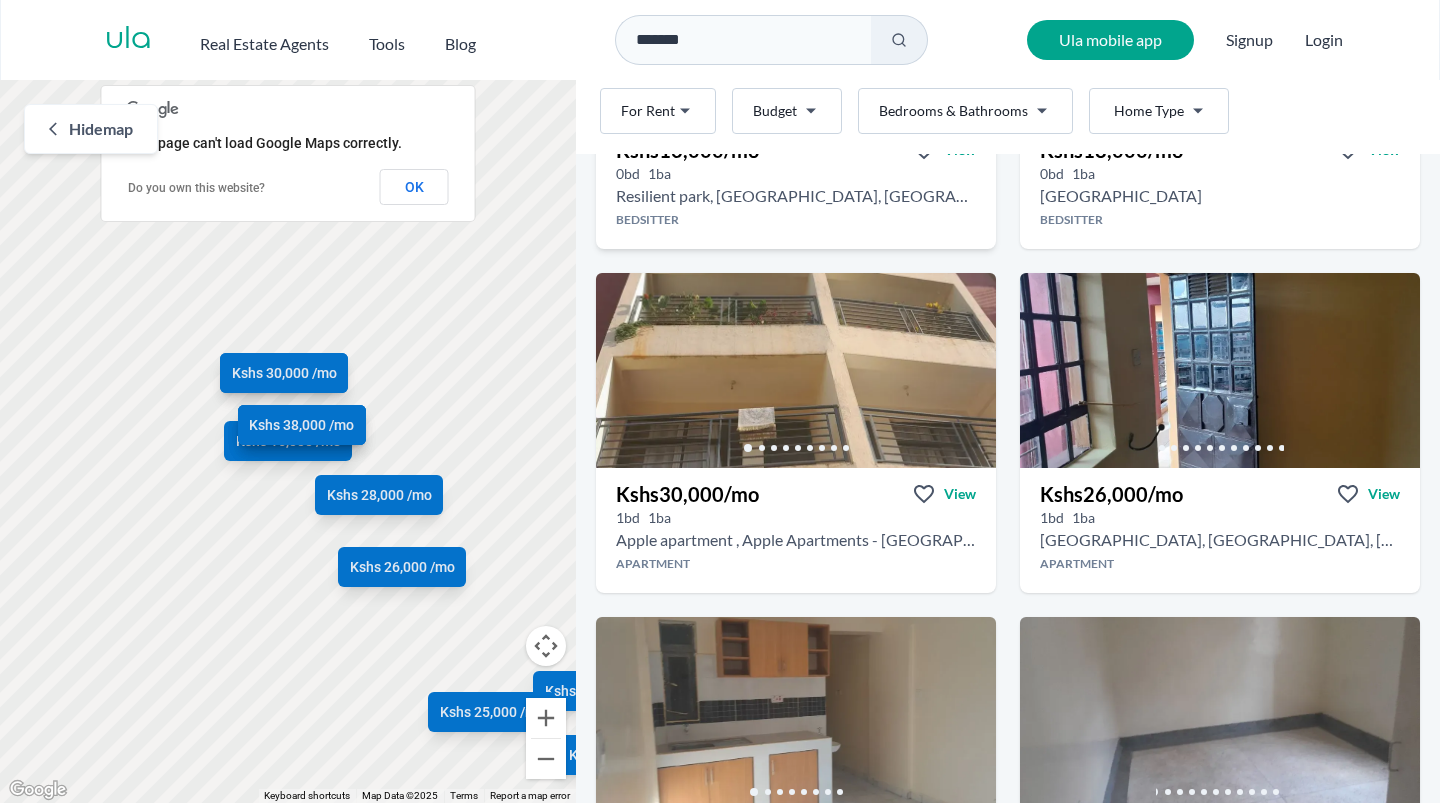 scroll, scrollTop: 341, scrollLeft: 0, axis: vertical 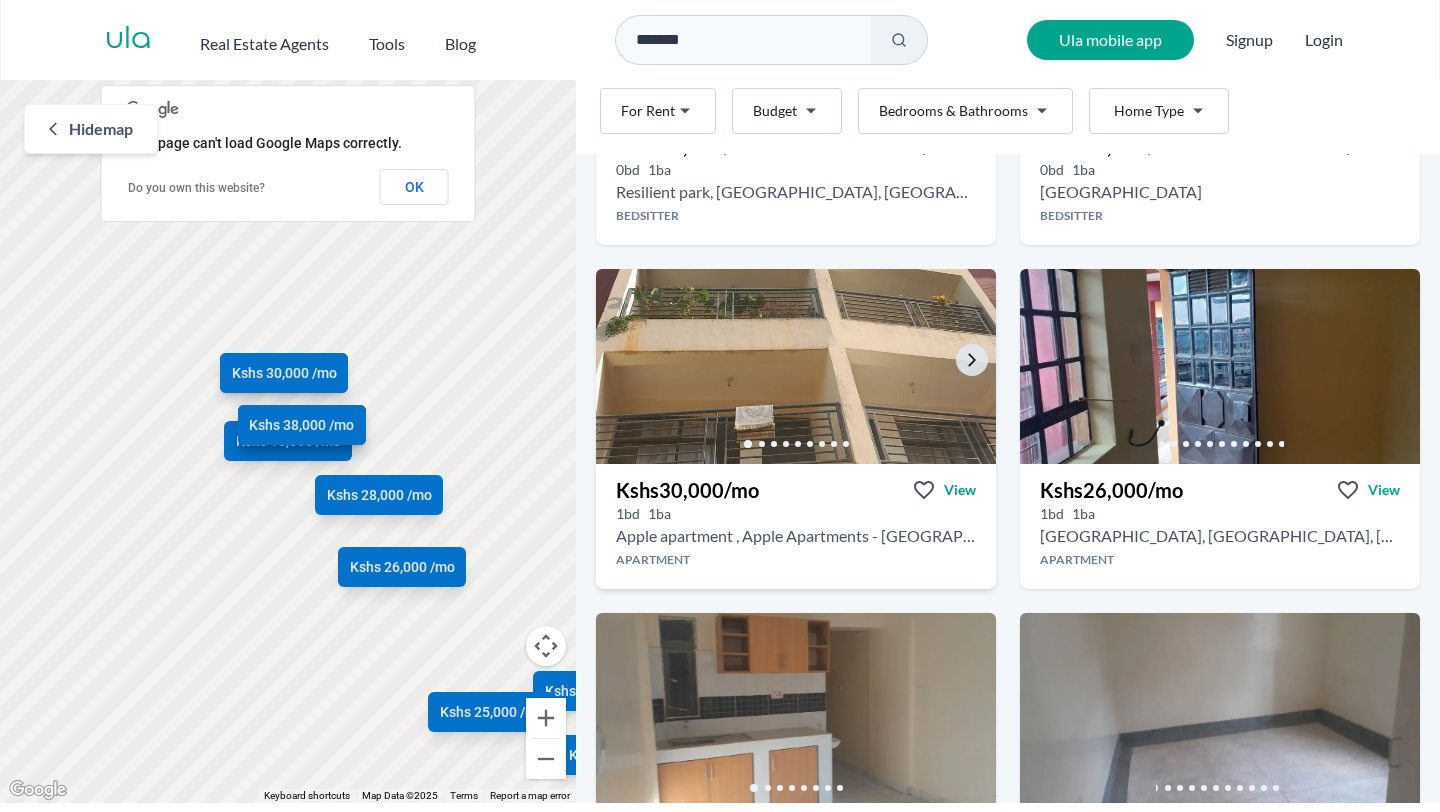click at bounding box center (796, 366) 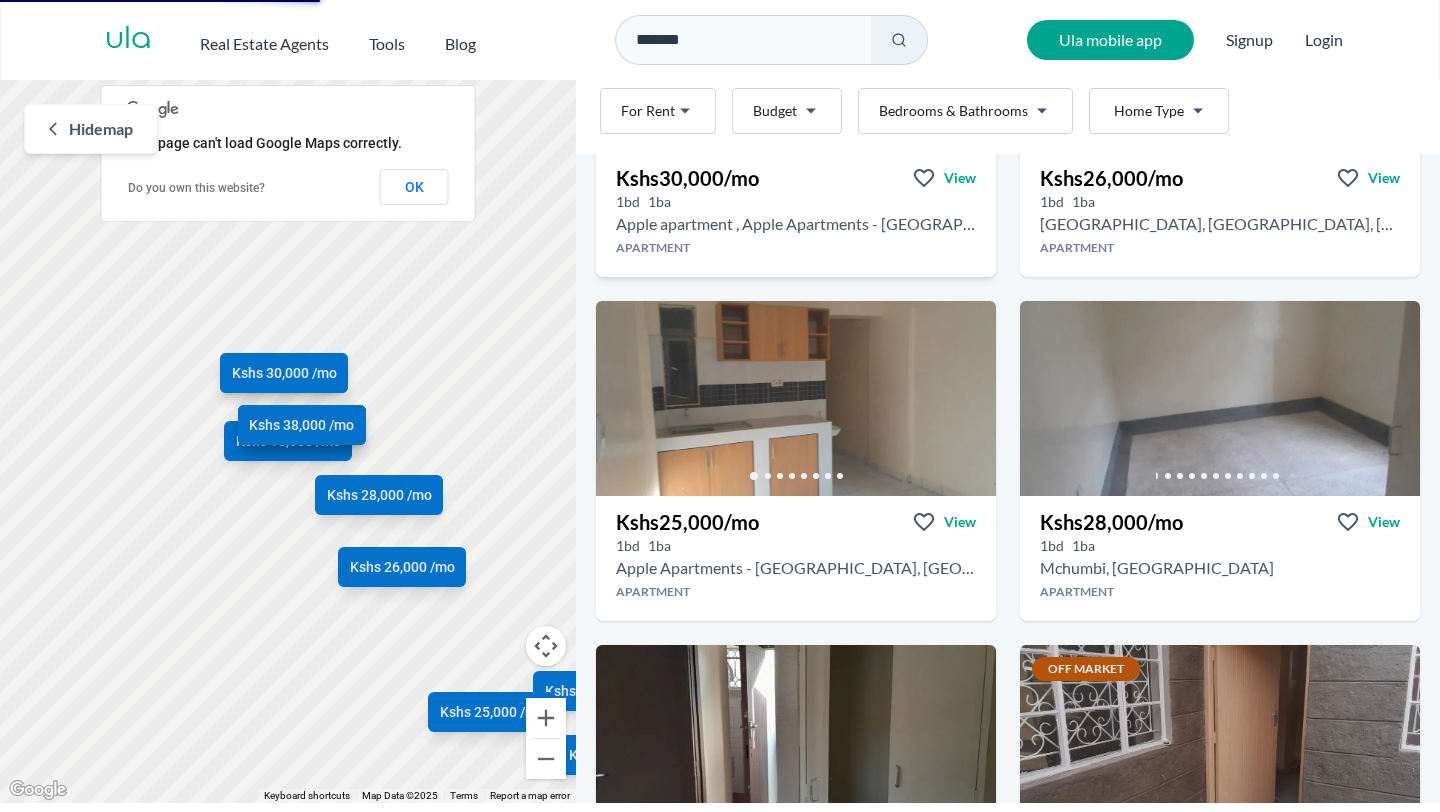 scroll, scrollTop: 657, scrollLeft: 0, axis: vertical 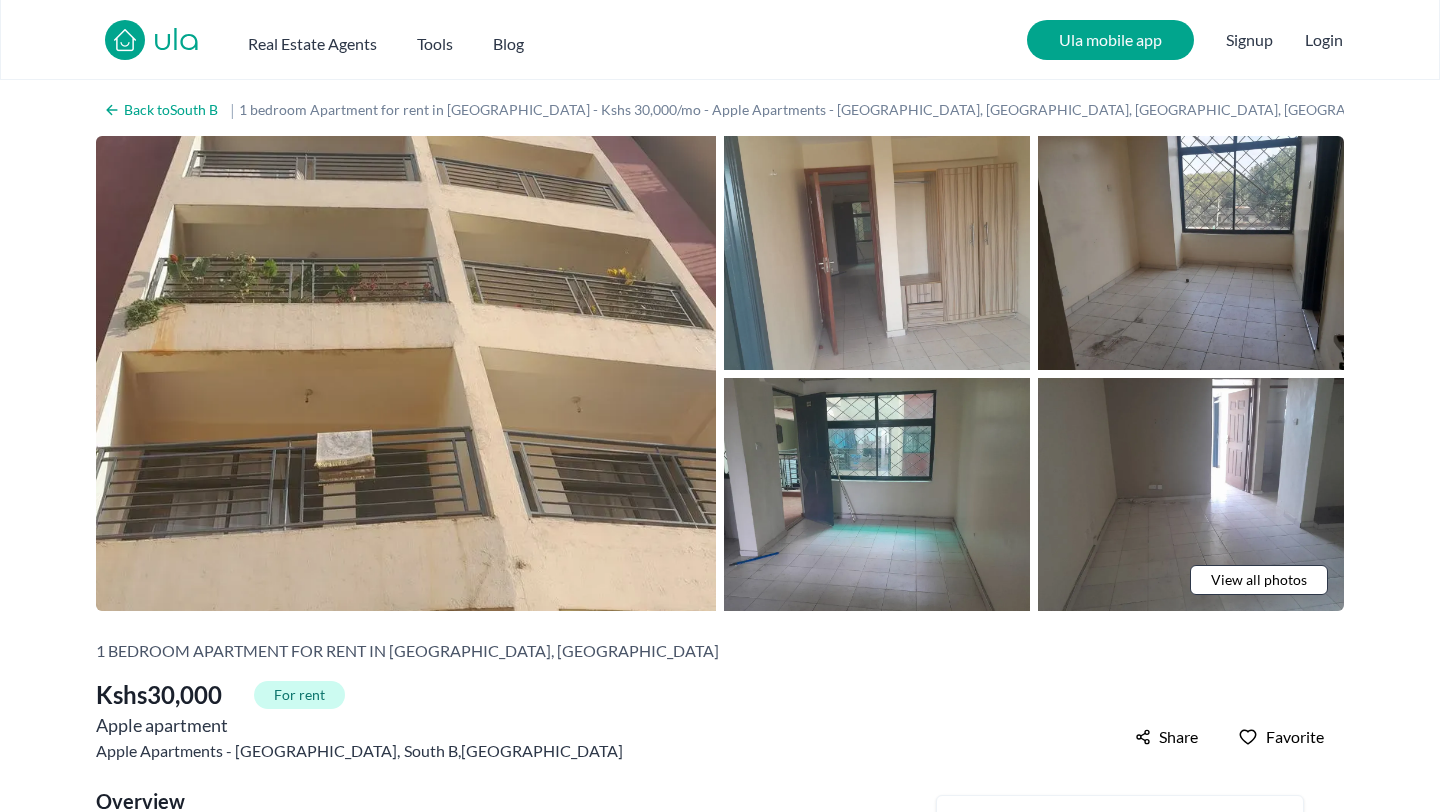 click on "View all photos" at bounding box center [1259, 580] 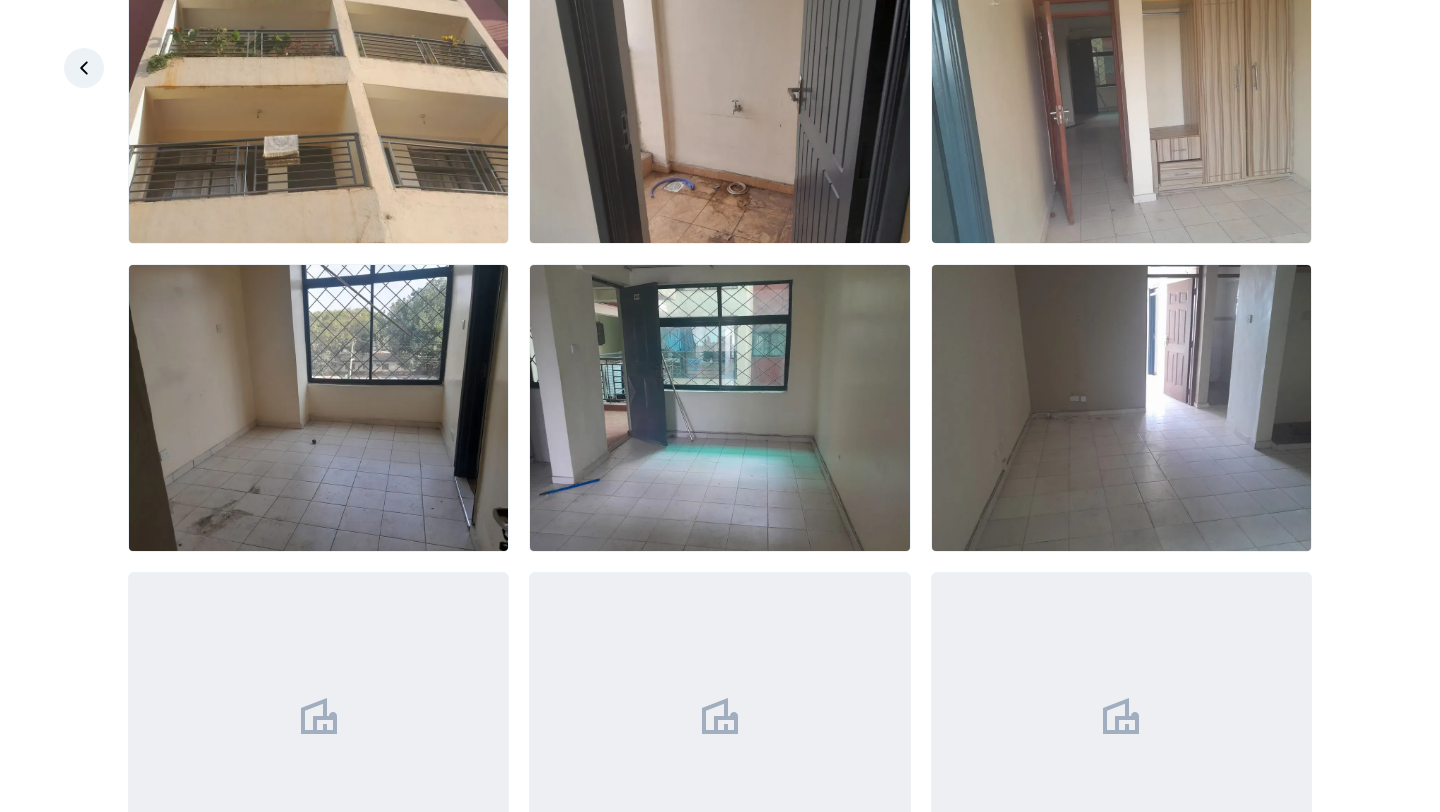 scroll, scrollTop: 0, scrollLeft: 0, axis: both 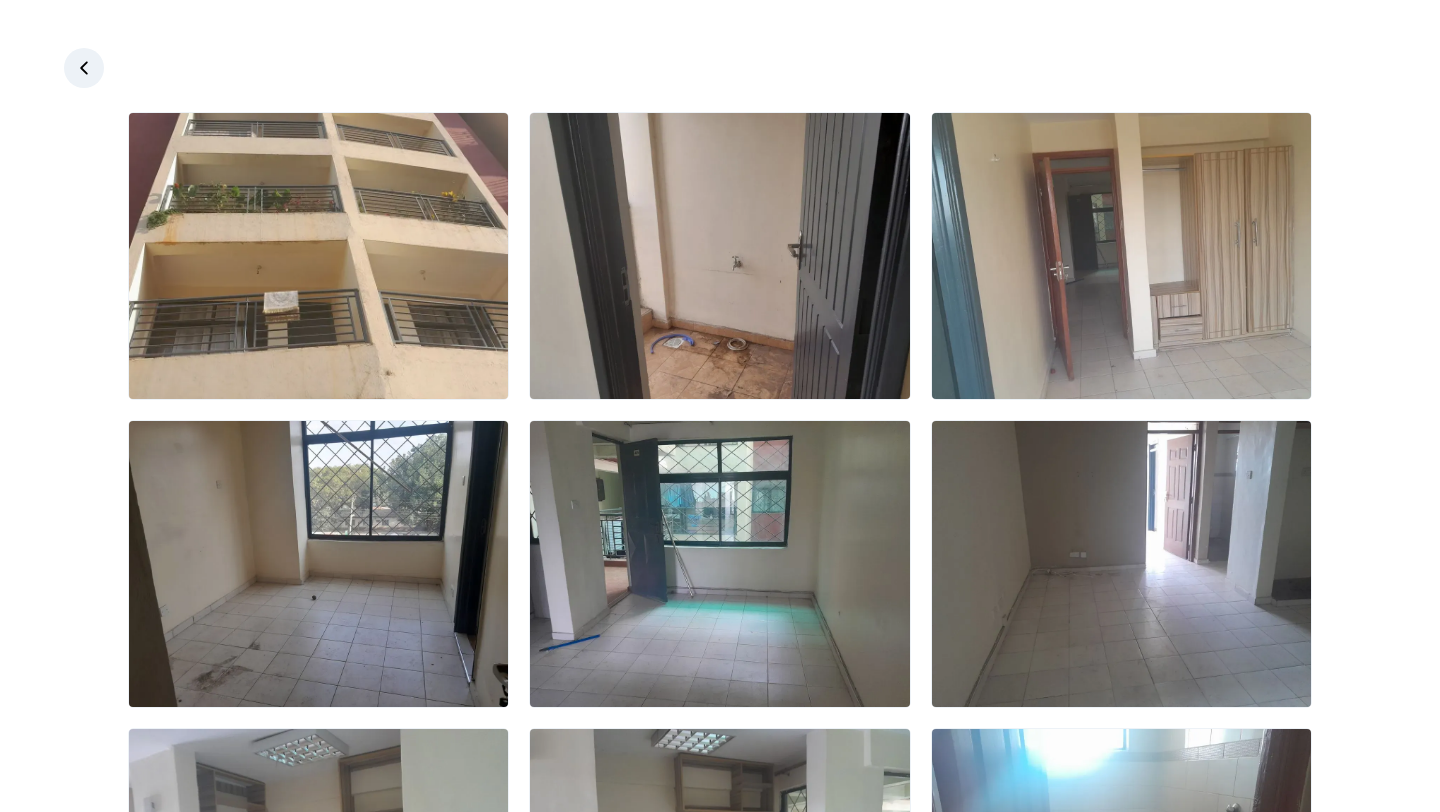 click at bounding box center [84, 68] 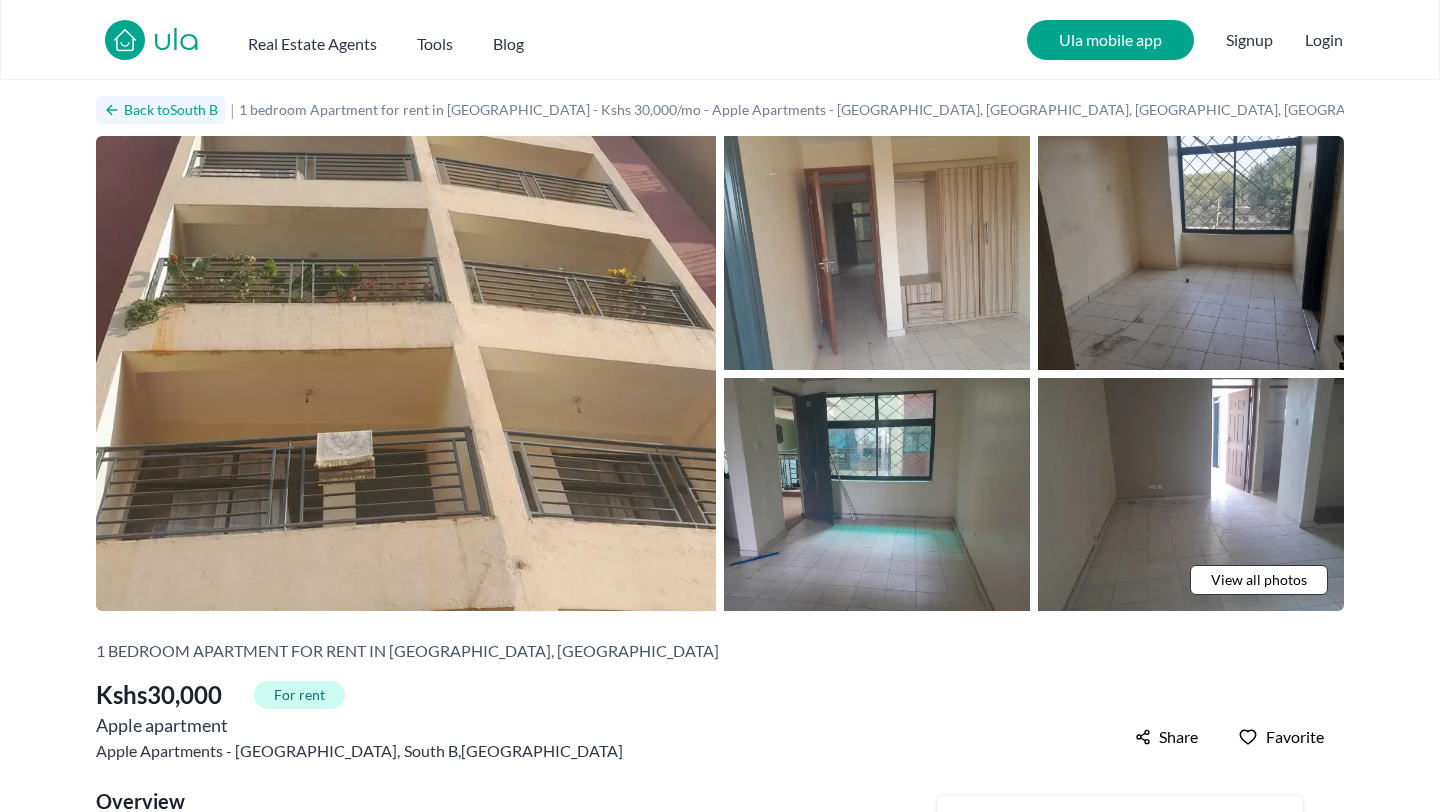 click 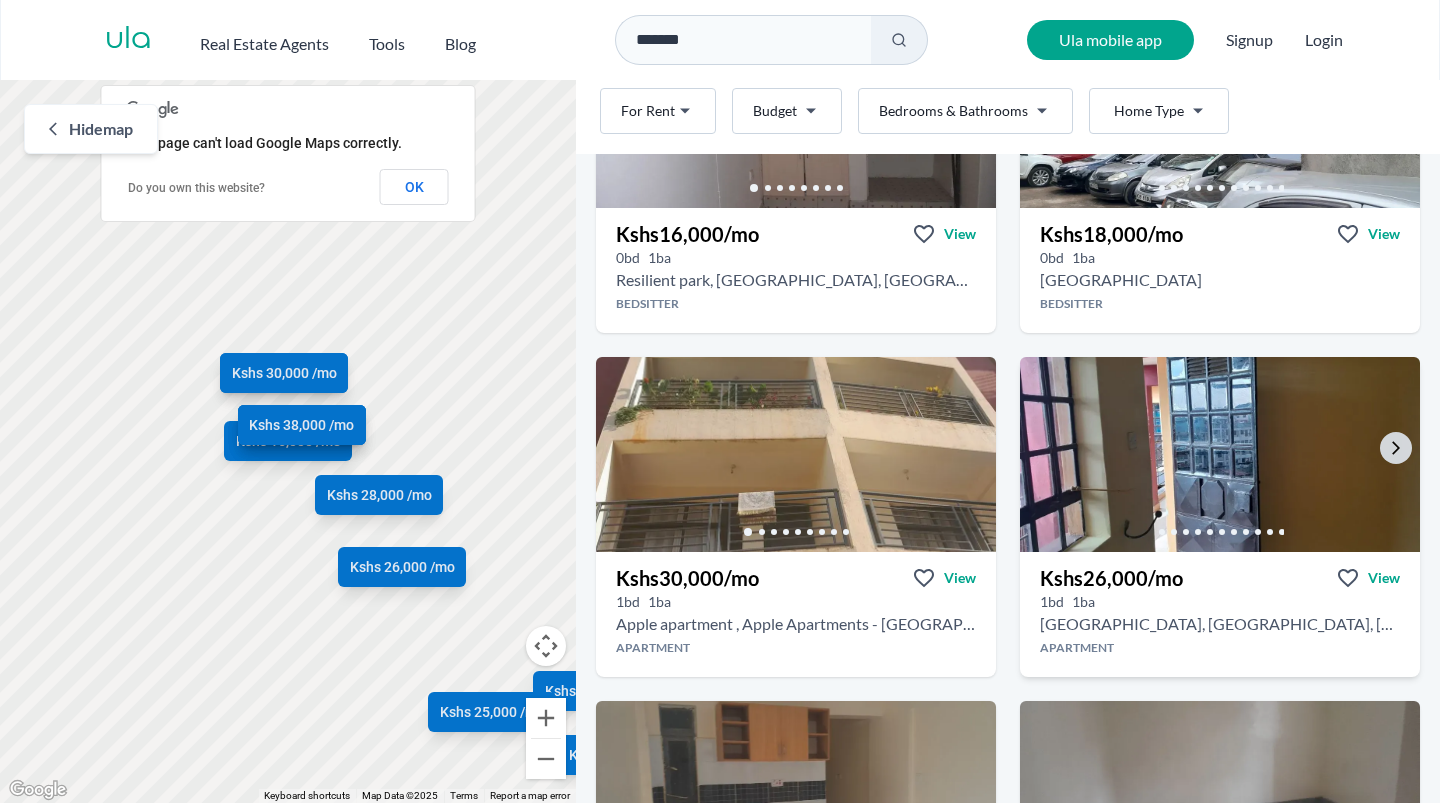 scroll, scrollTop: 250, scrollLeft: 0, axis: vertical 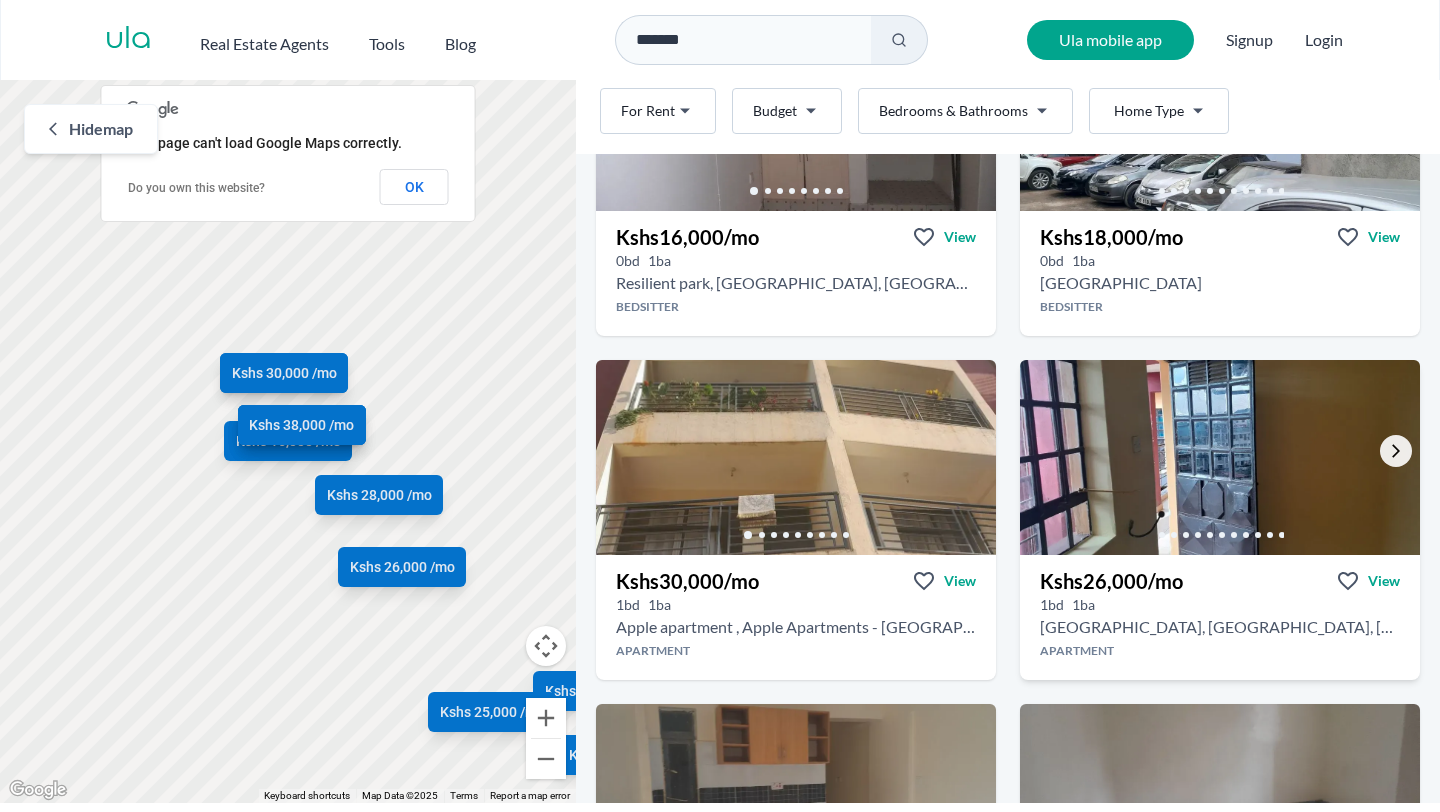 click 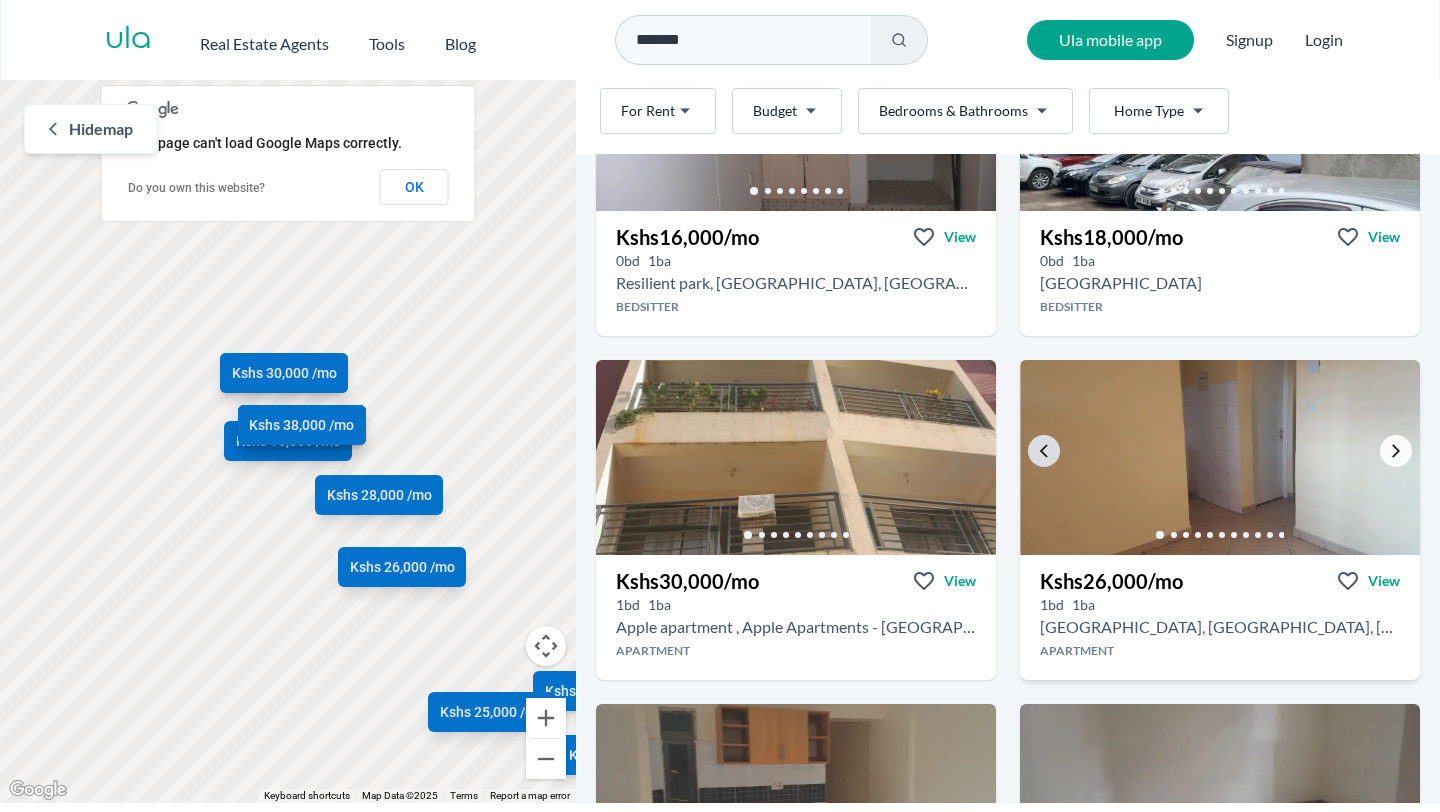 click 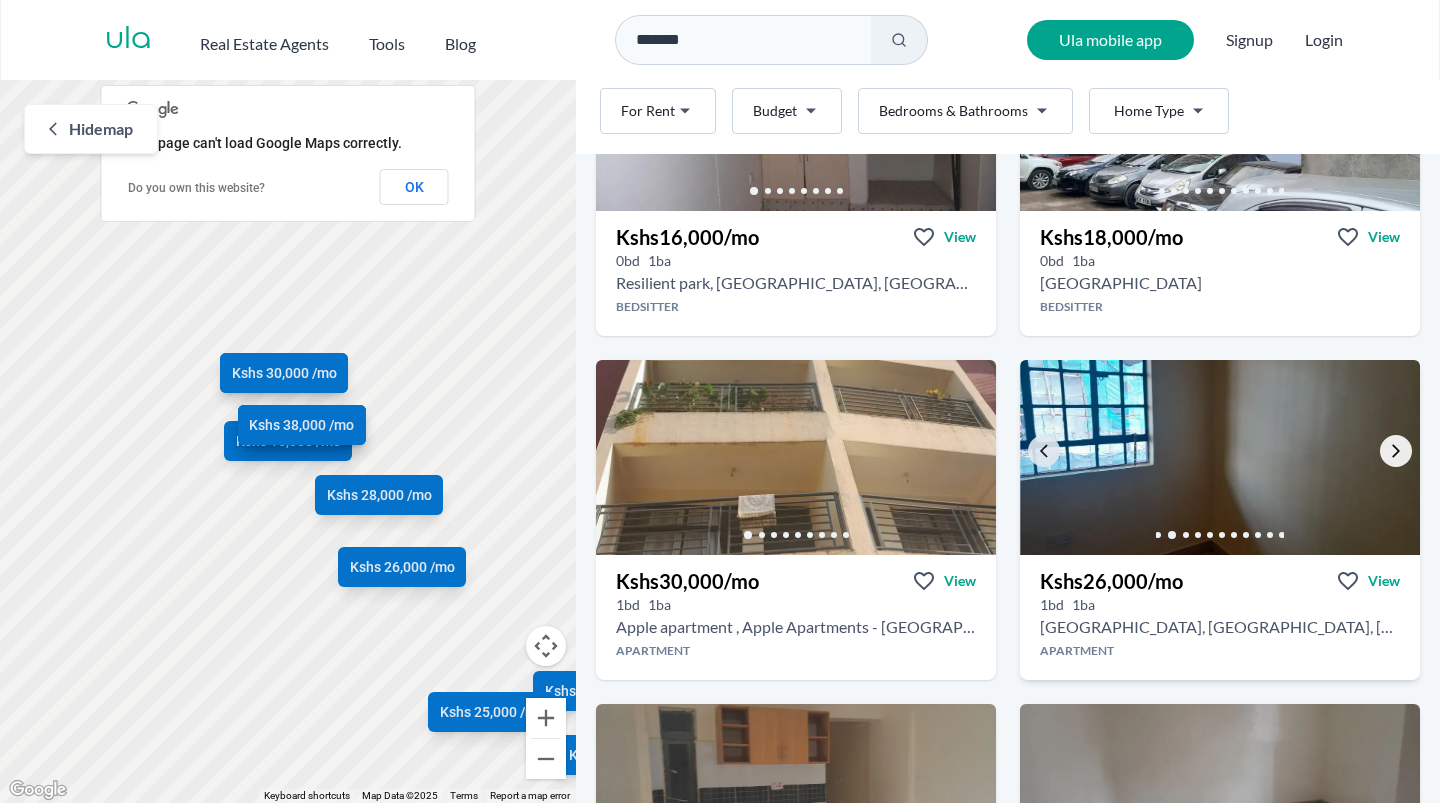 click 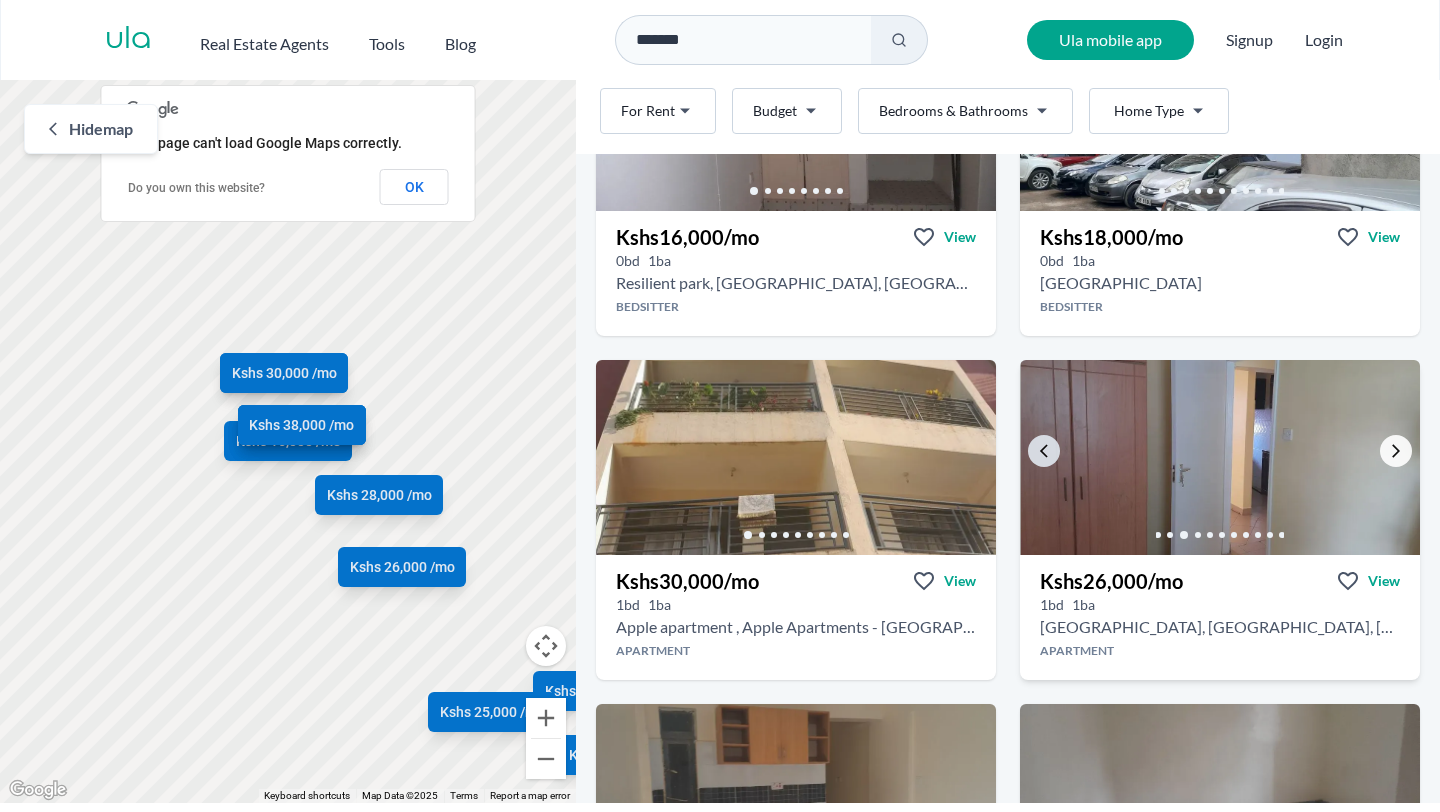 click 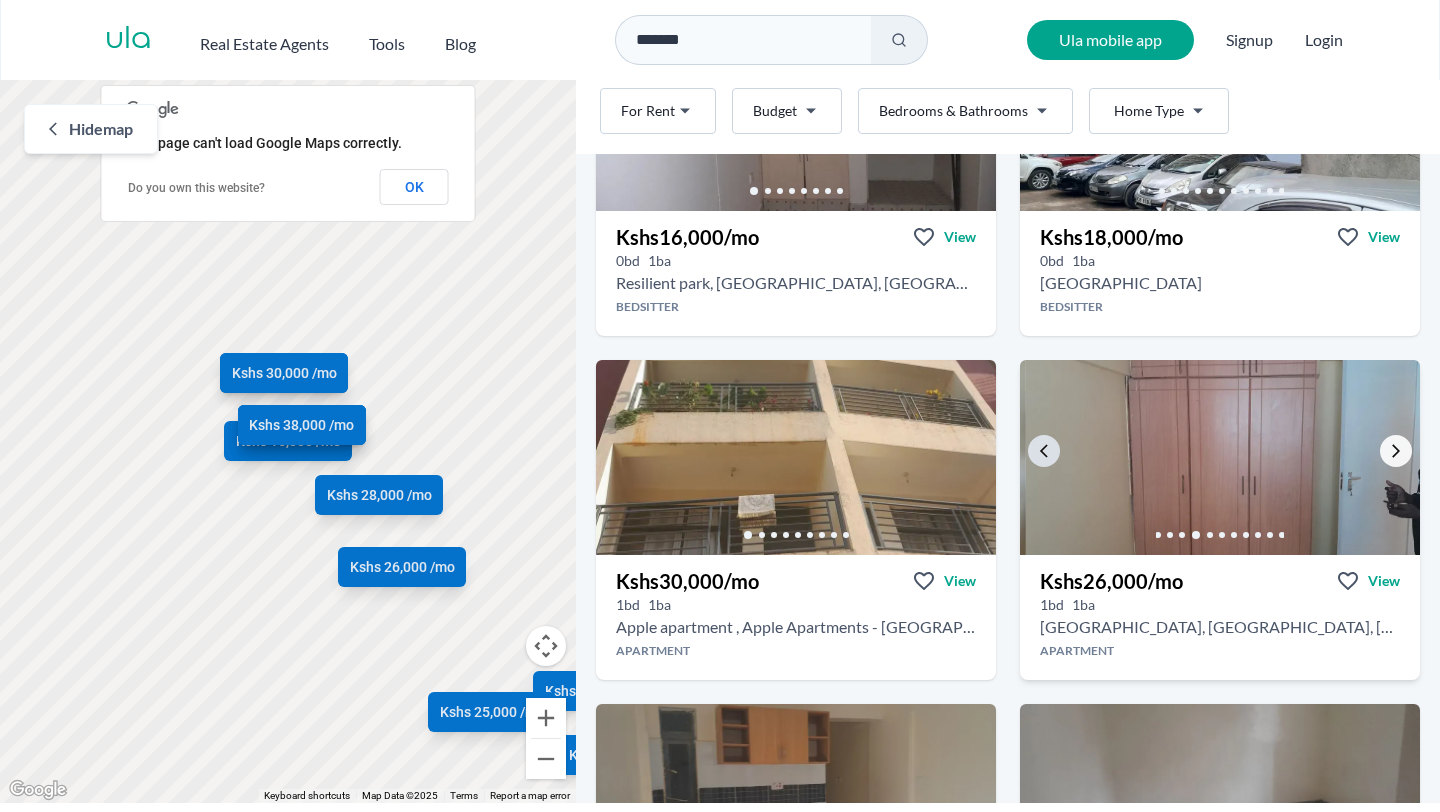 click 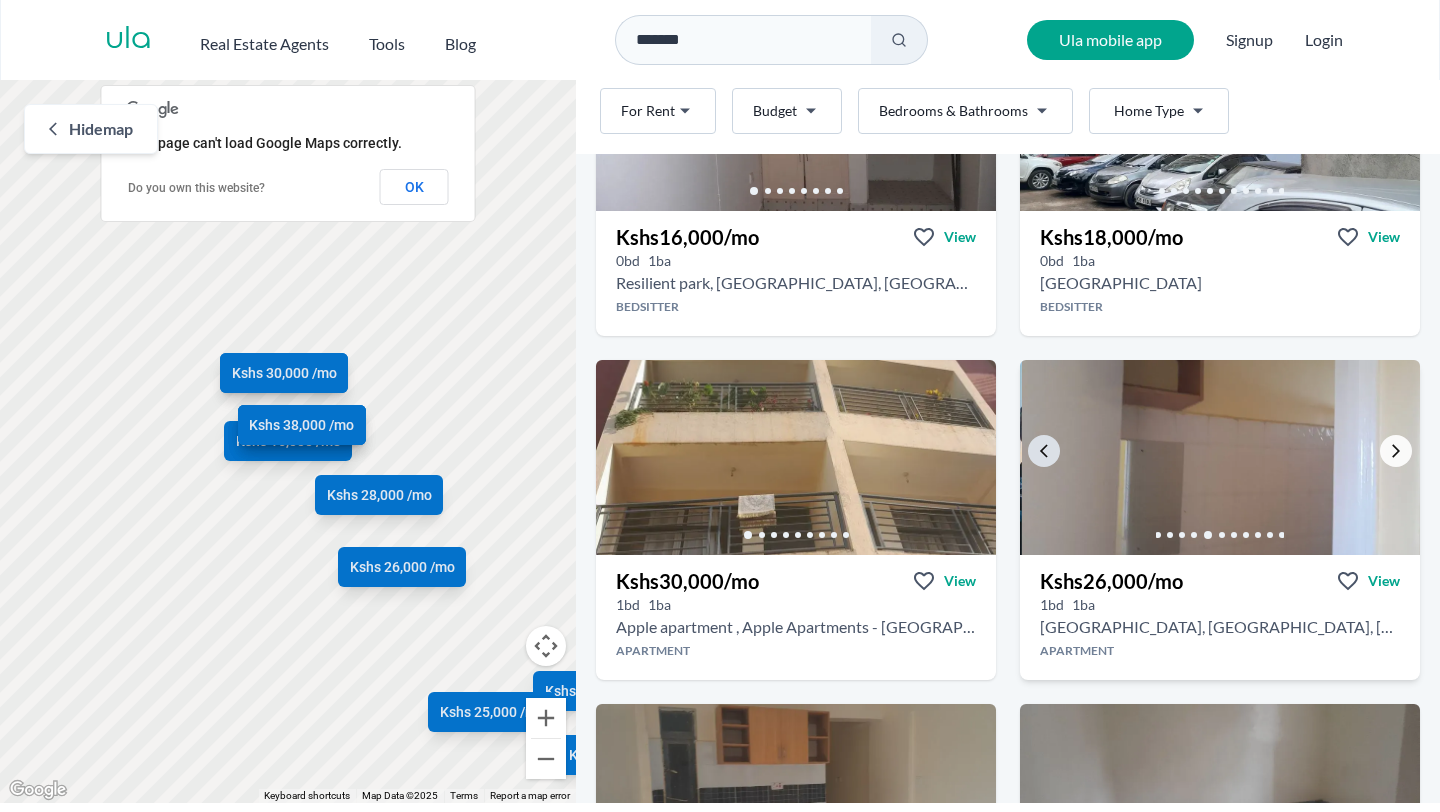 click 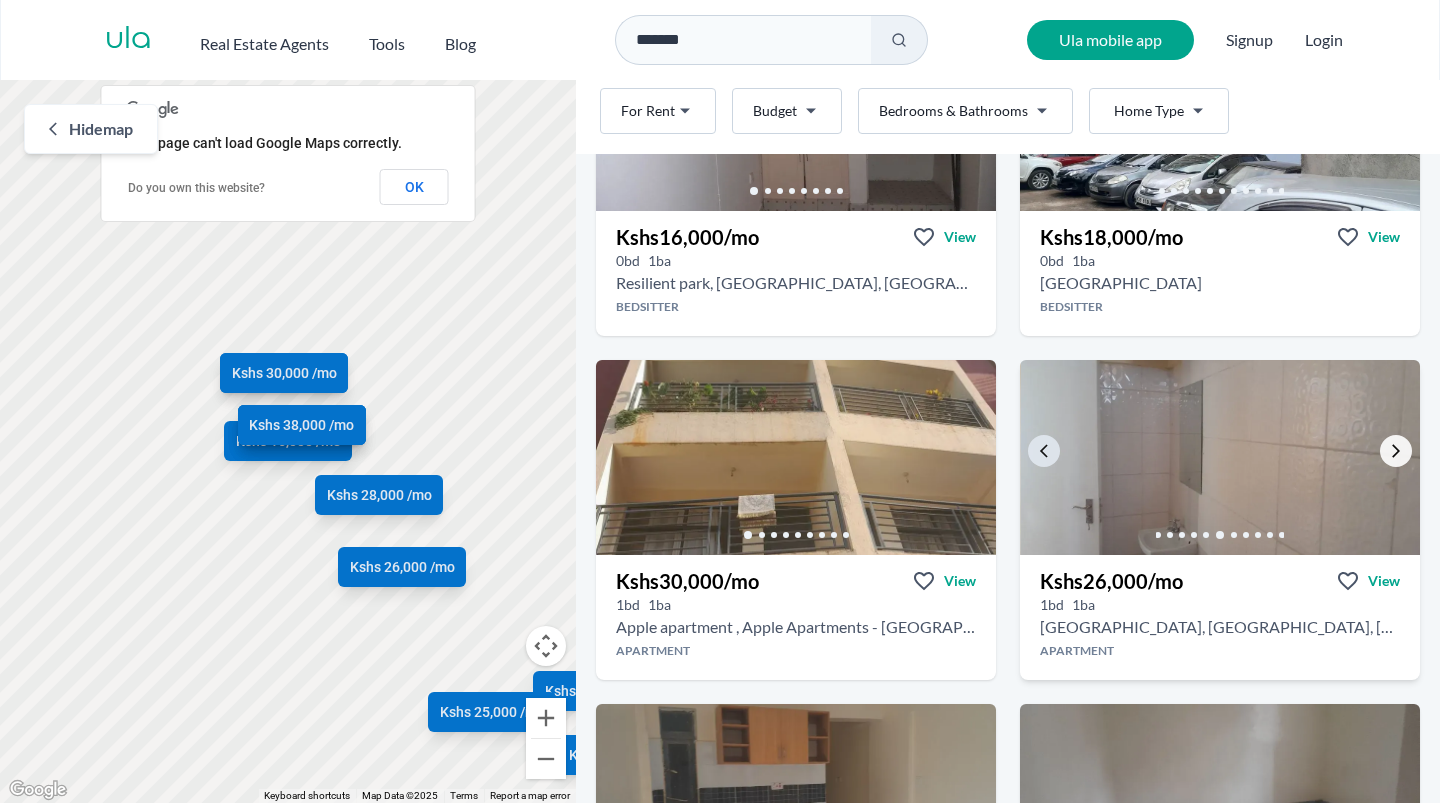 click 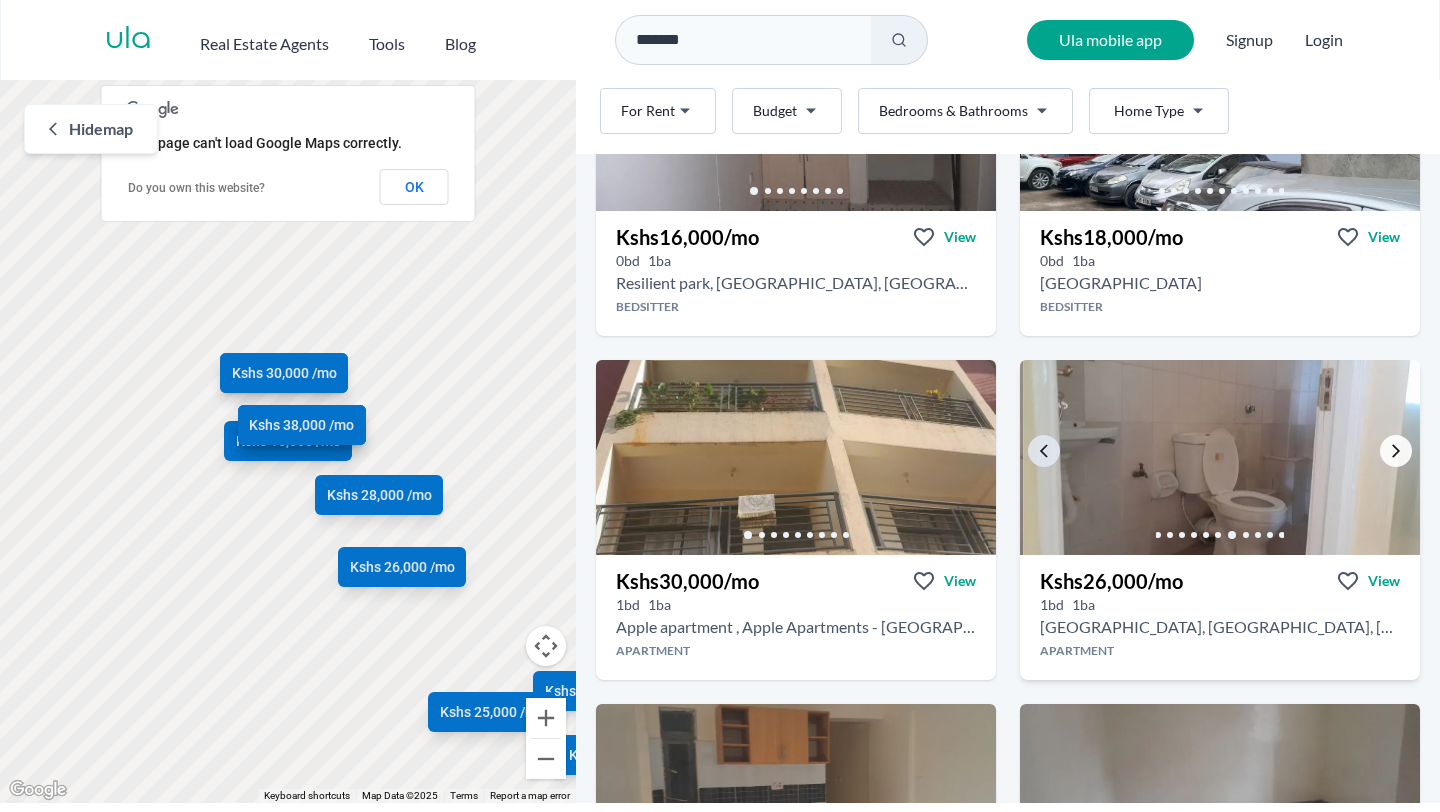 click 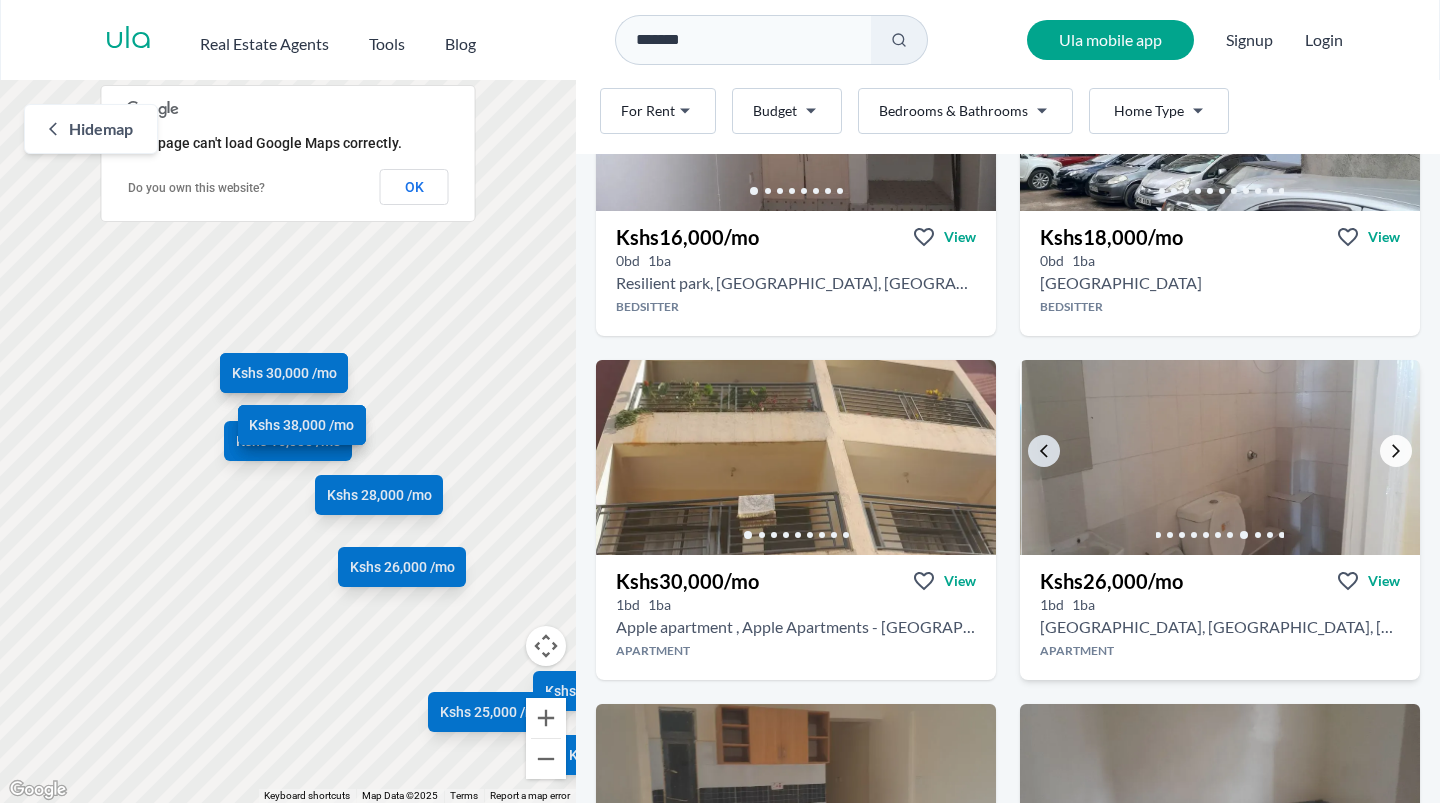 click 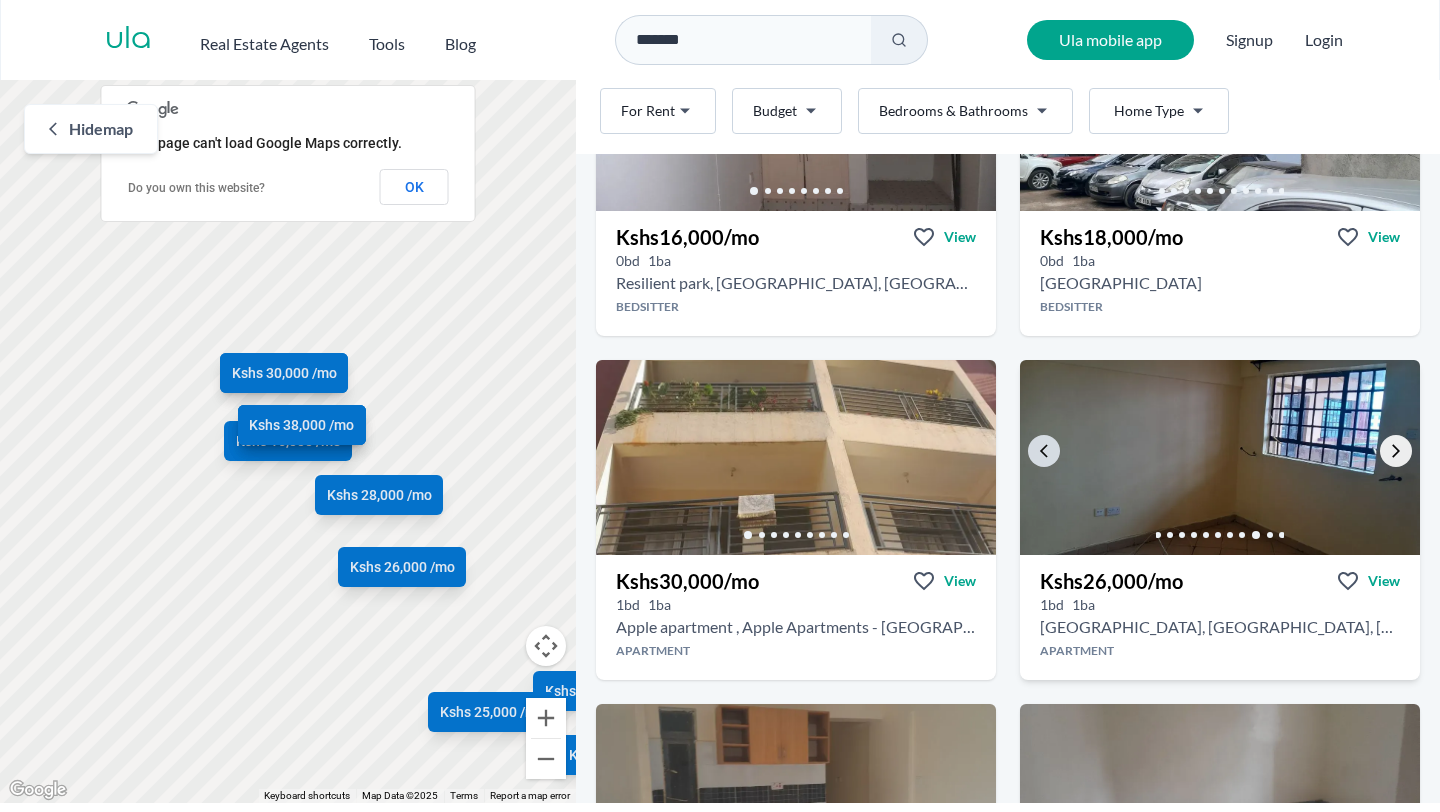 click 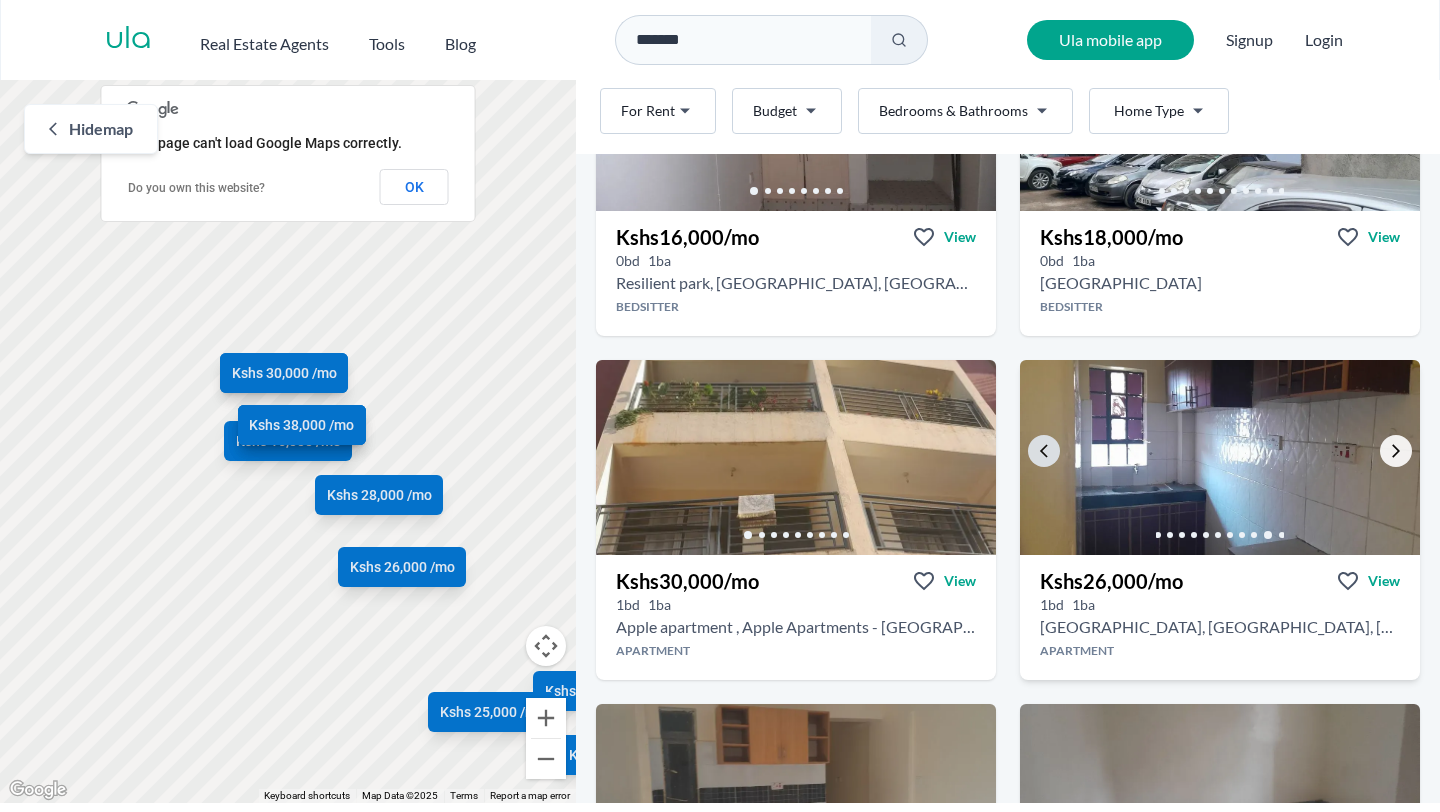 click 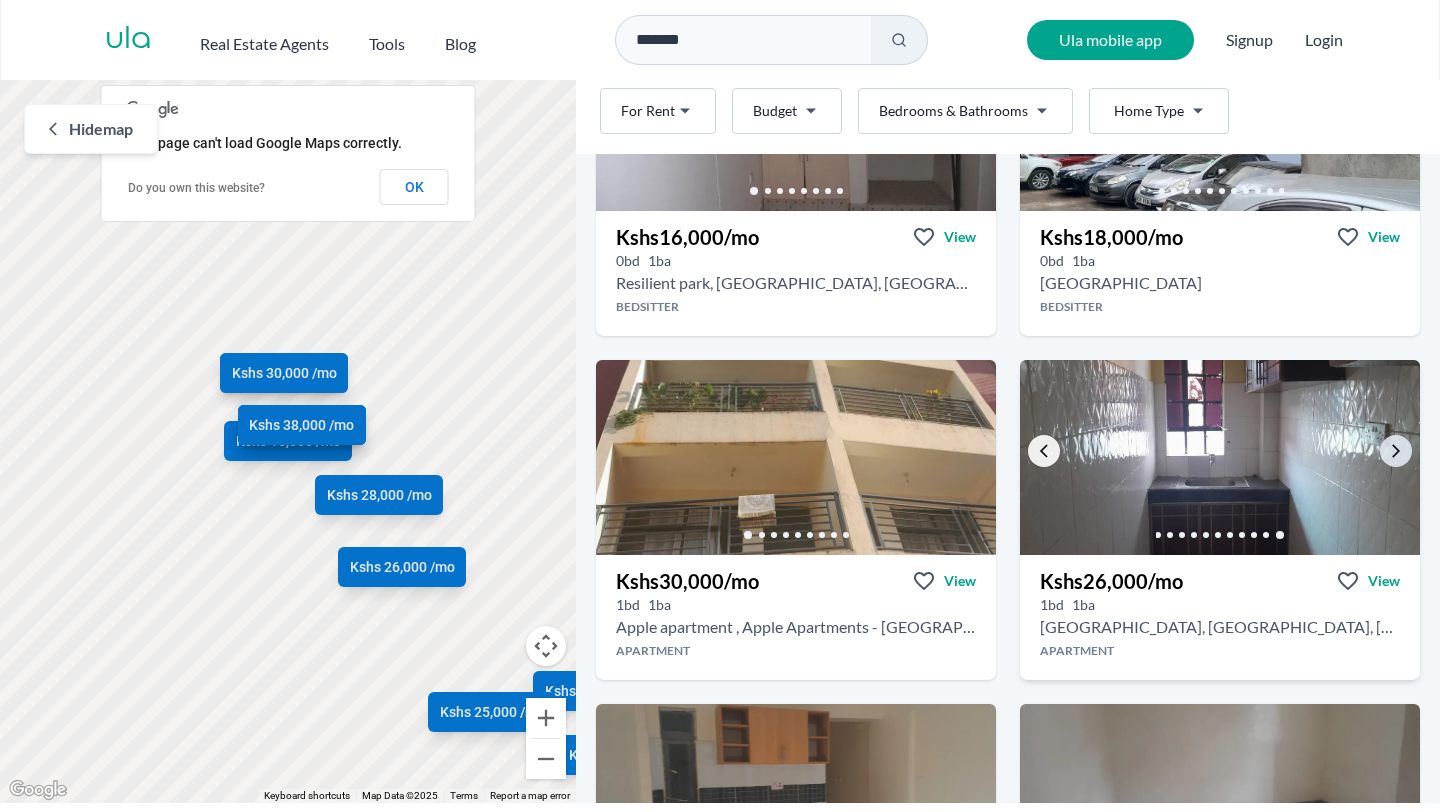 click 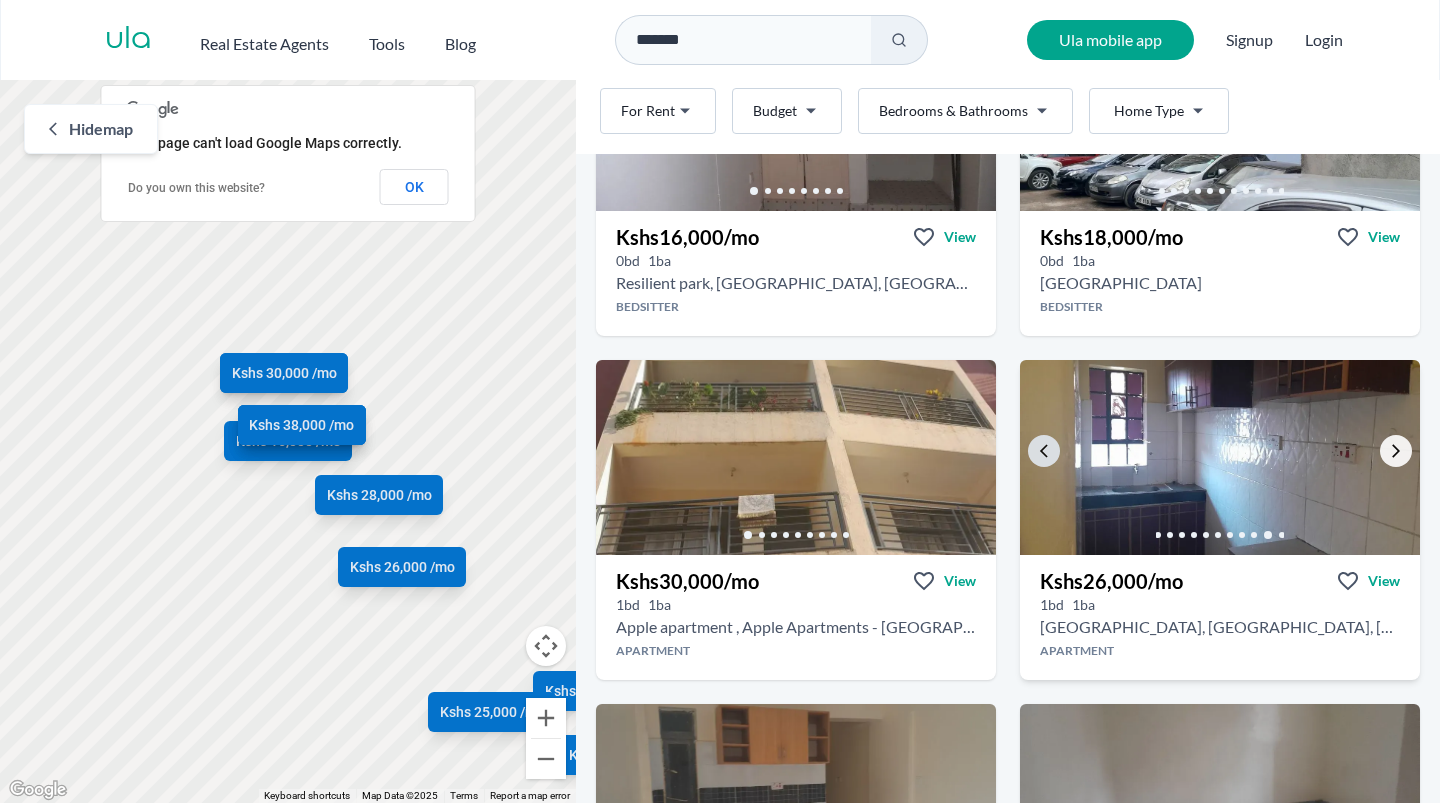 click 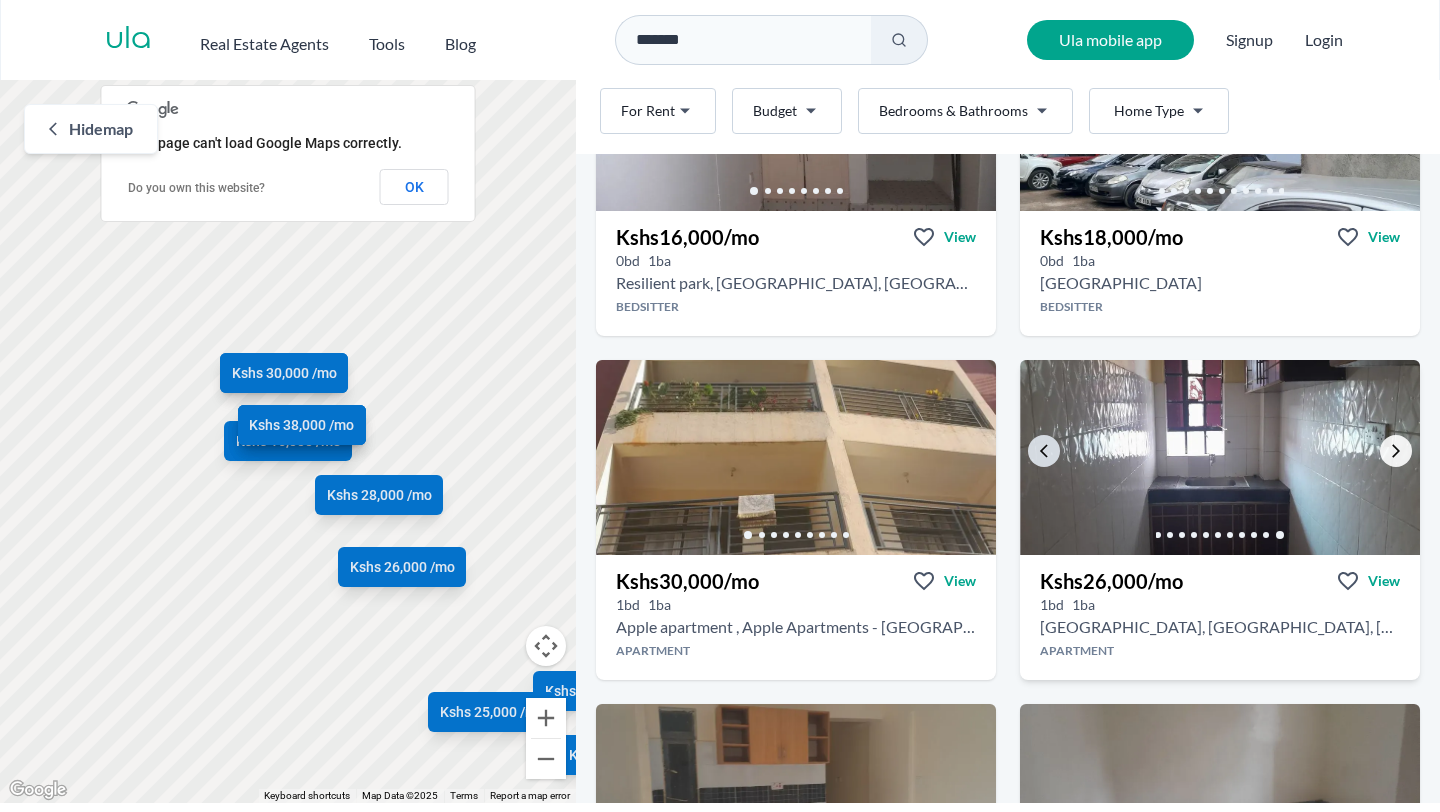 click 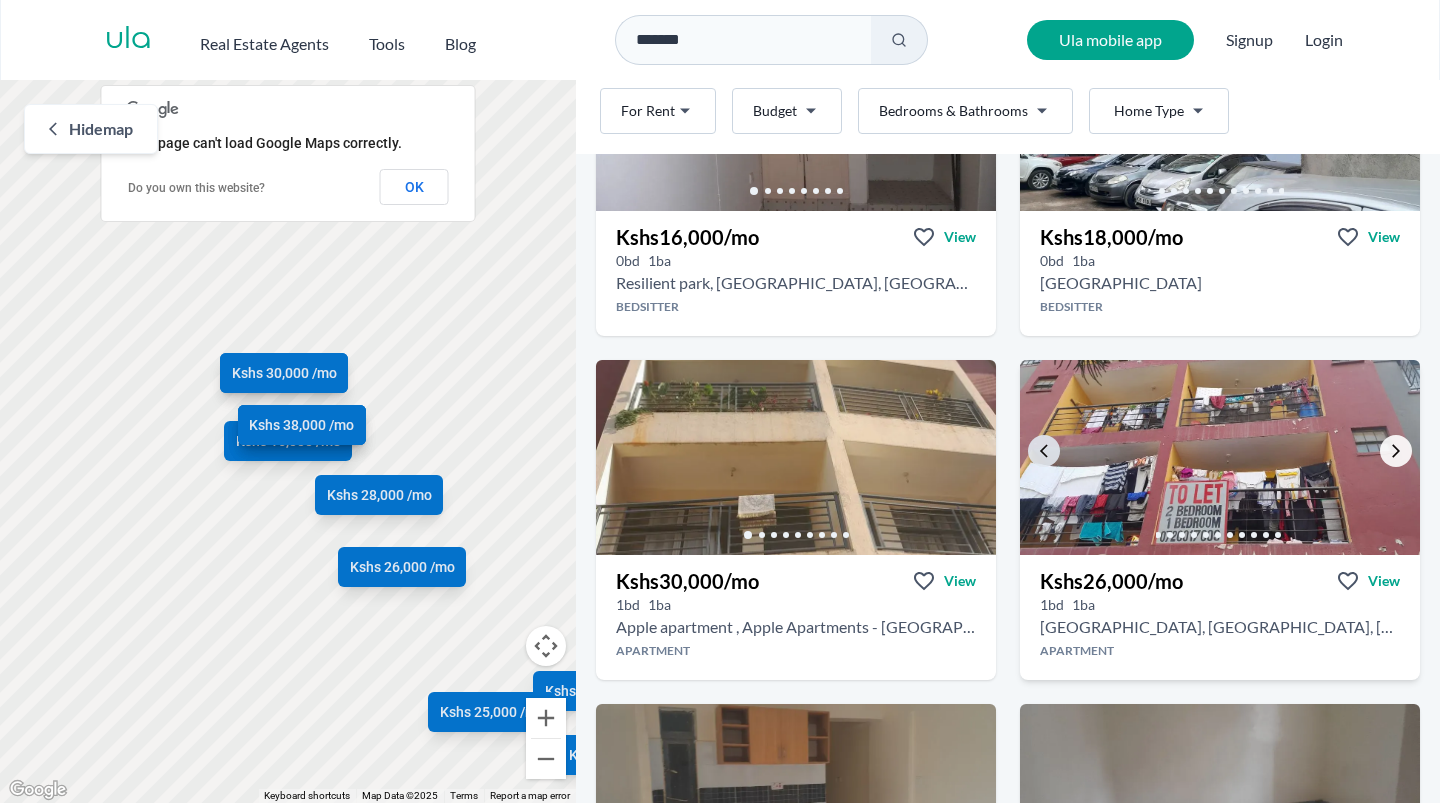 click 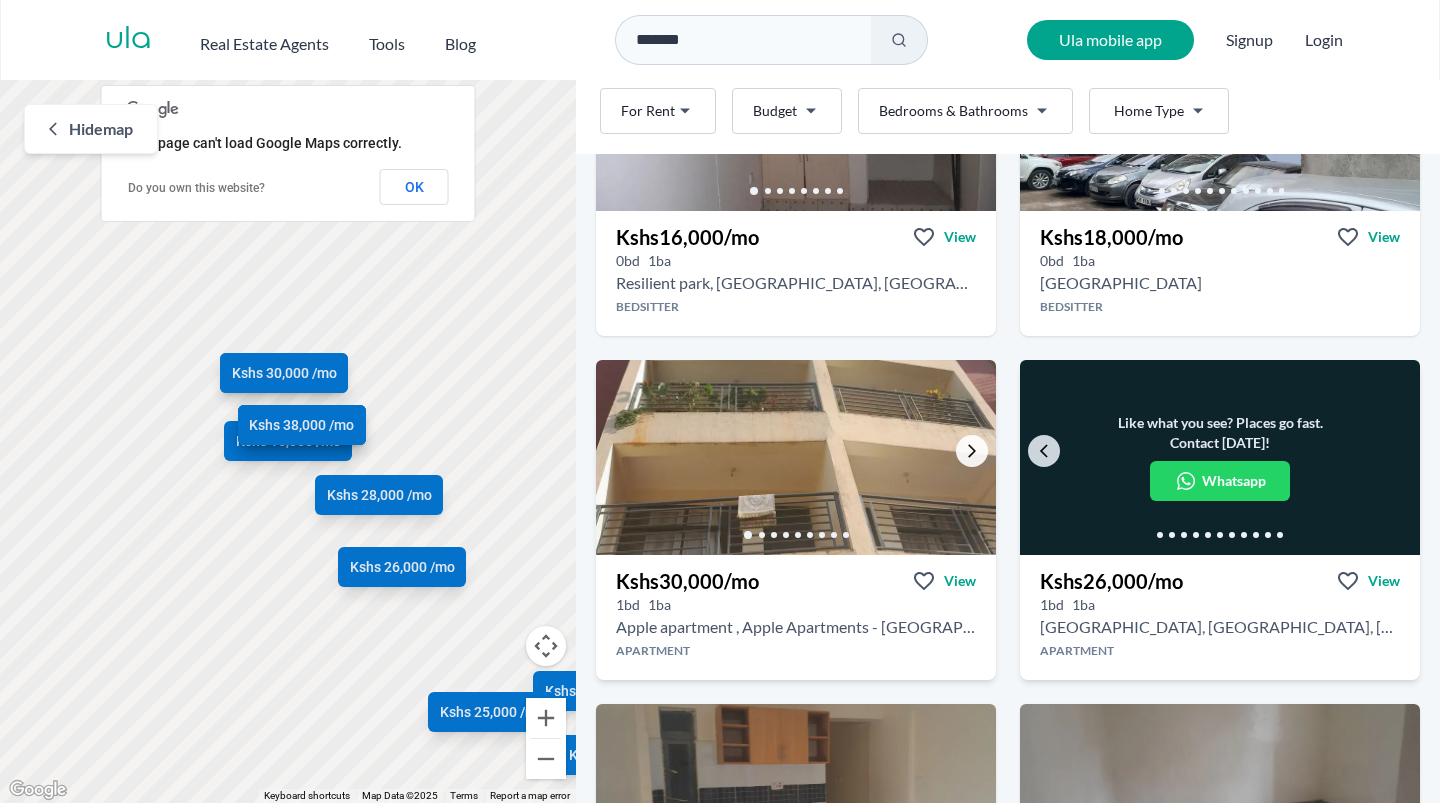 click 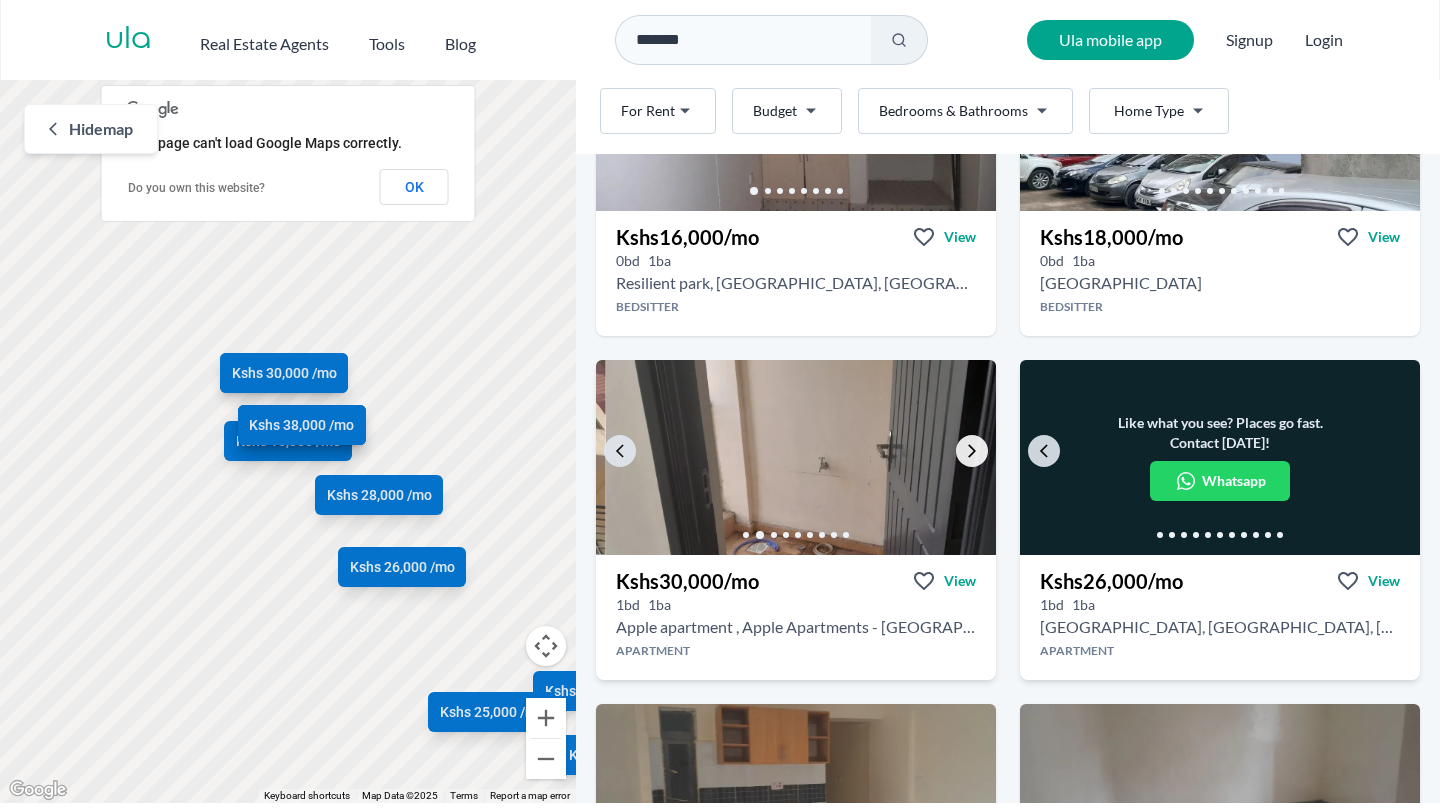 click 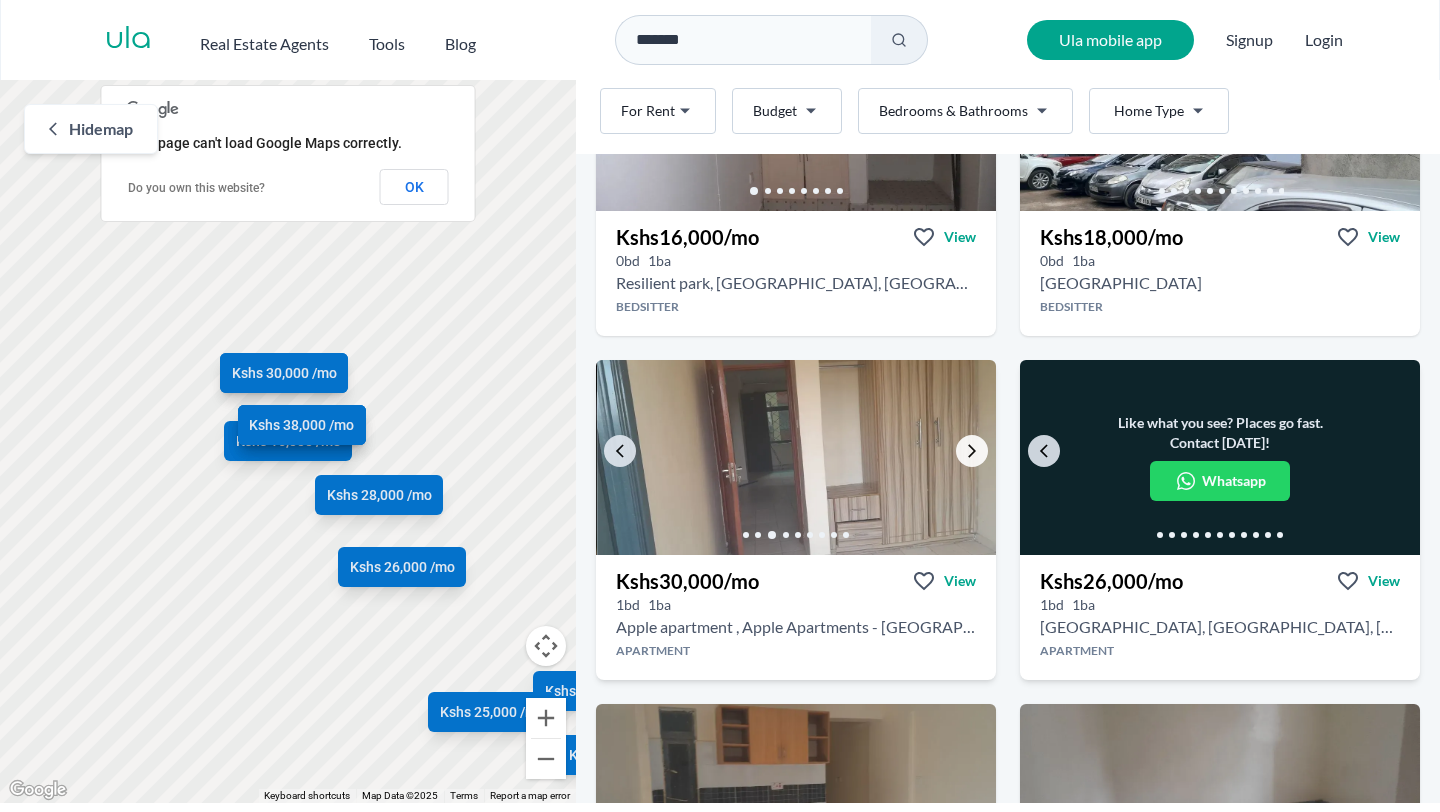 click 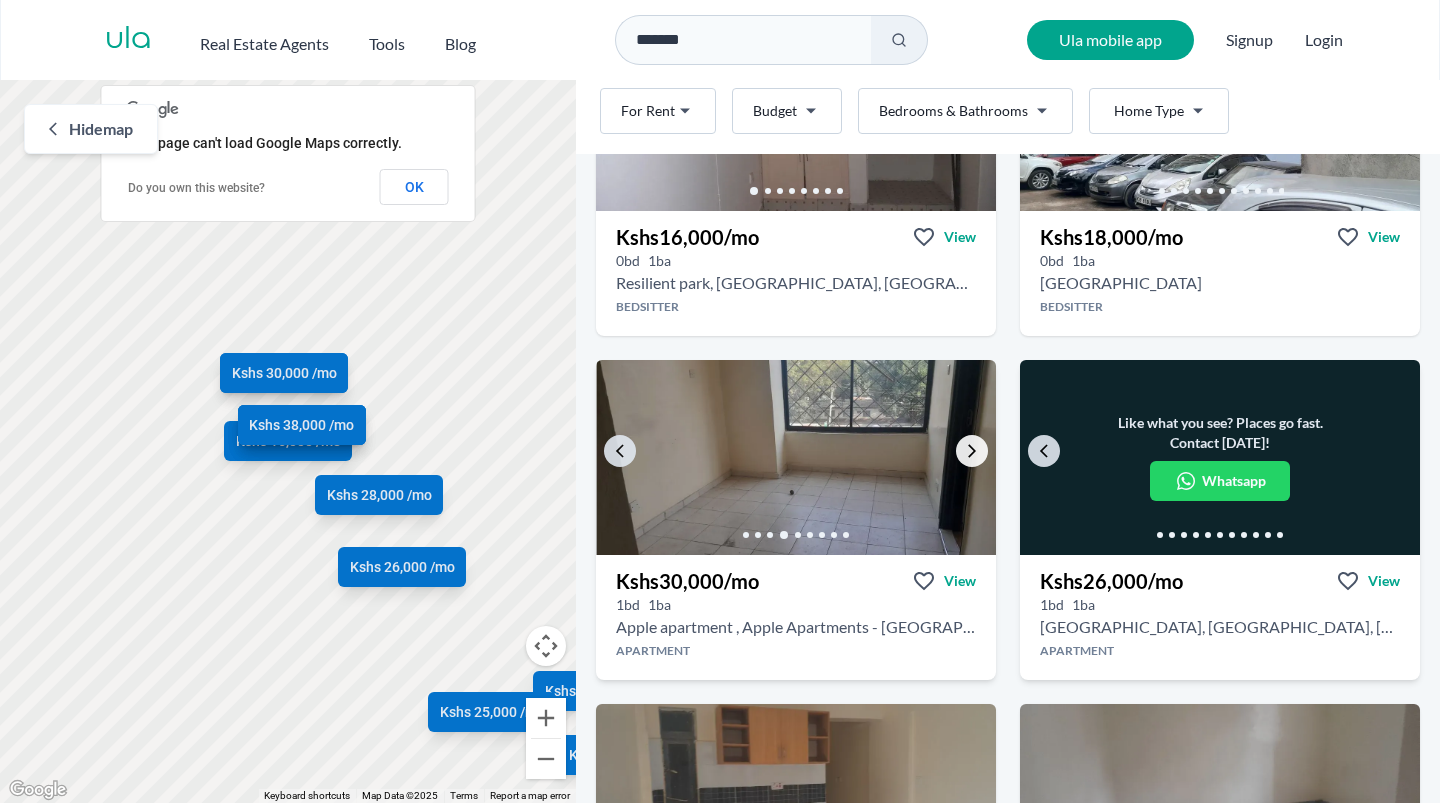 click 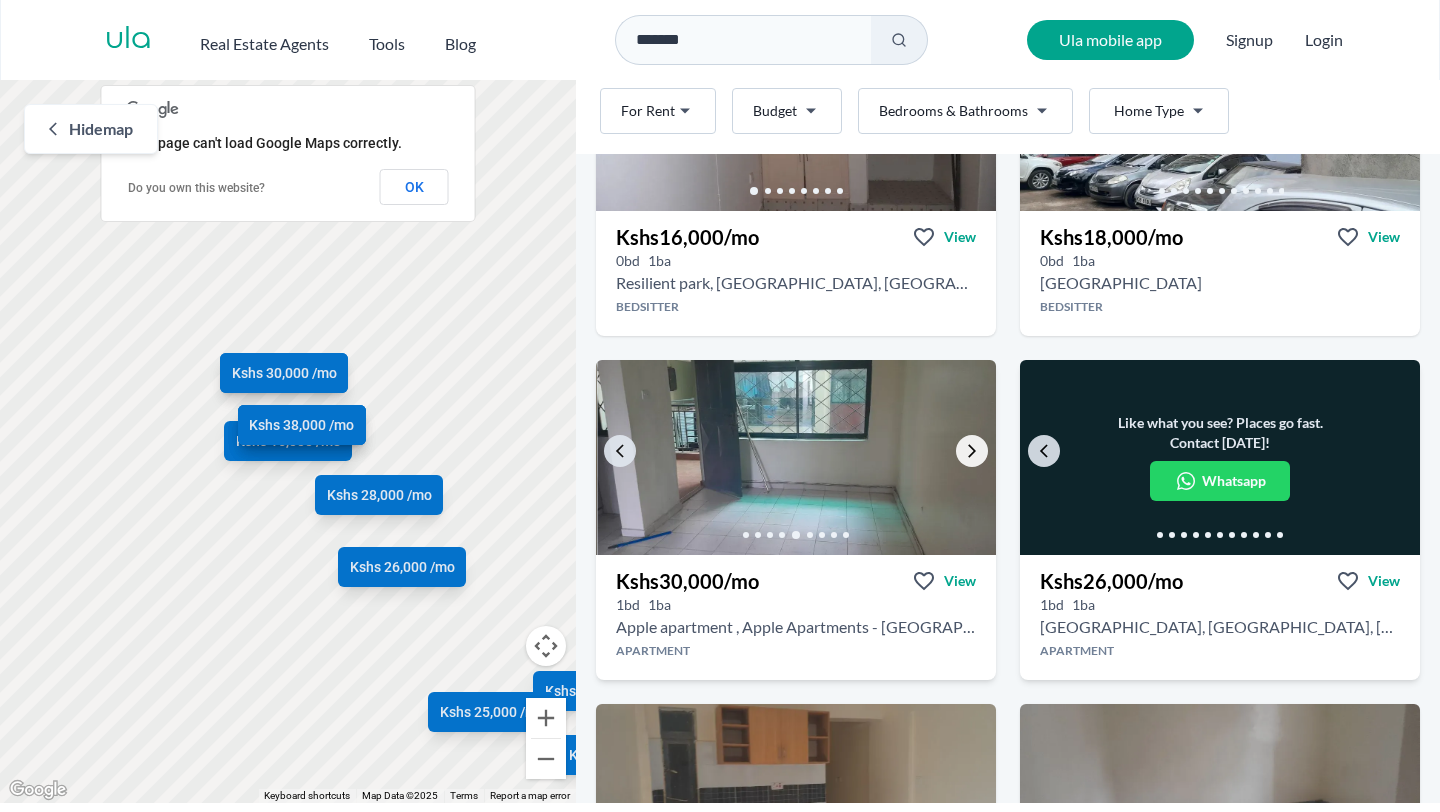 click 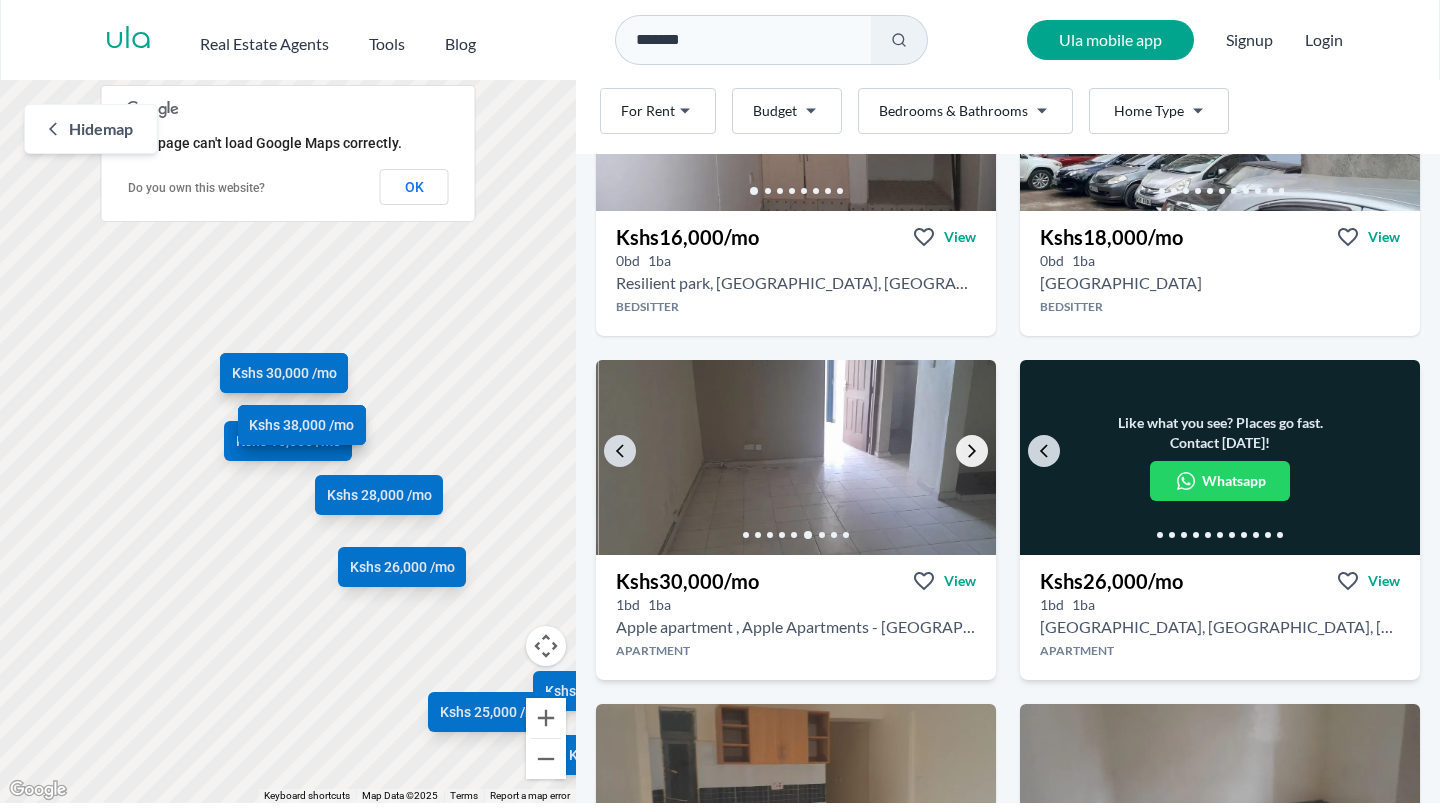 click 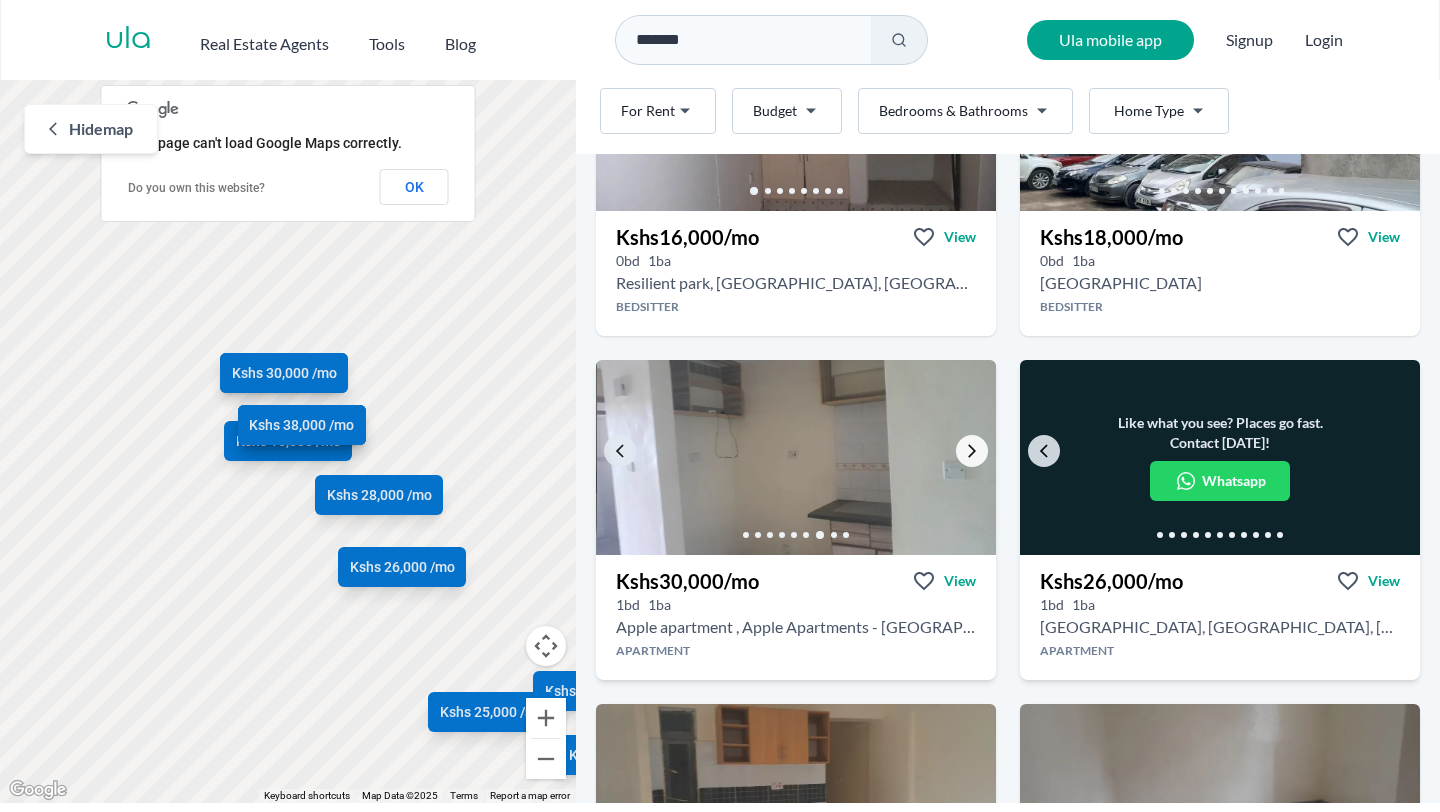 click 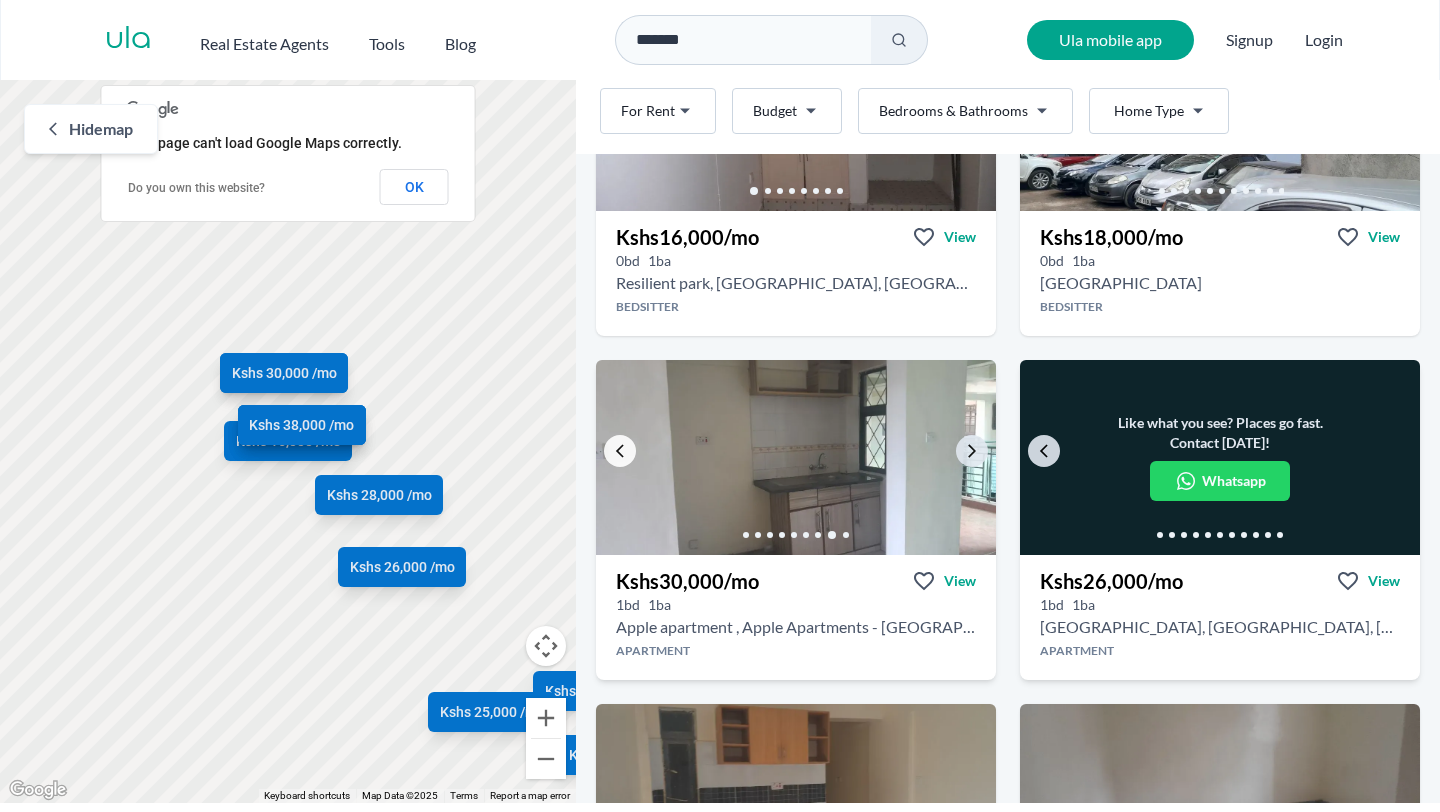 click 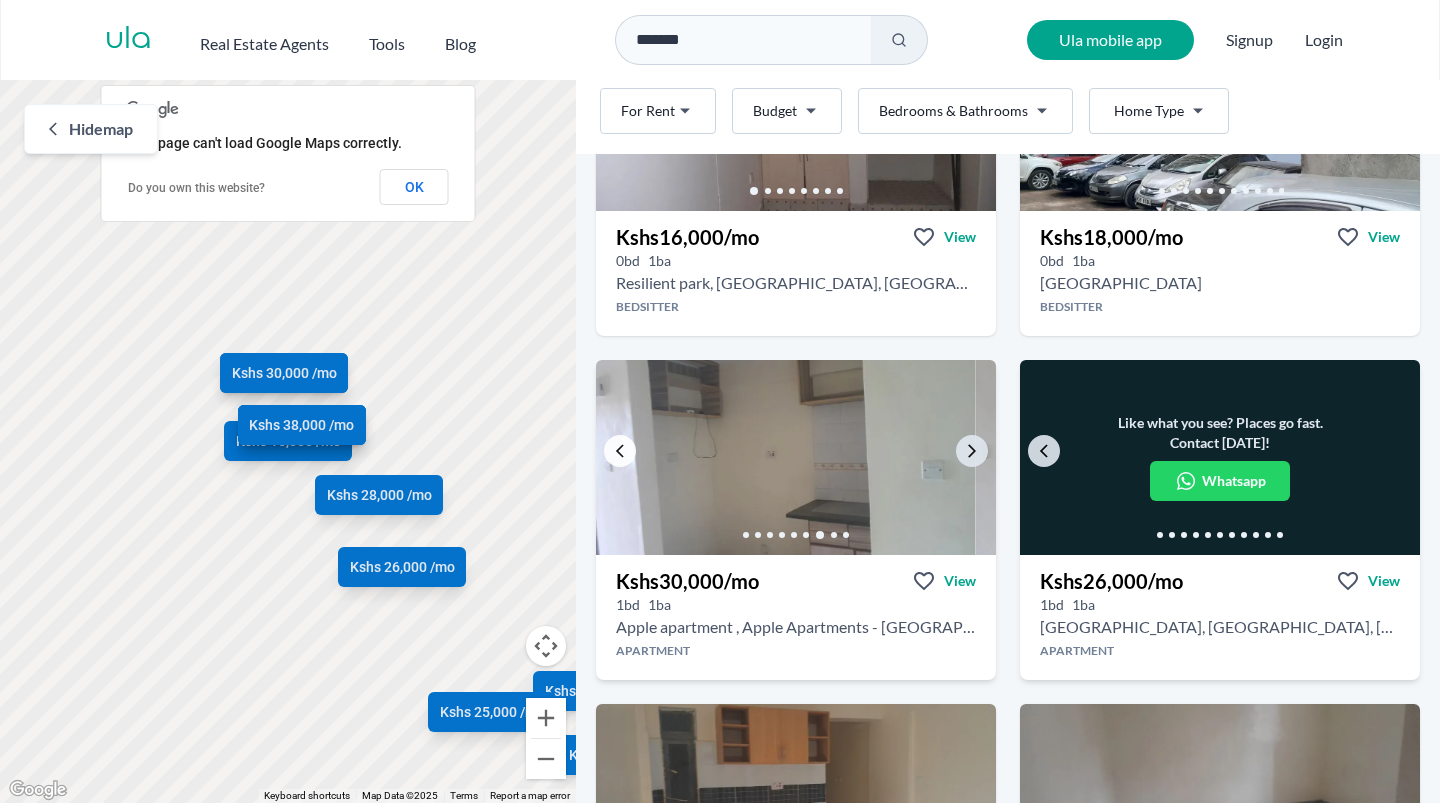 click 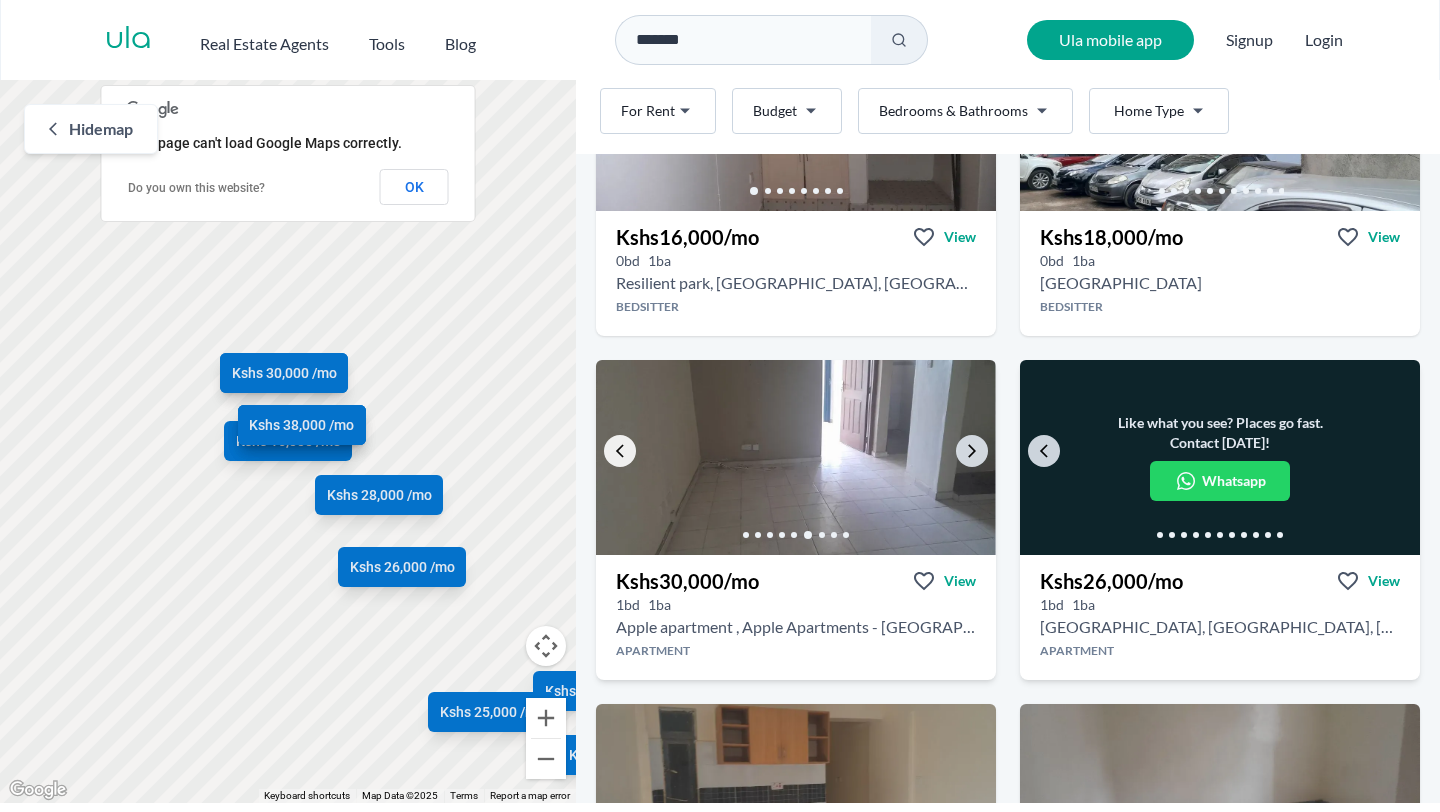 click 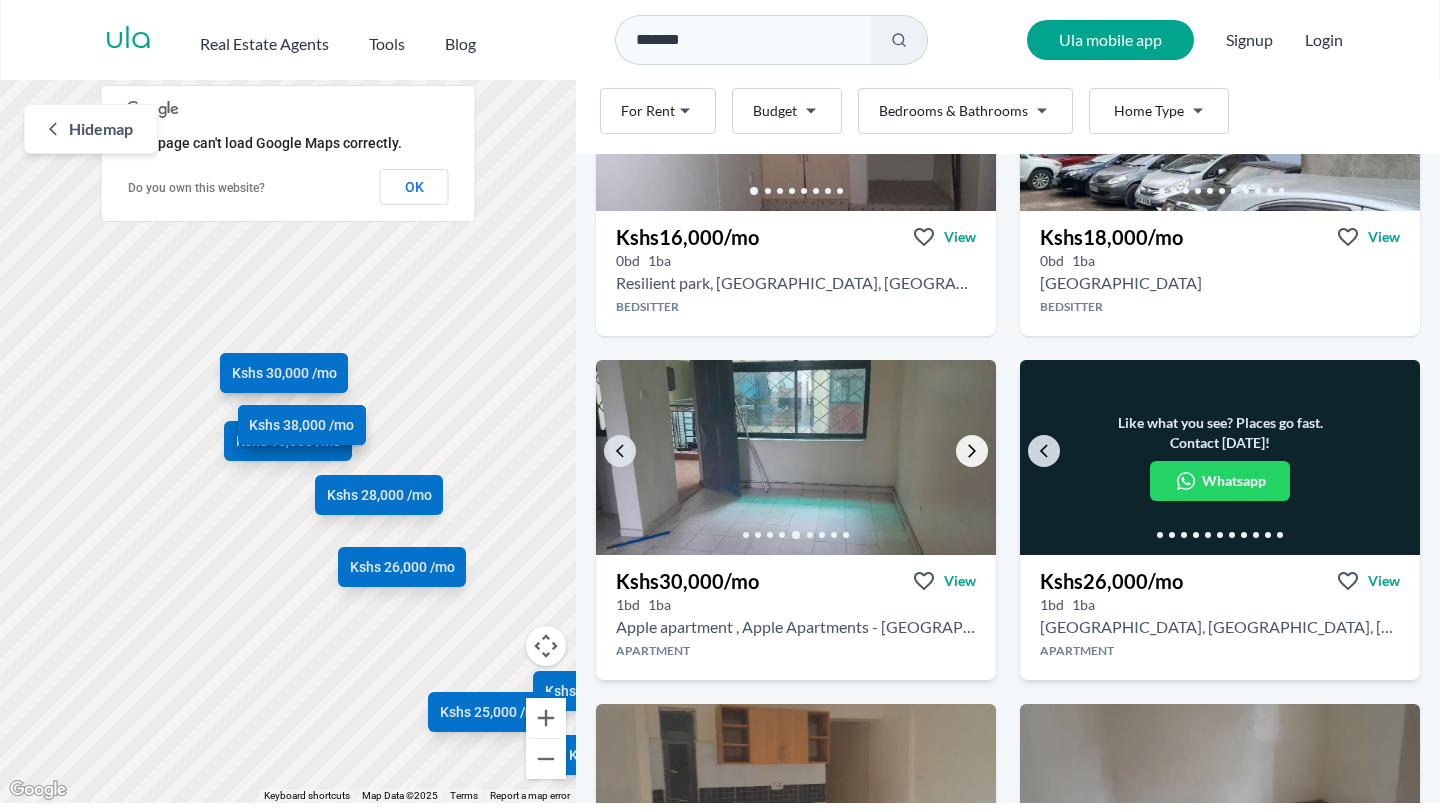 click 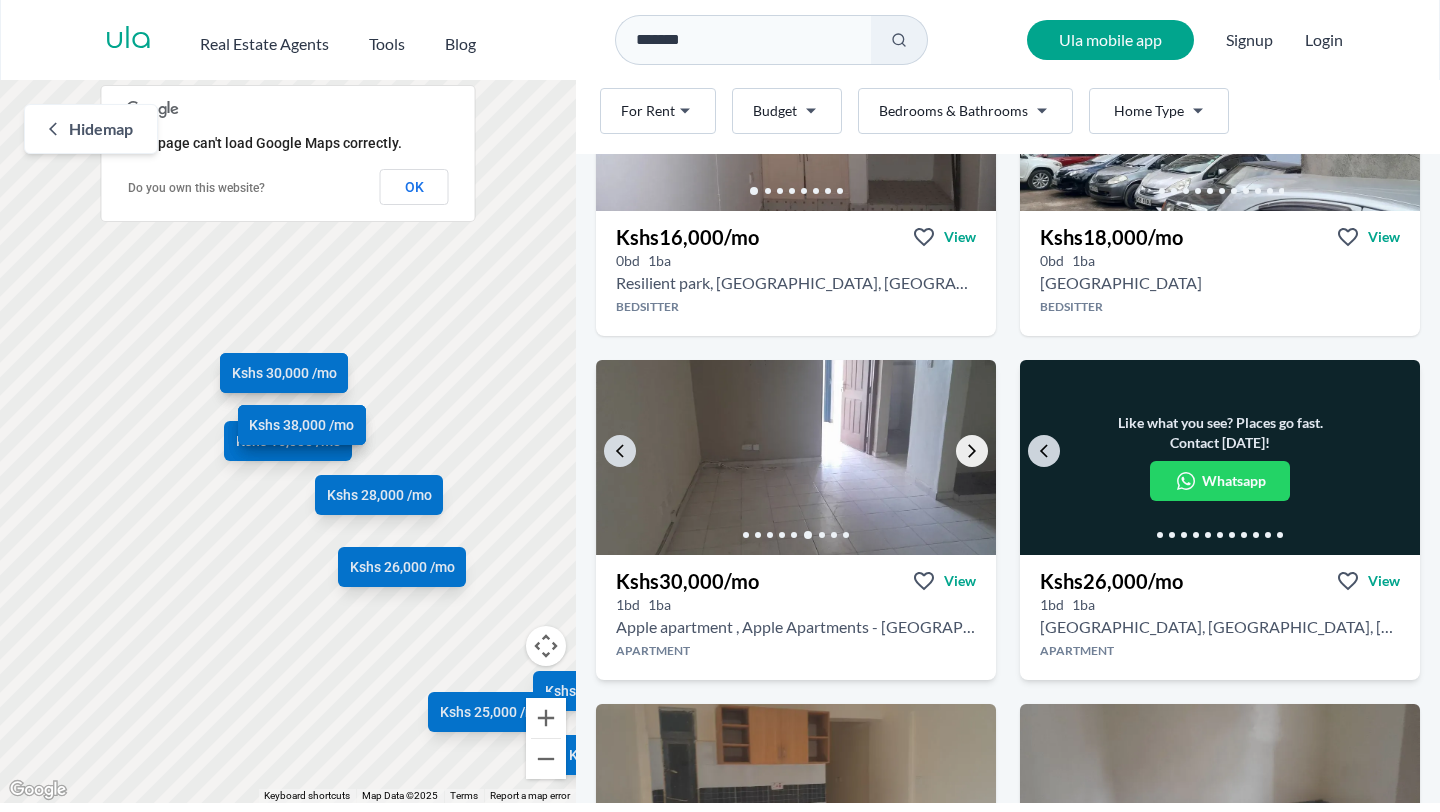 click 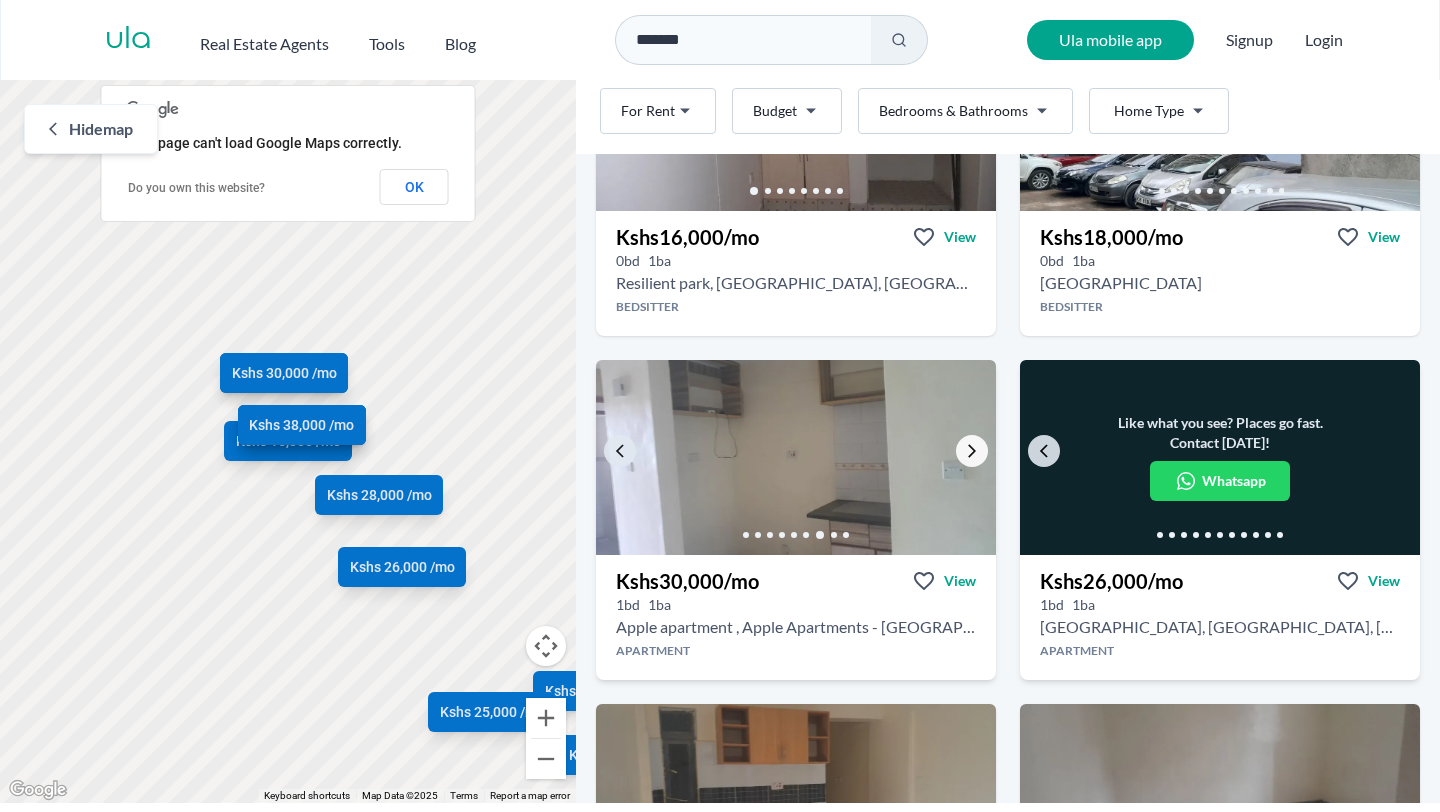 click 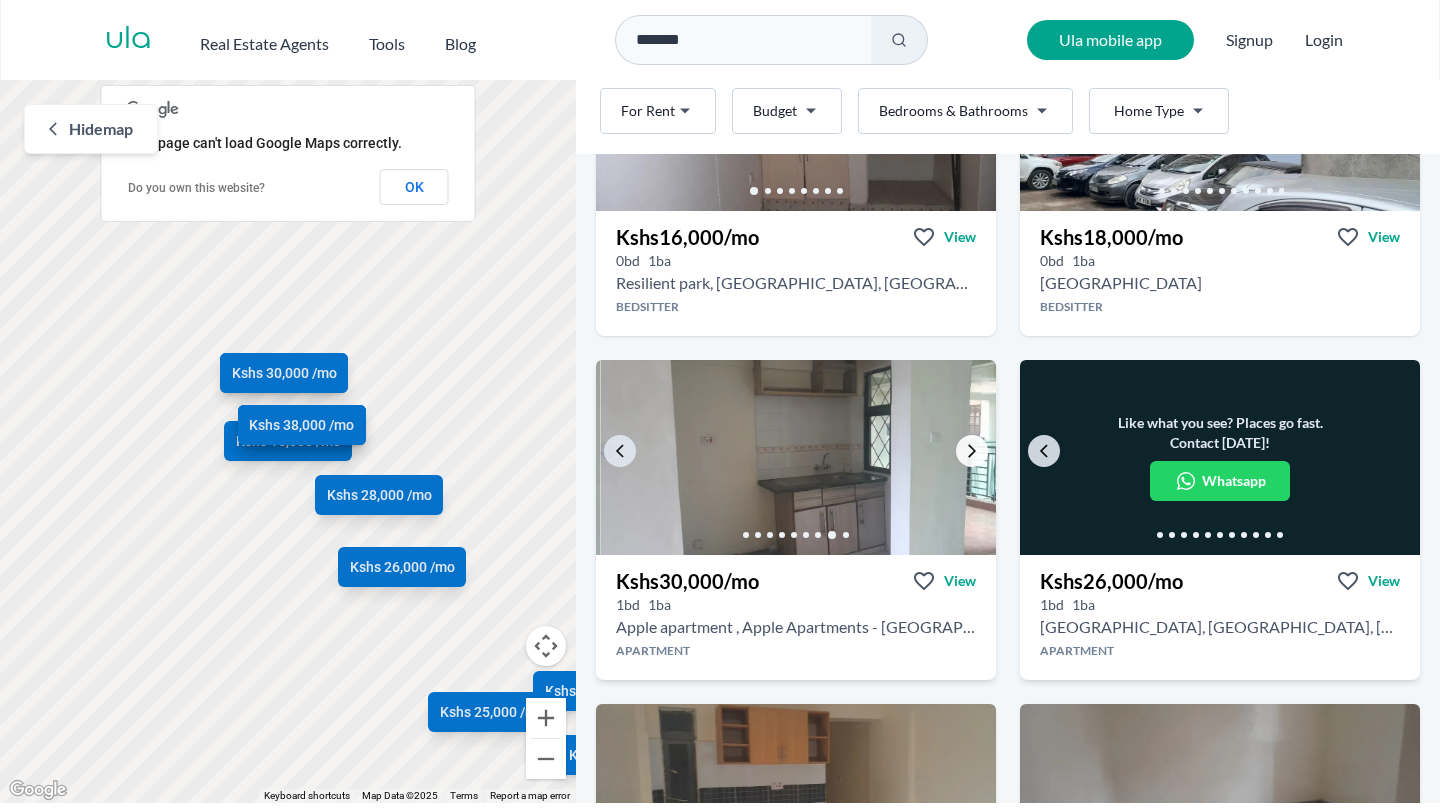 click 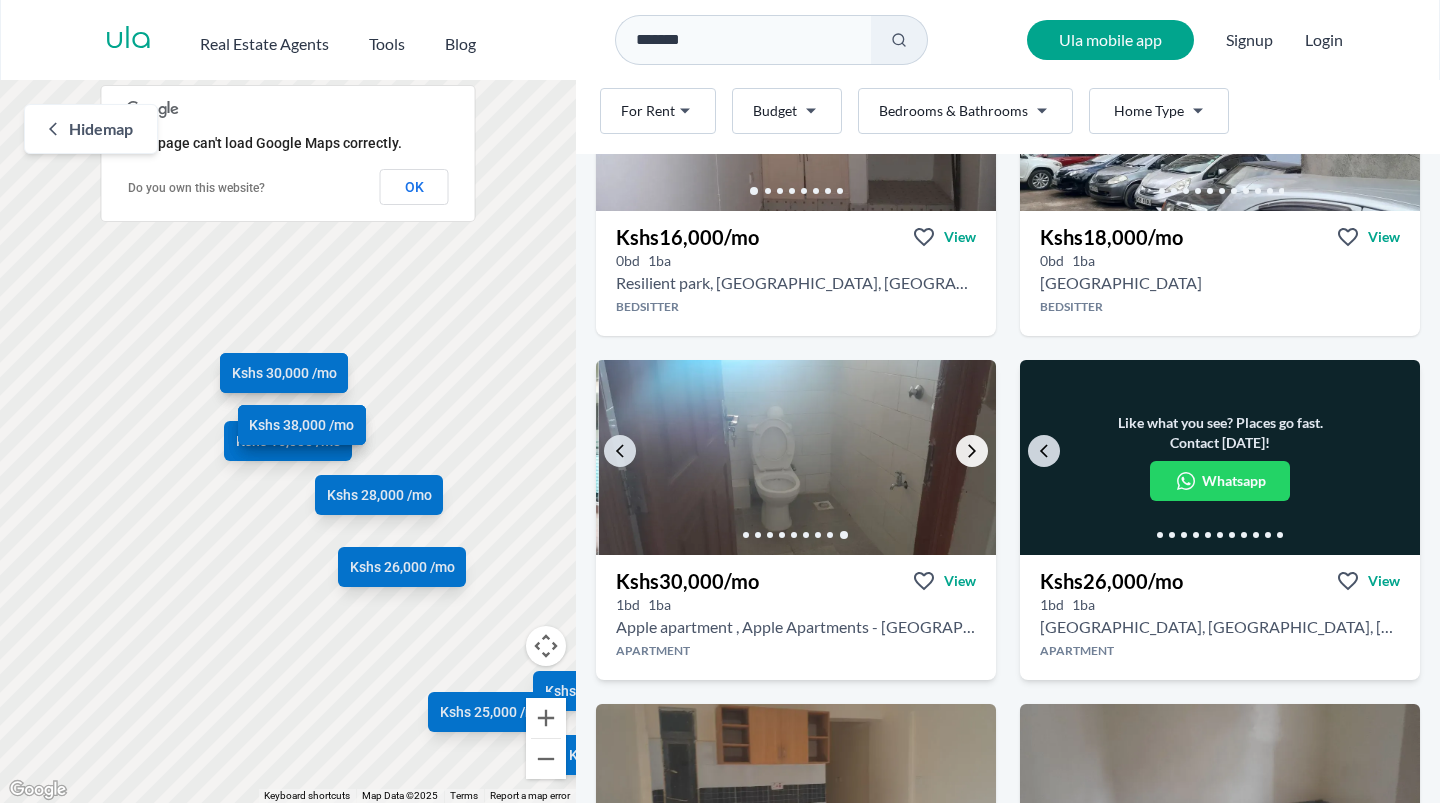 click 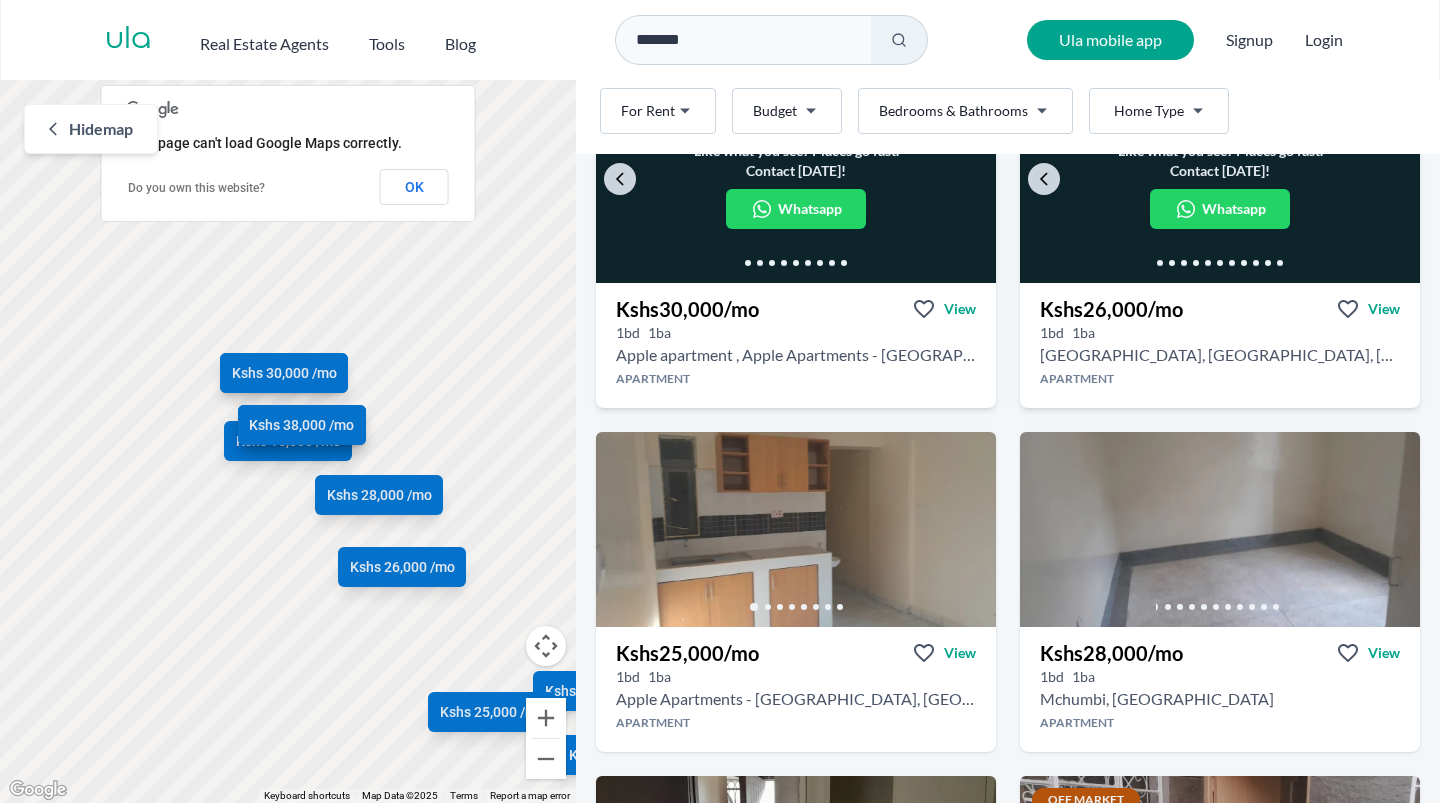 scroll, scrollTop: 531, scrollLeft: 0, axis: vertical 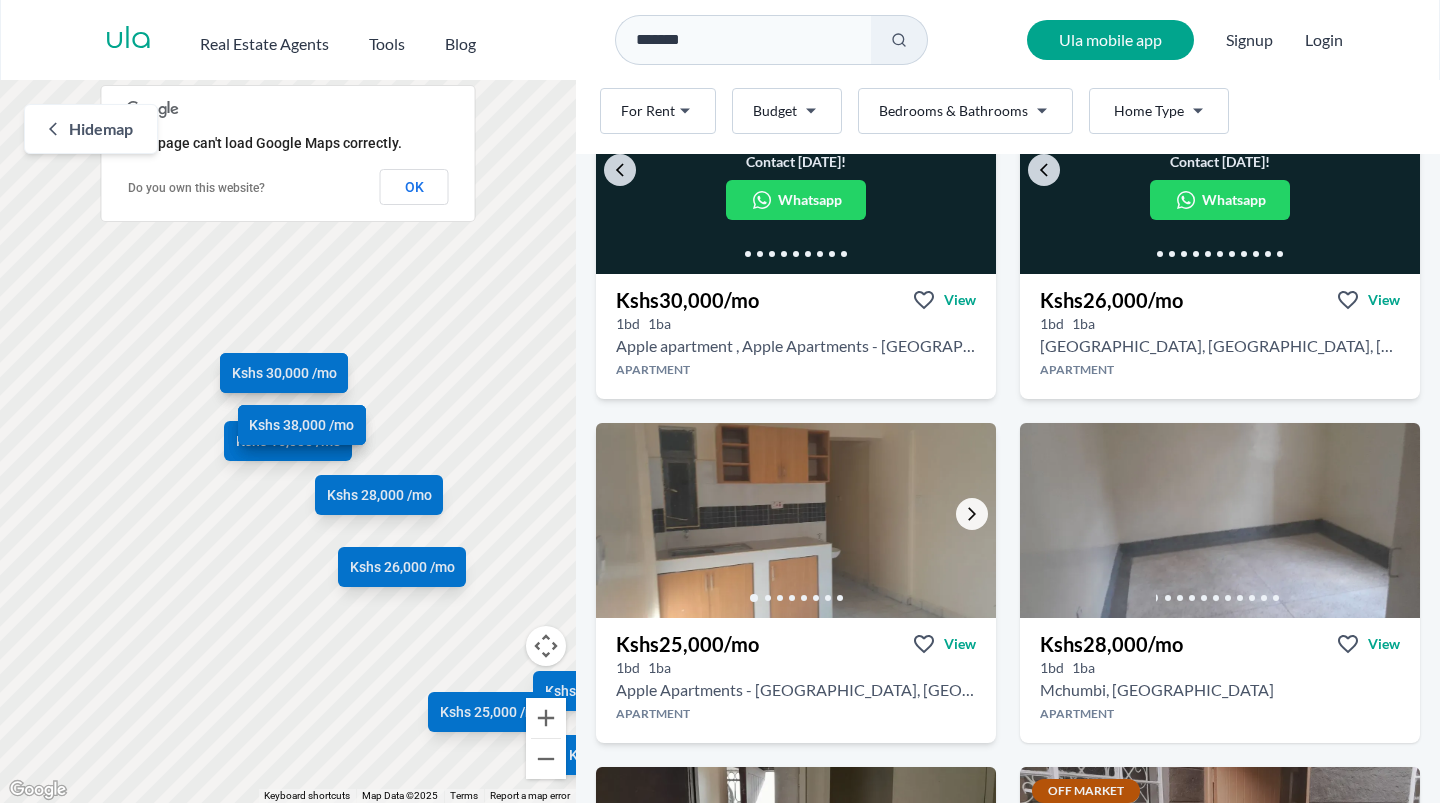 click 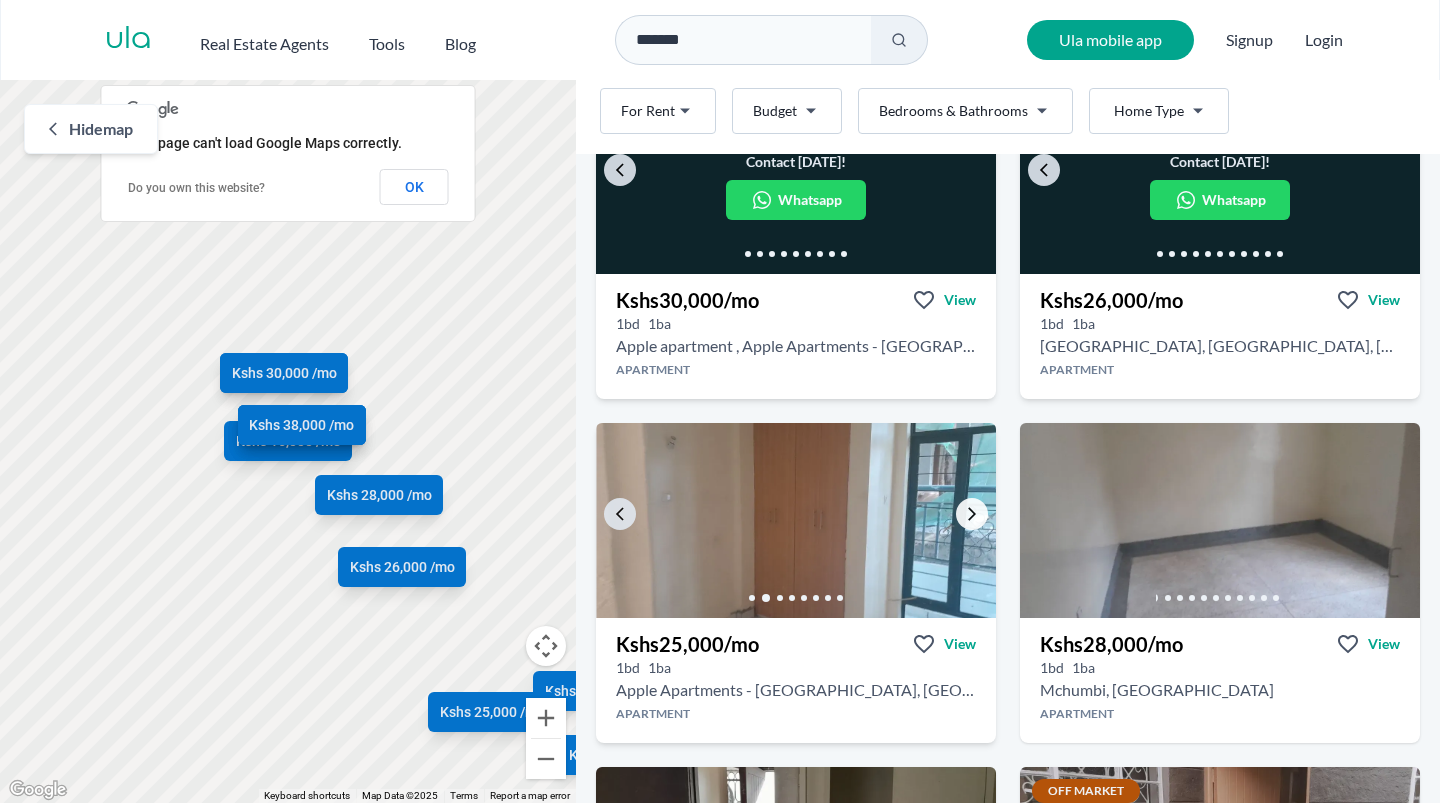 click 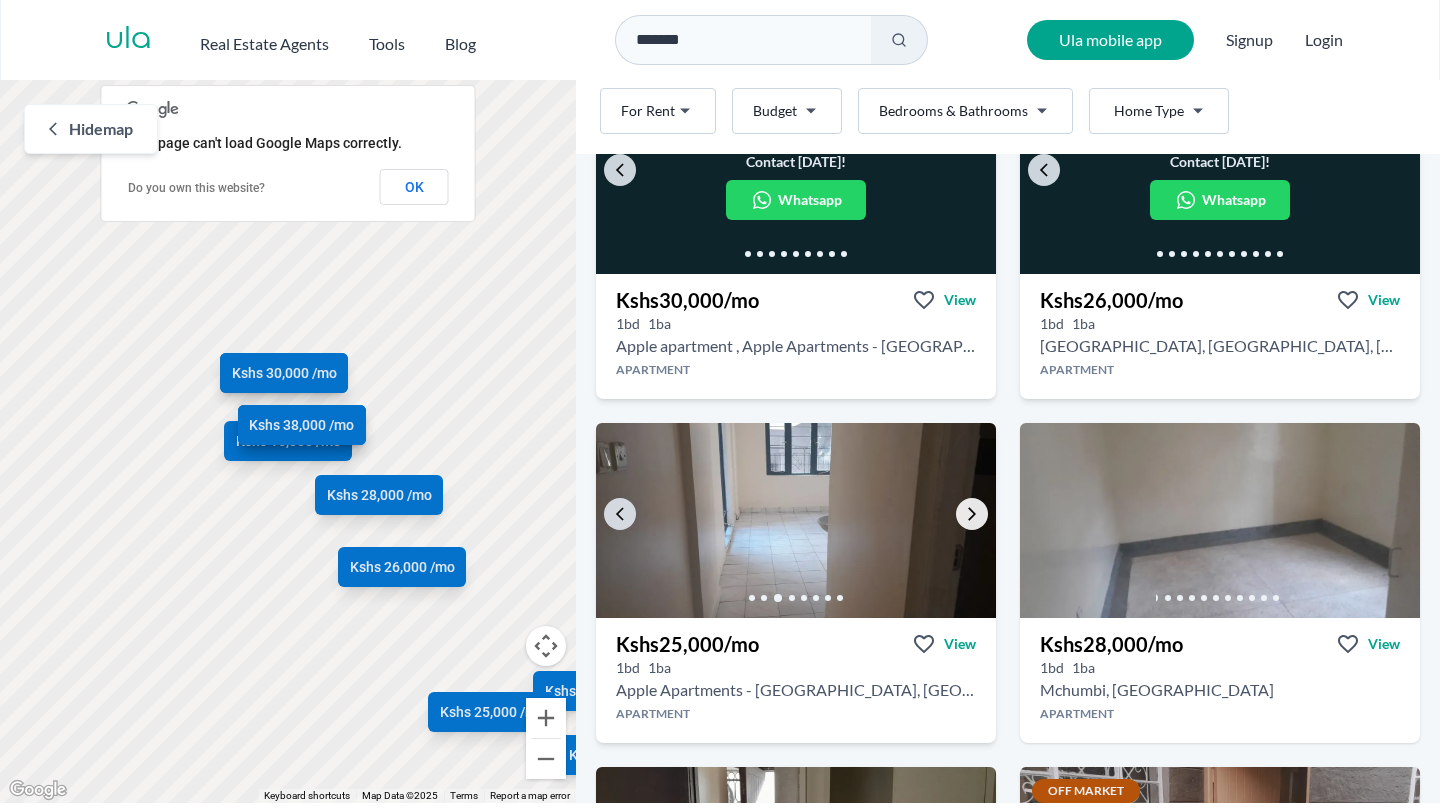 click 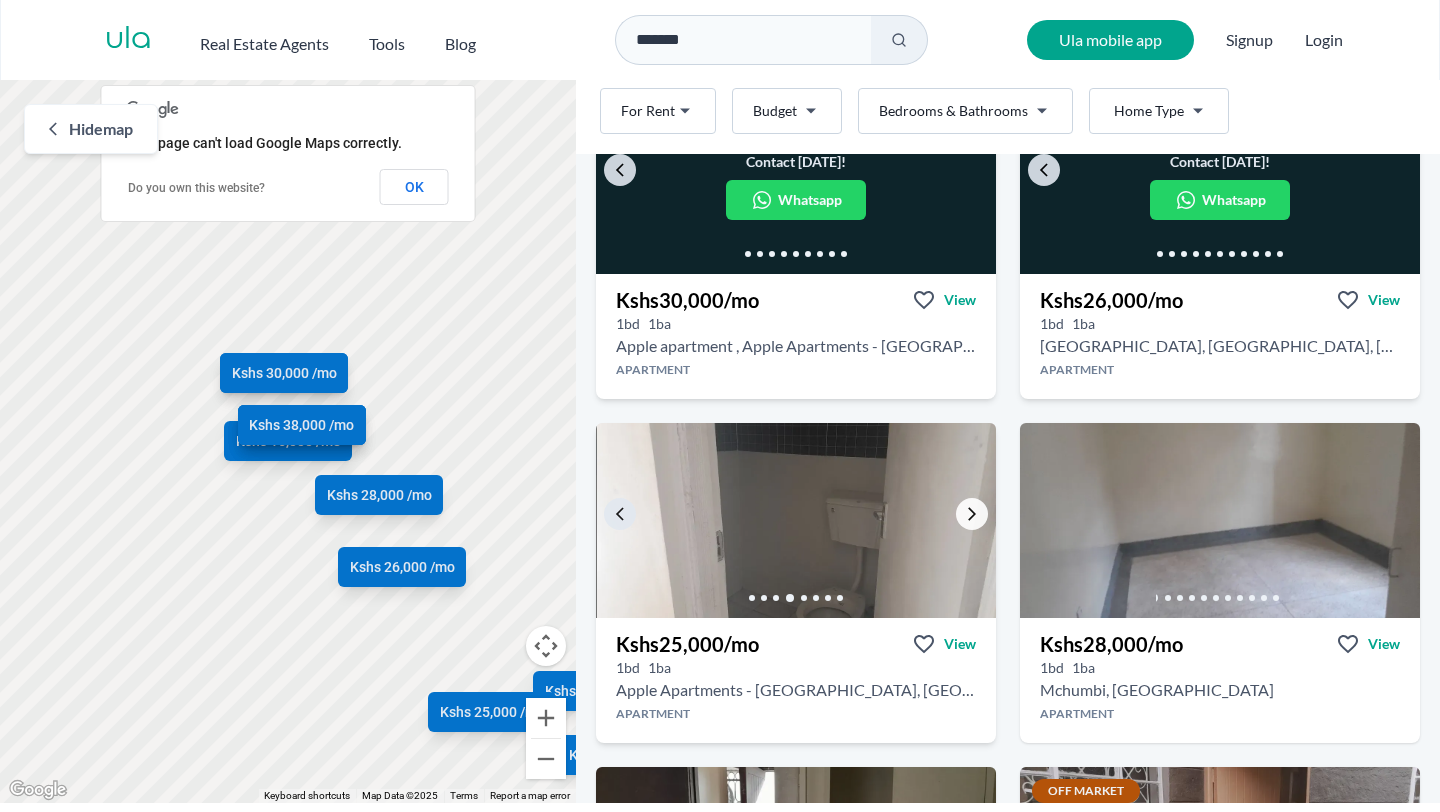 click 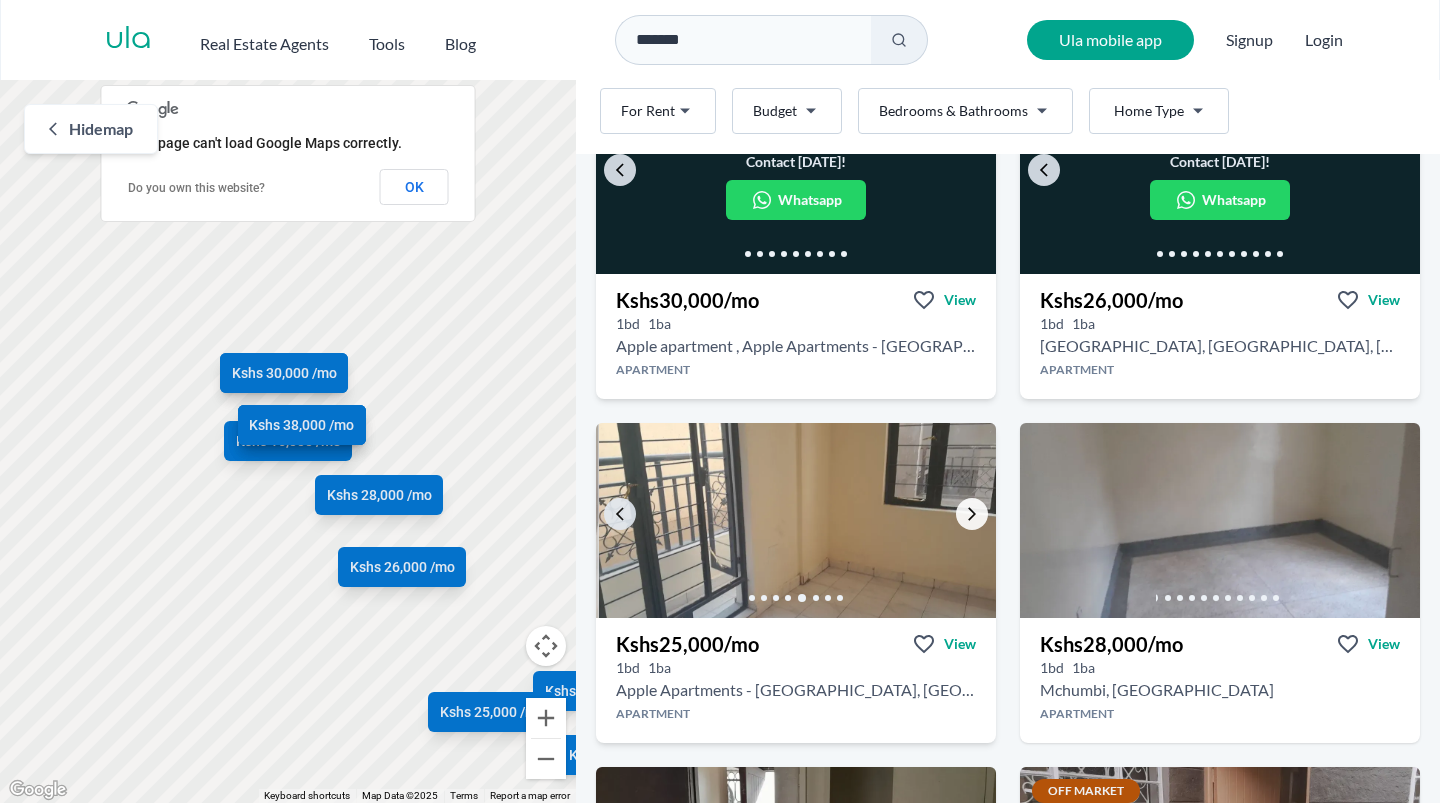 click 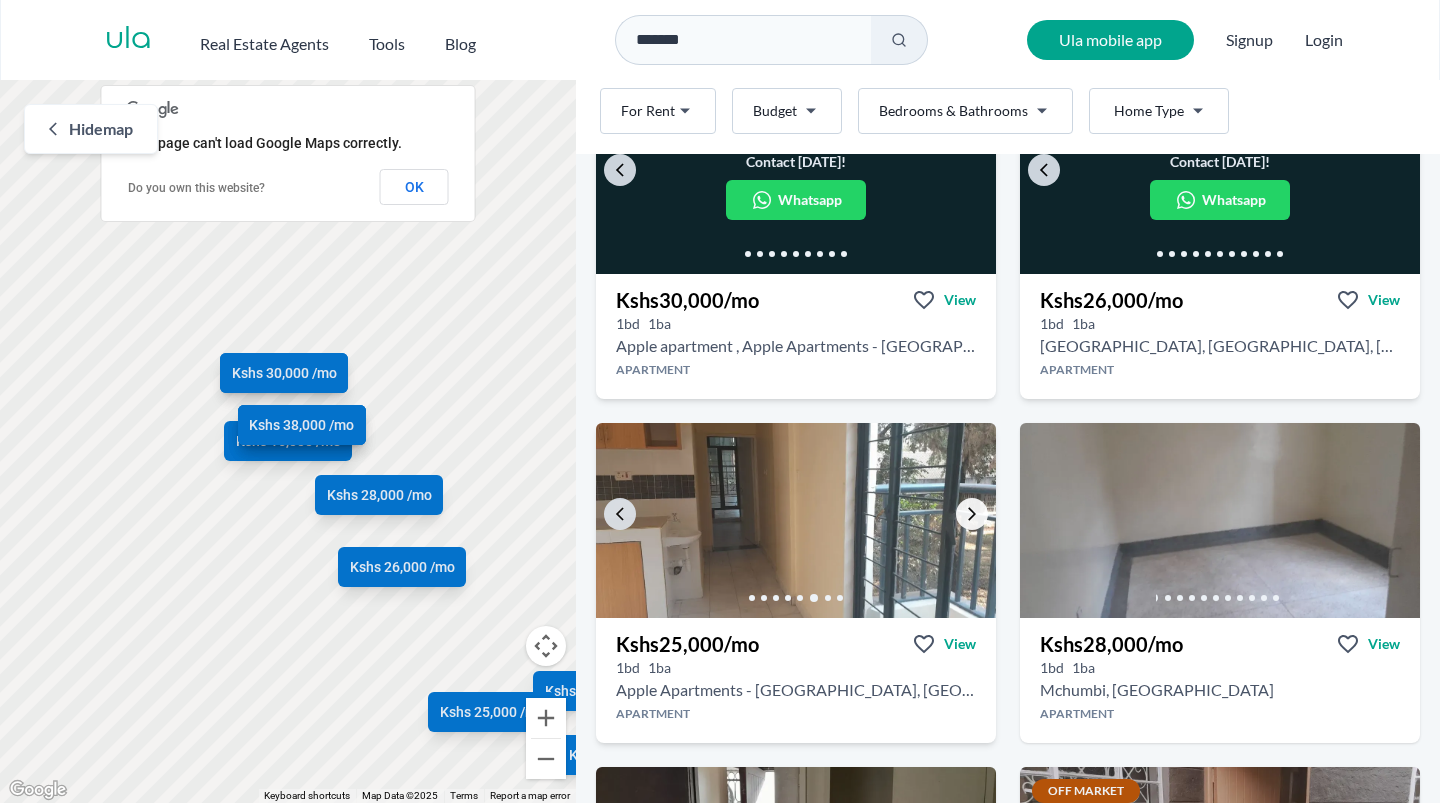 click 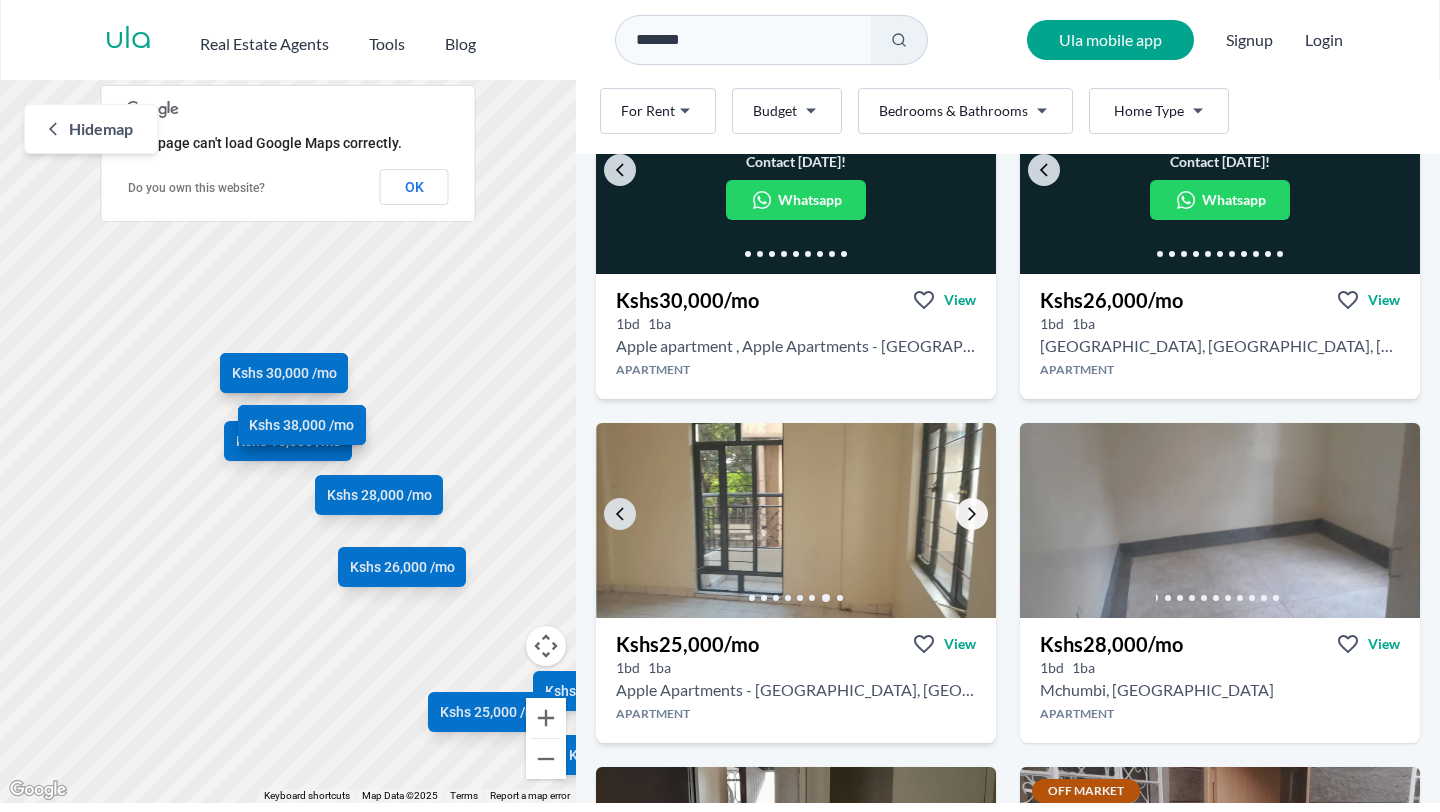 click 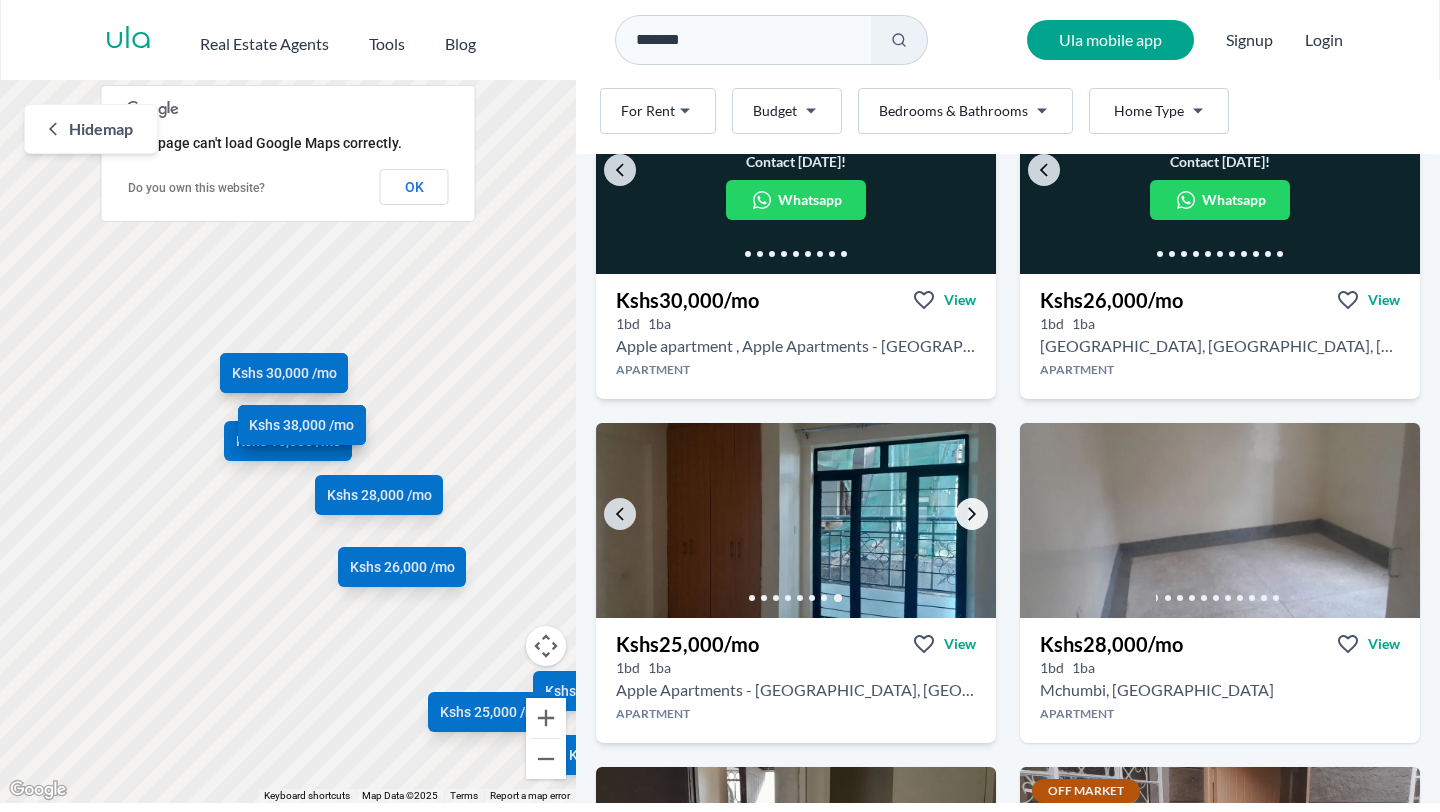 click 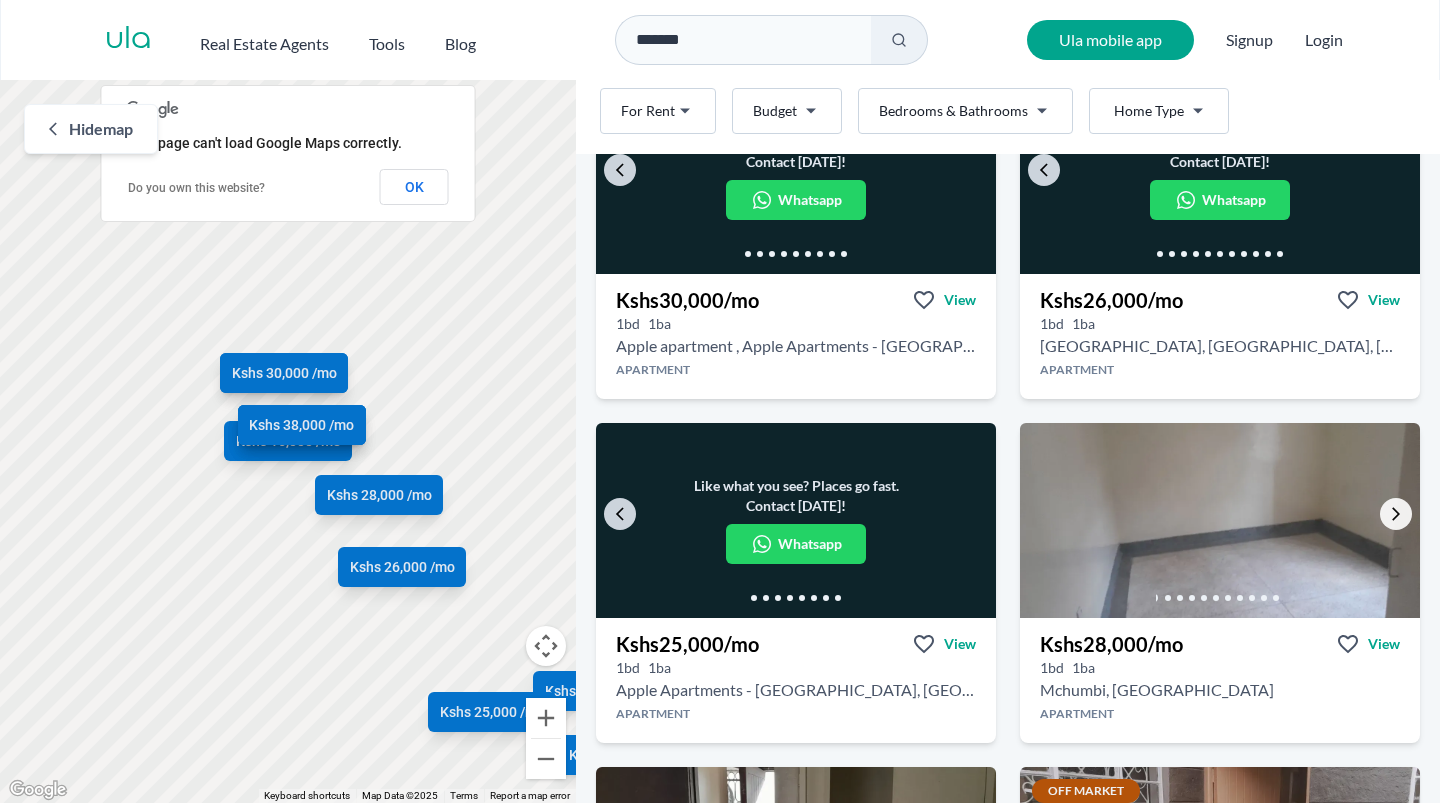 click 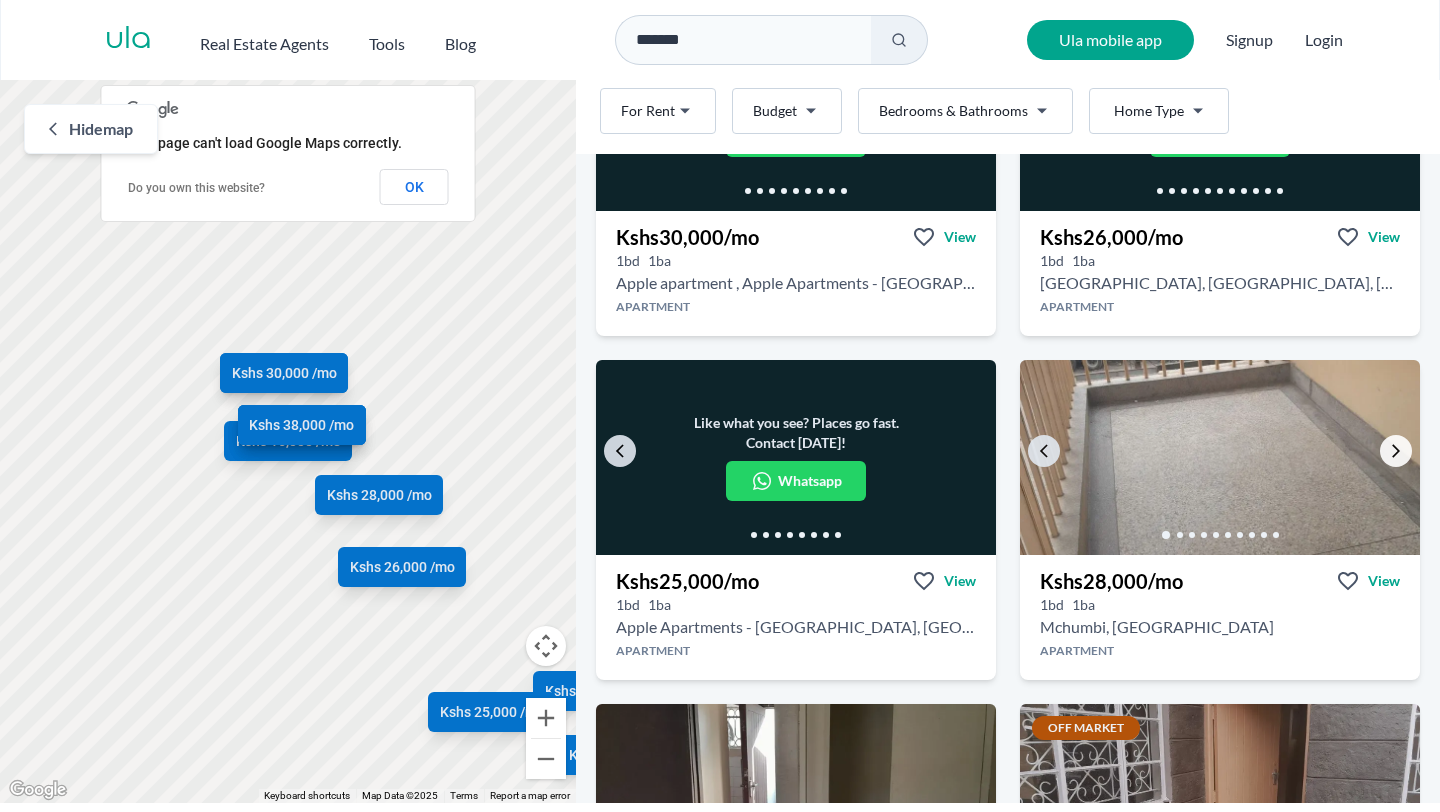 scroll, scrollTop: 609, scrollLeft: 0, axis: vertical 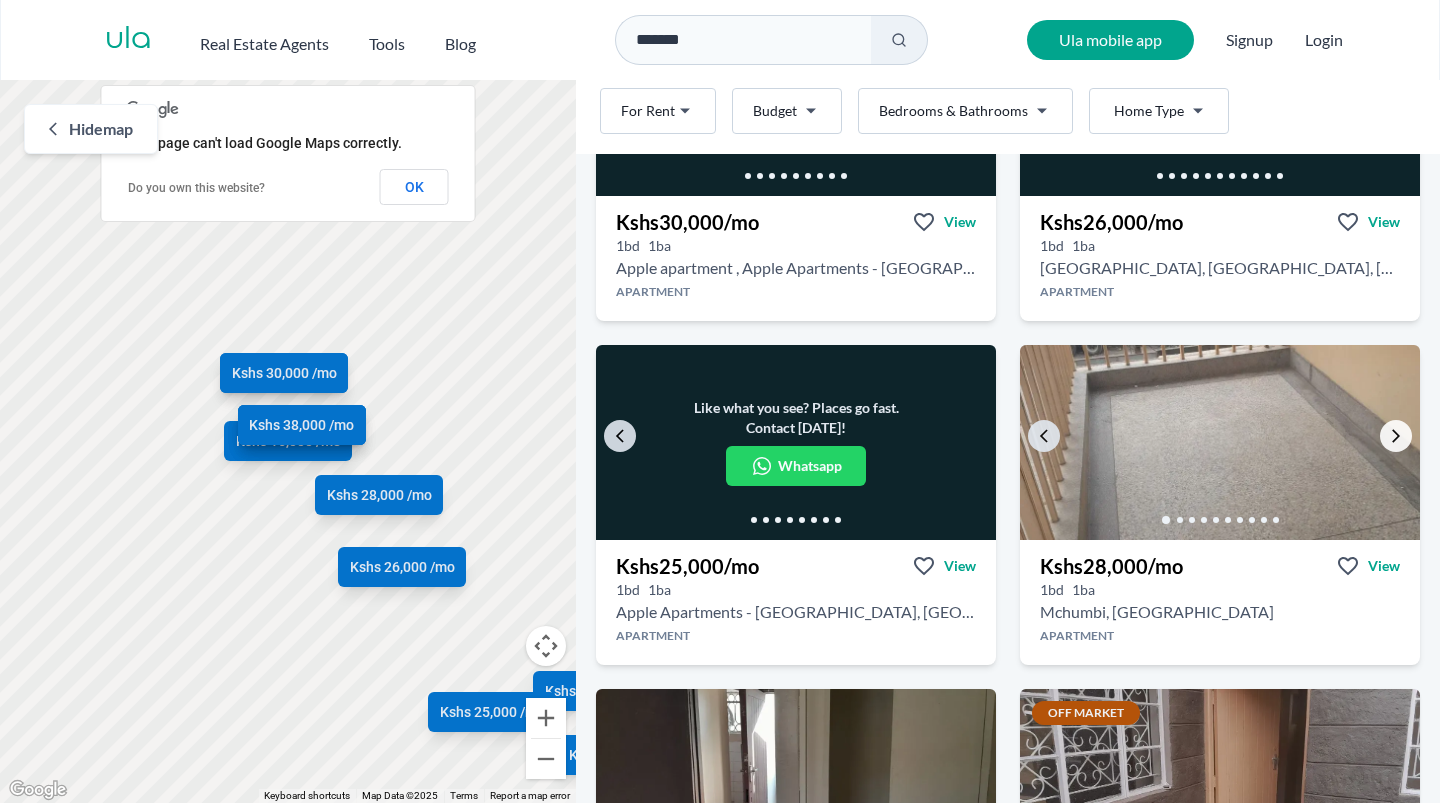 click 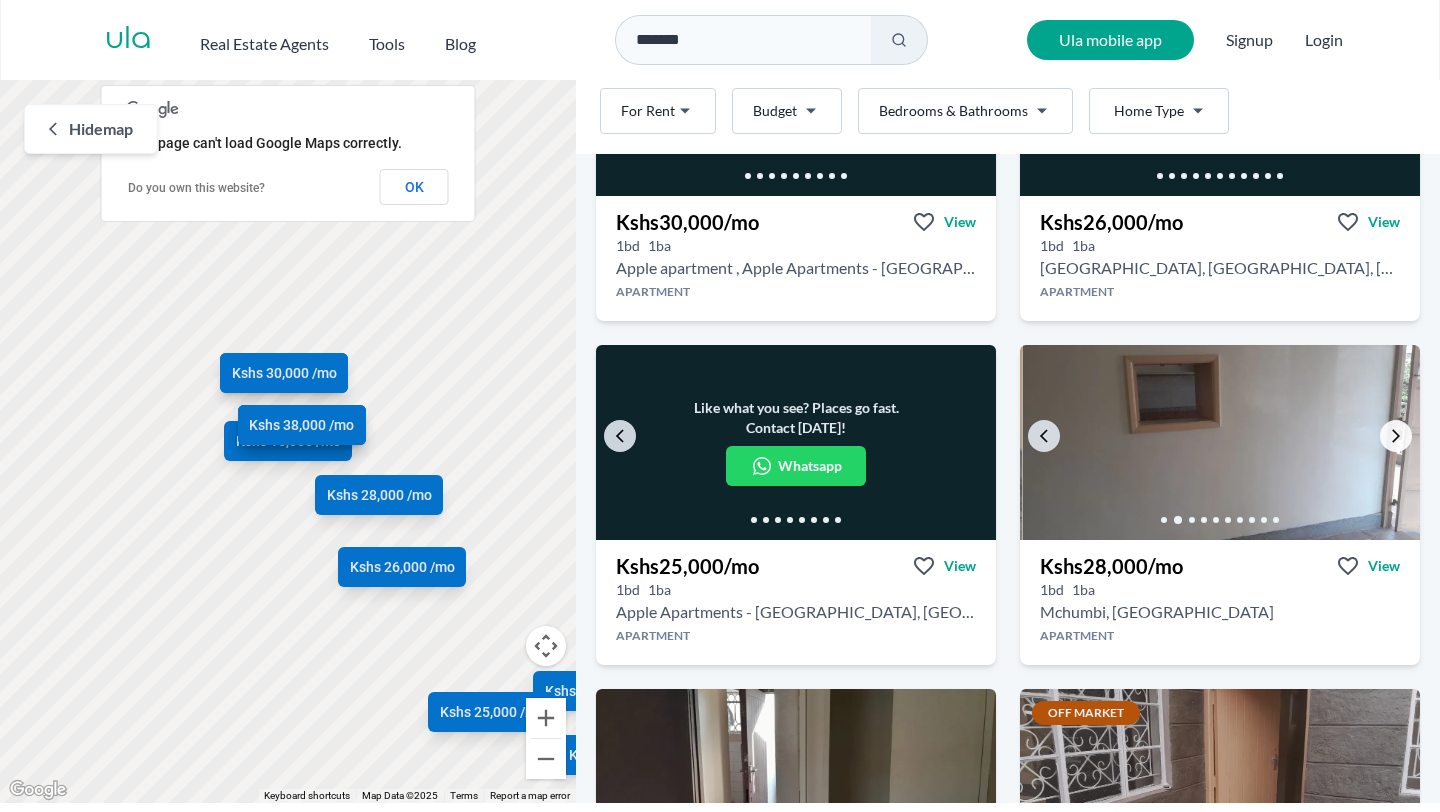 click 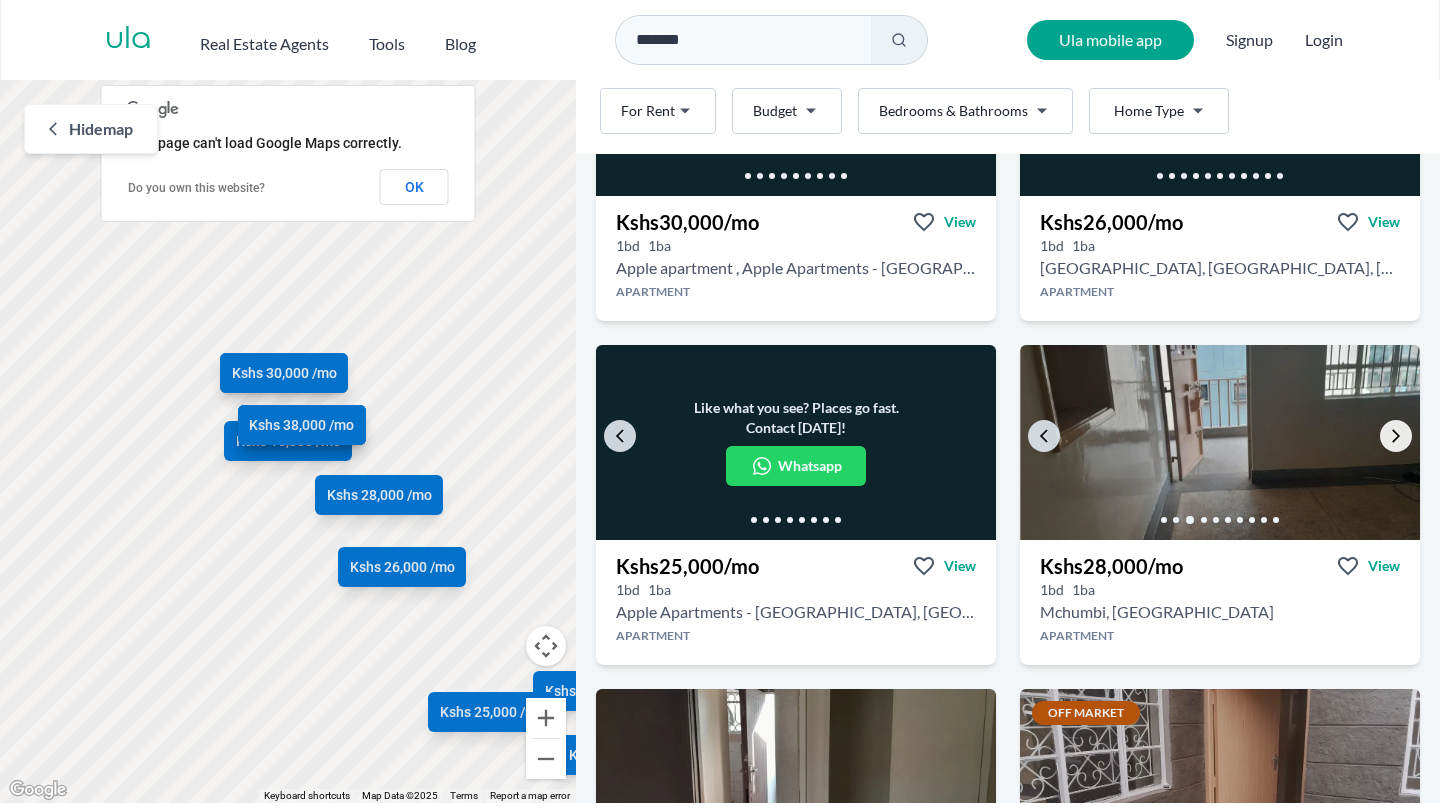 click 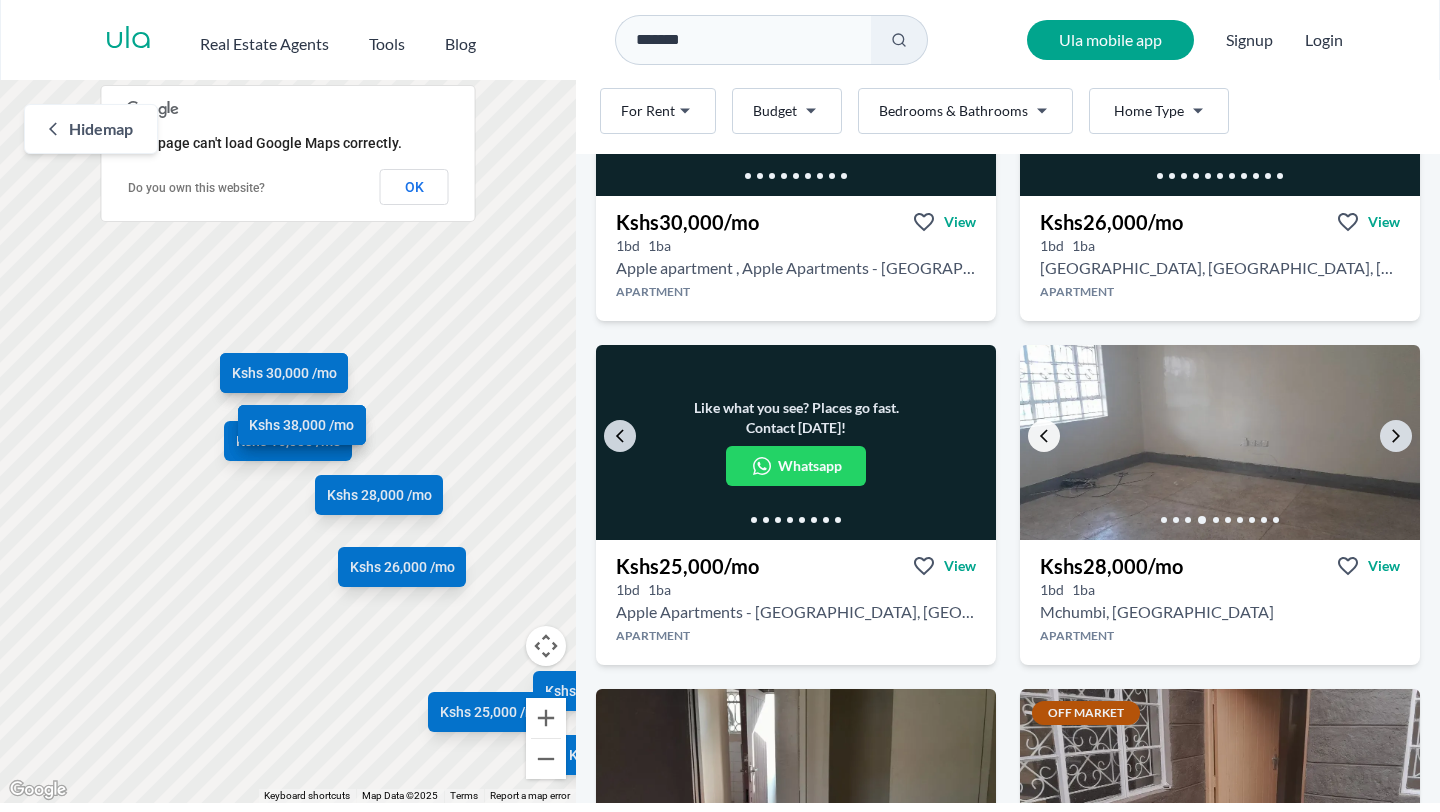 click 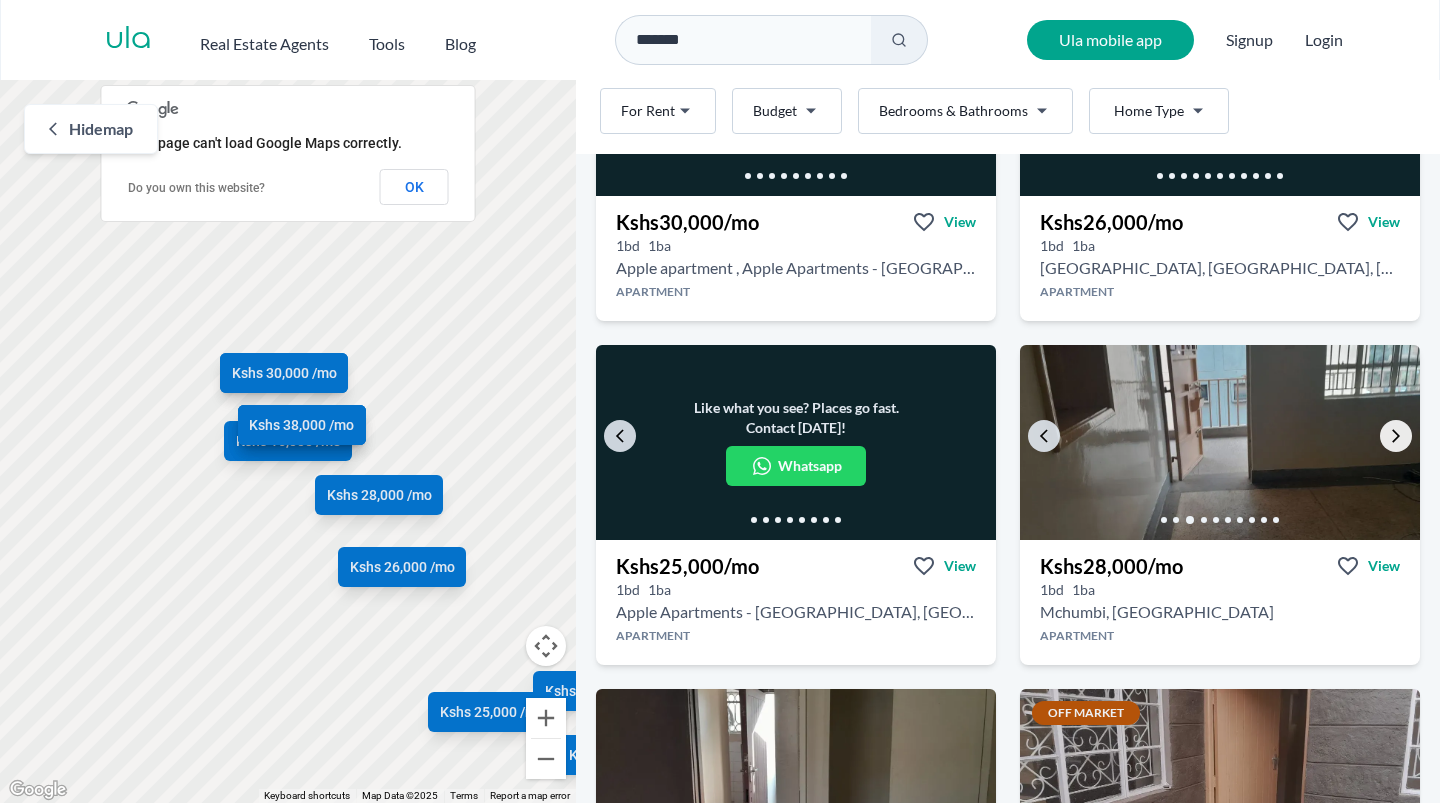 click 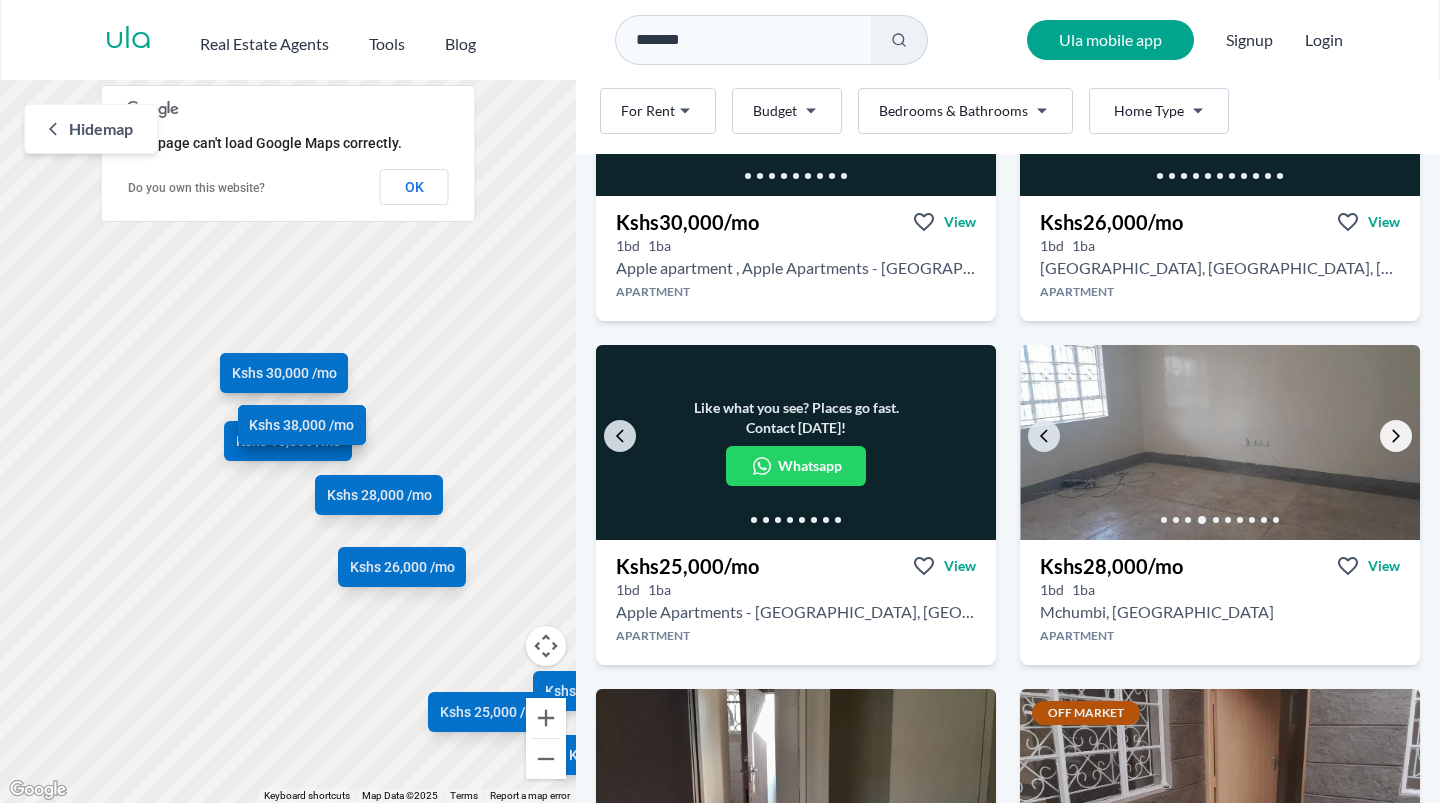 click 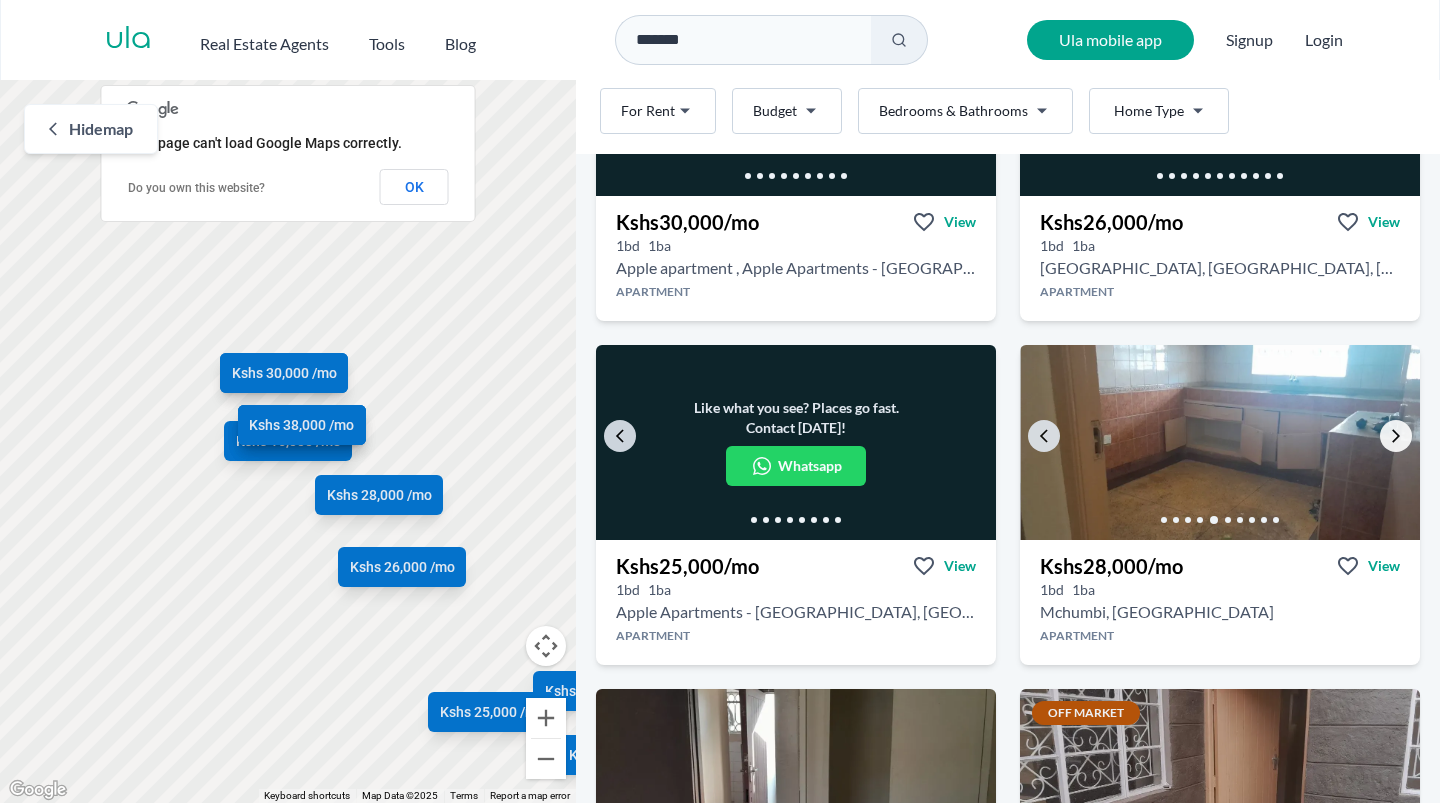 click 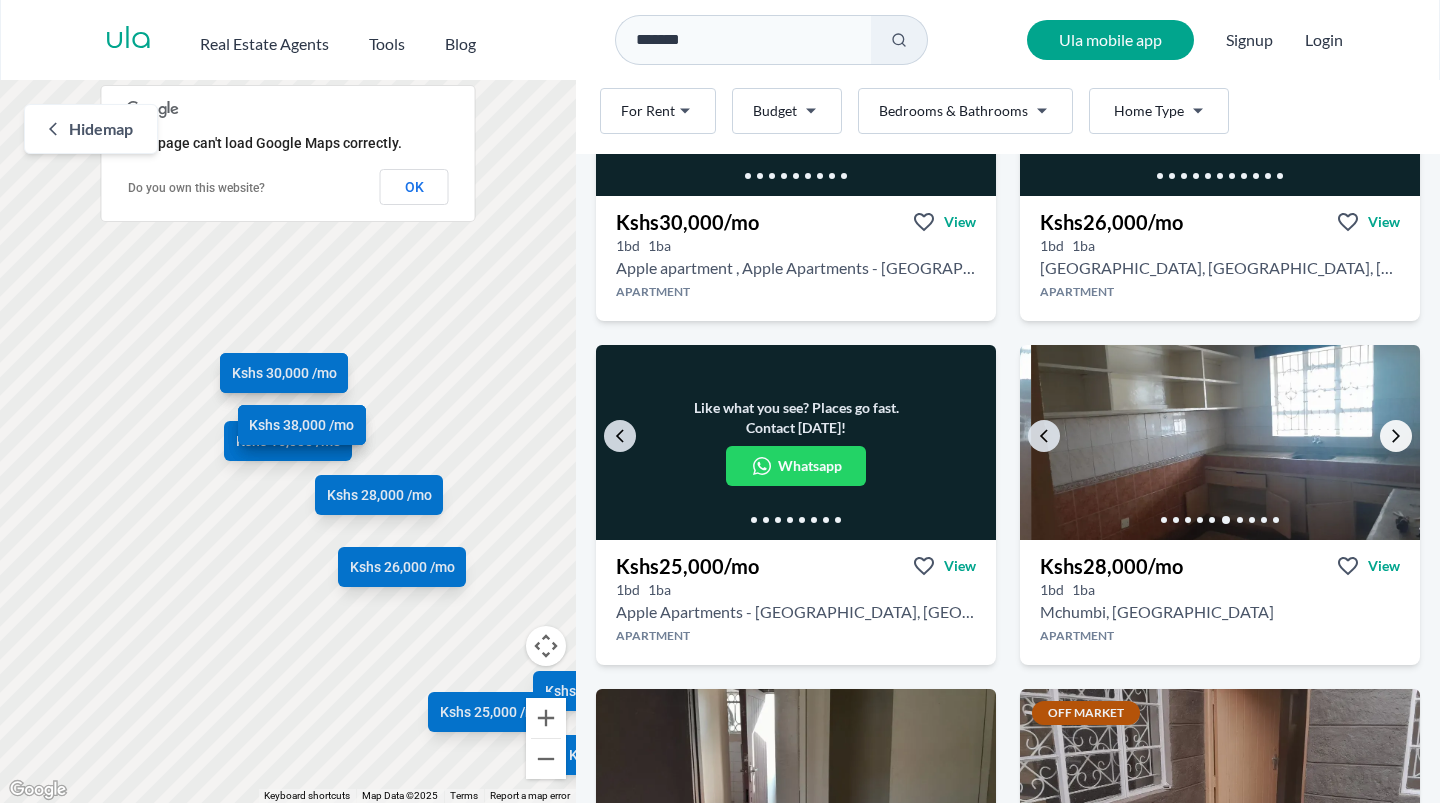 click 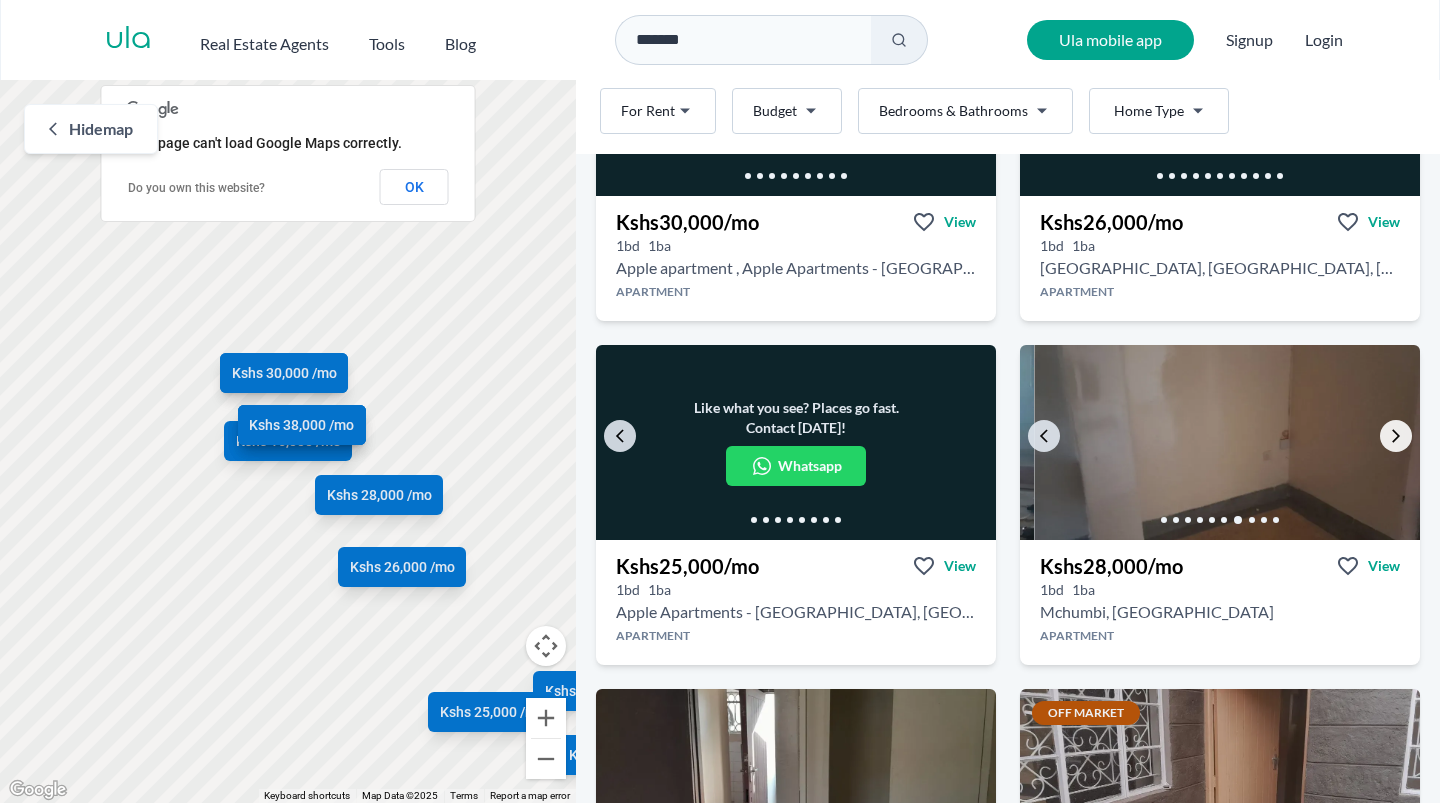 click 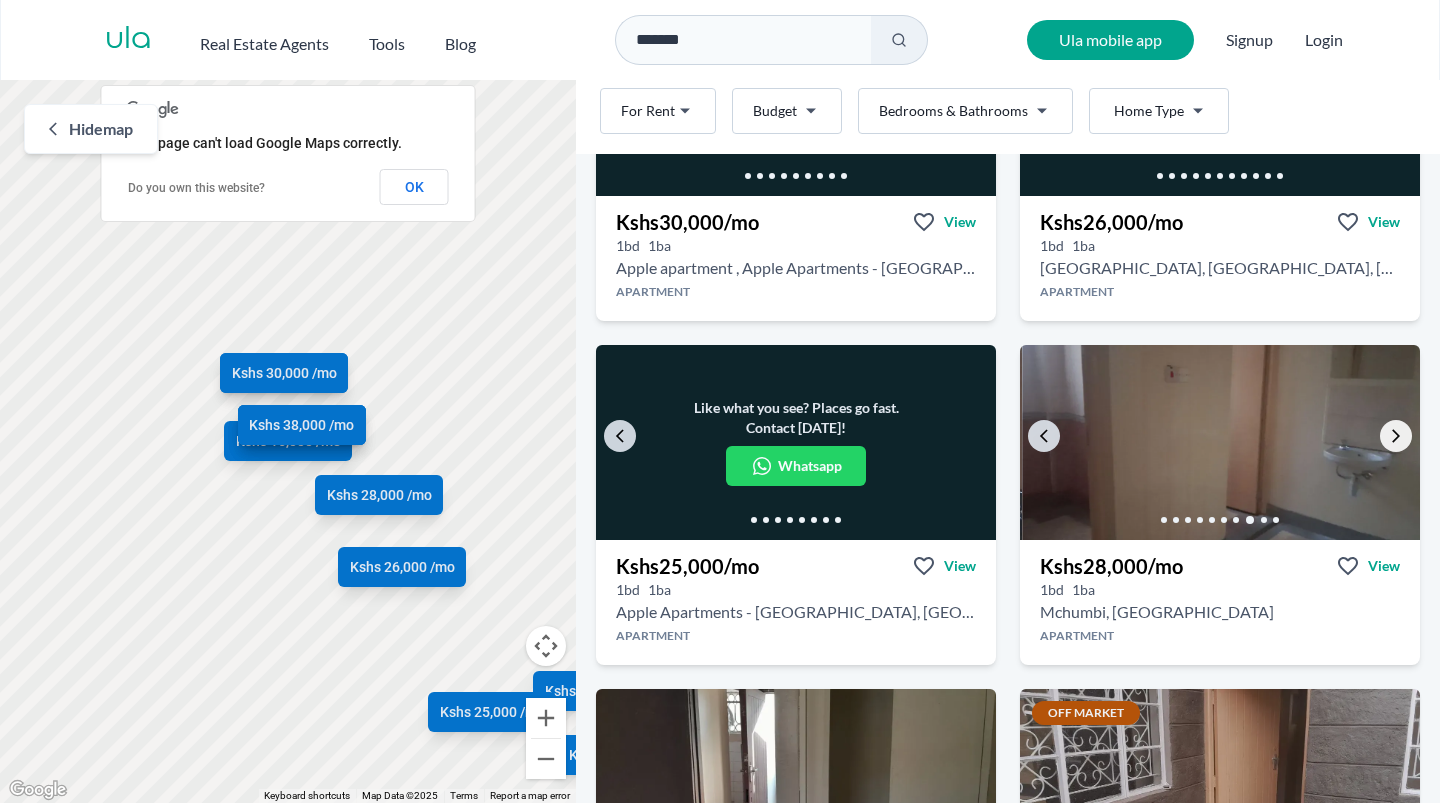 click 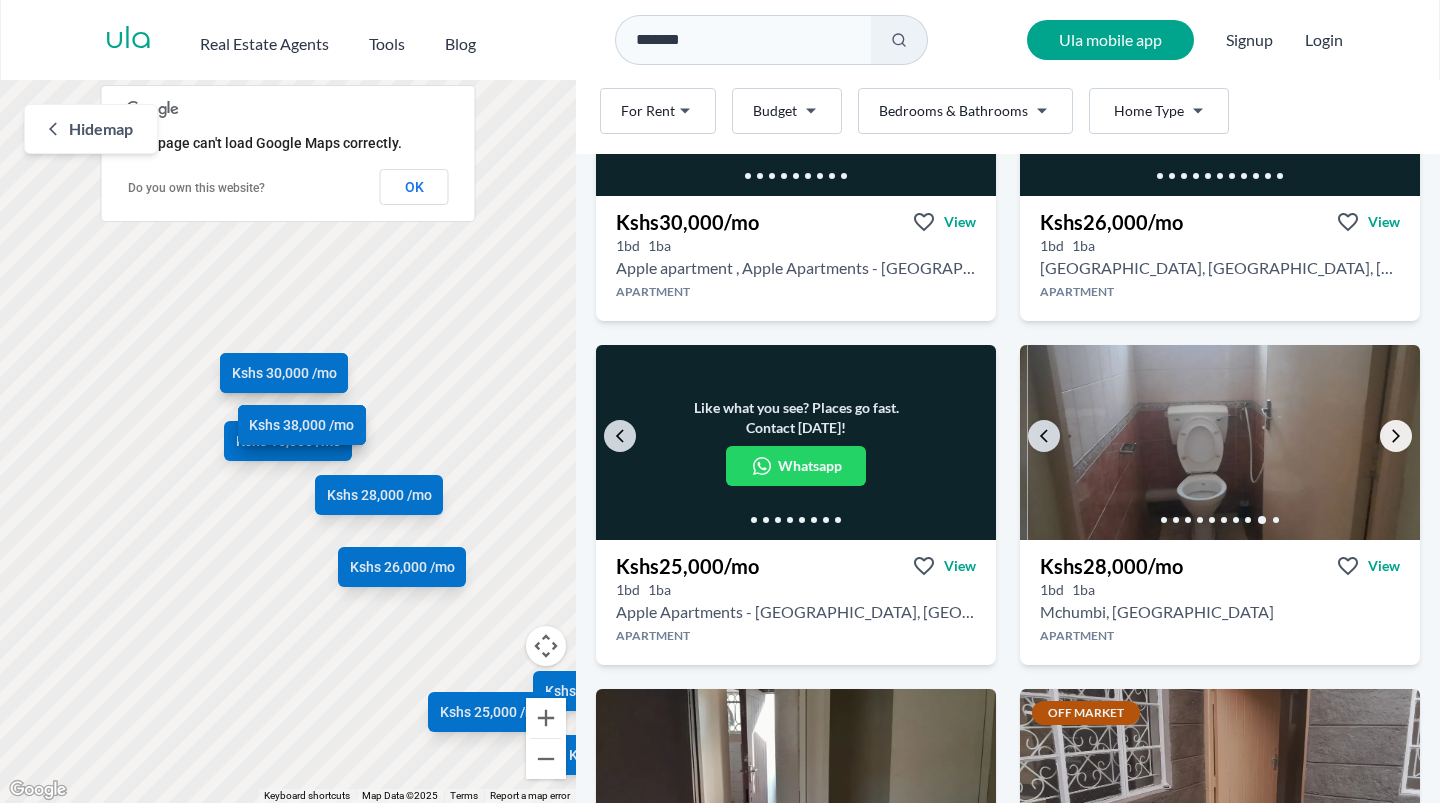 click 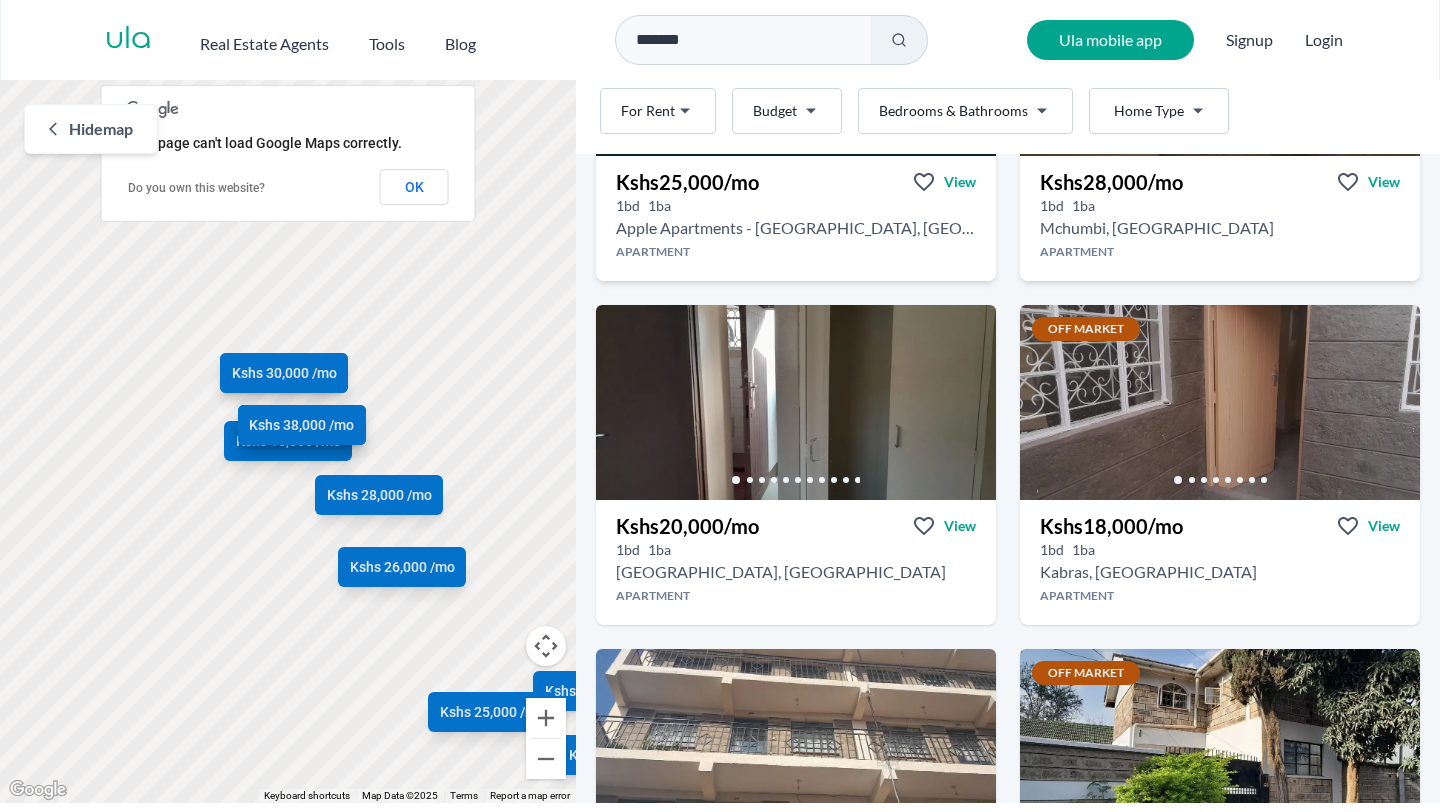 scroll, scrollTop: 999, scrollLeft: 0, axis: vertical 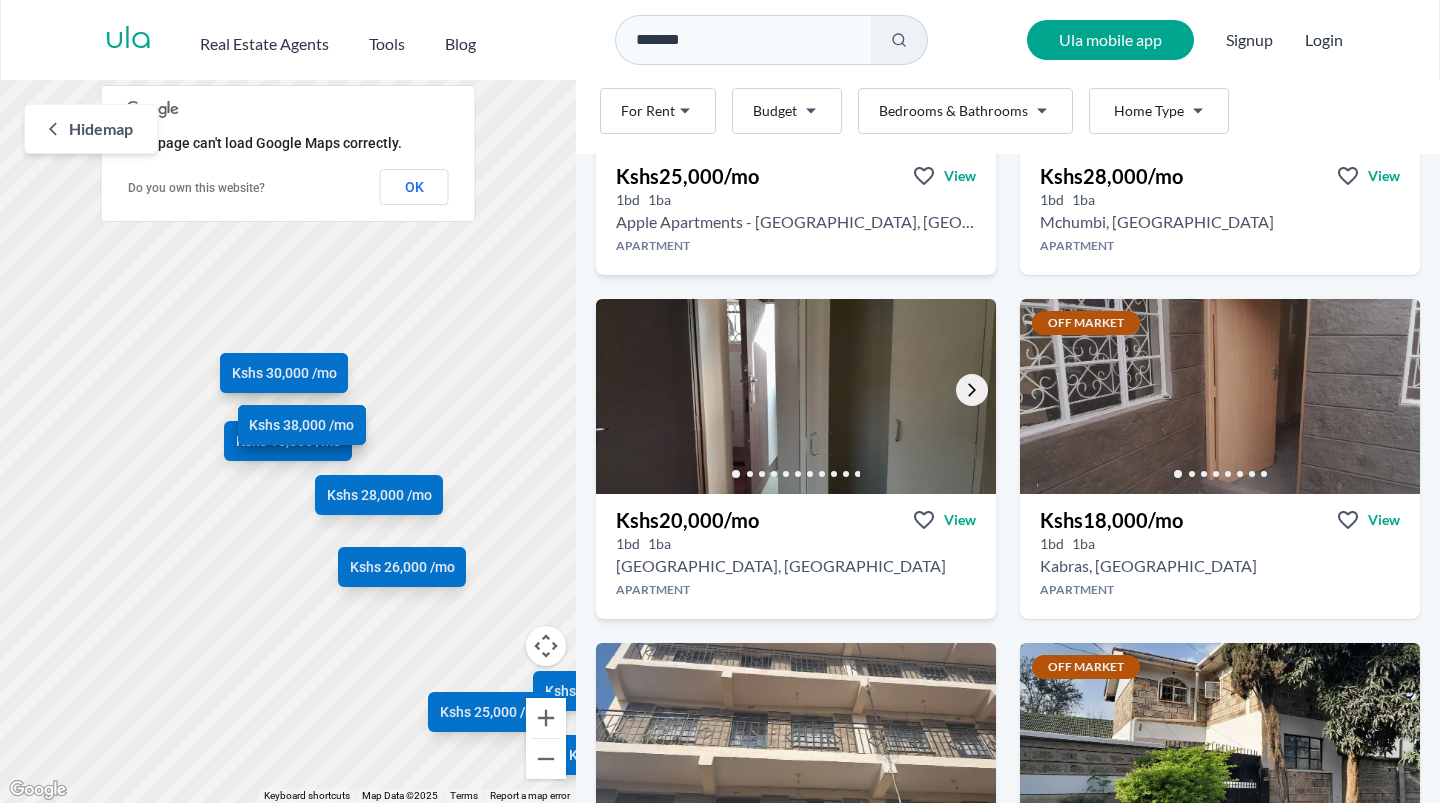 click 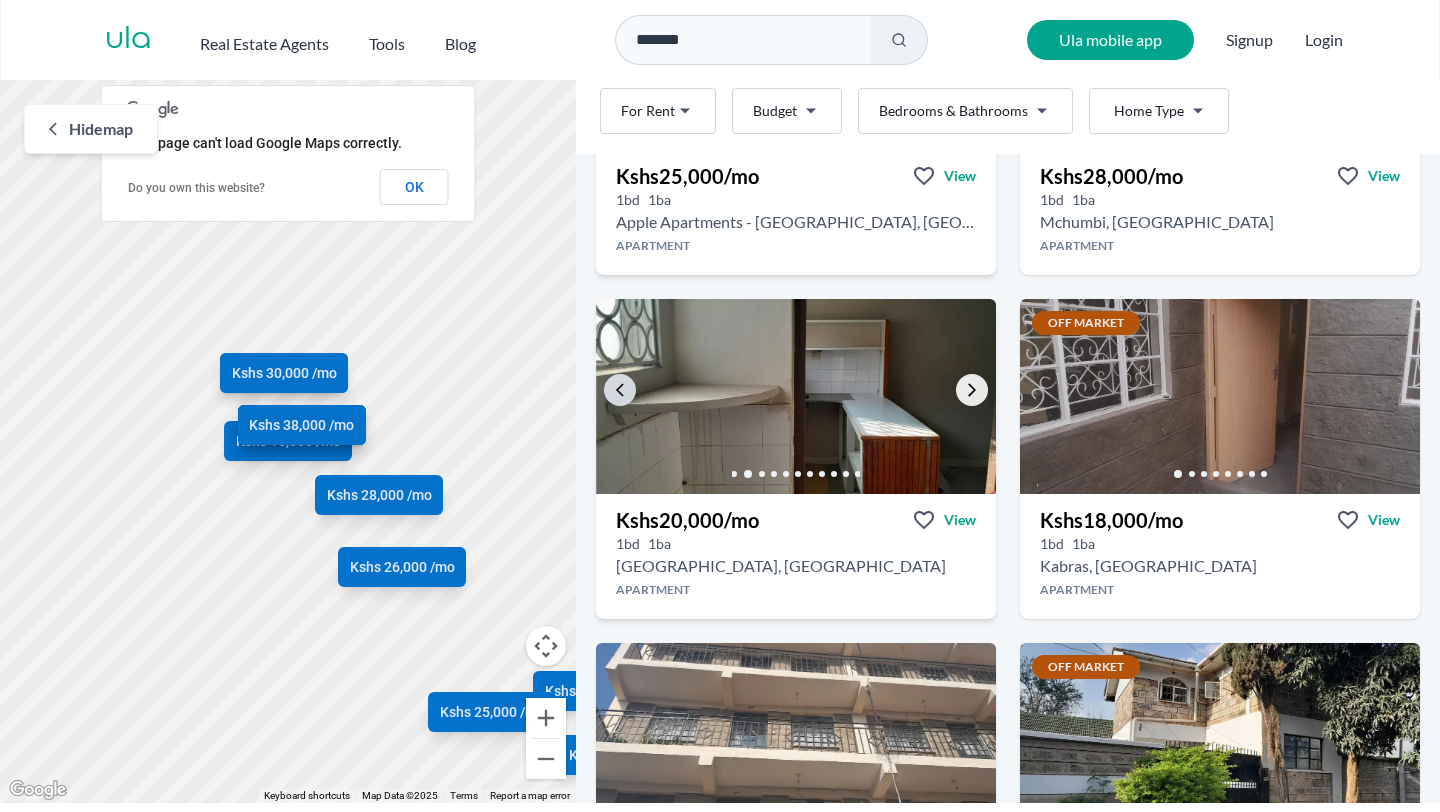 click 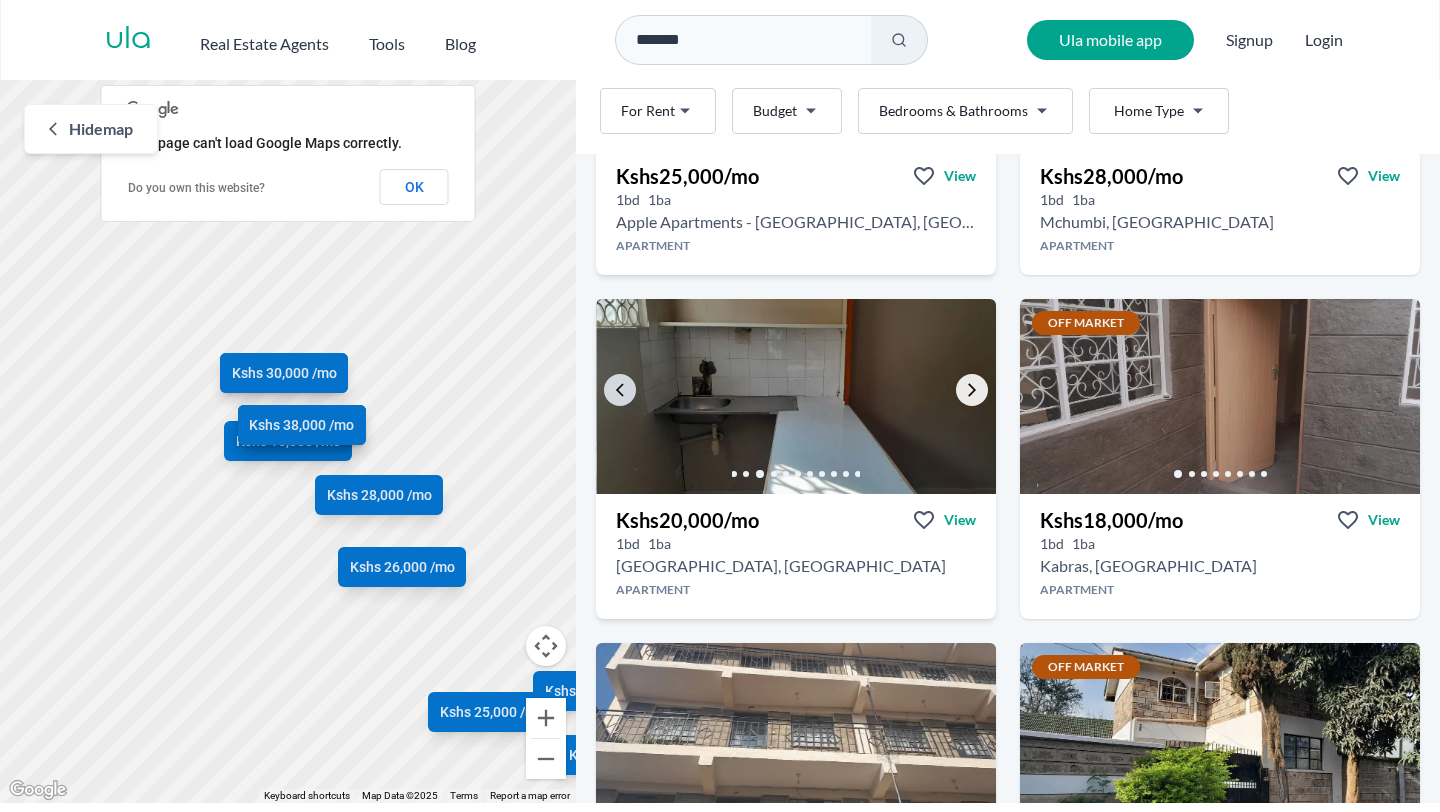 click 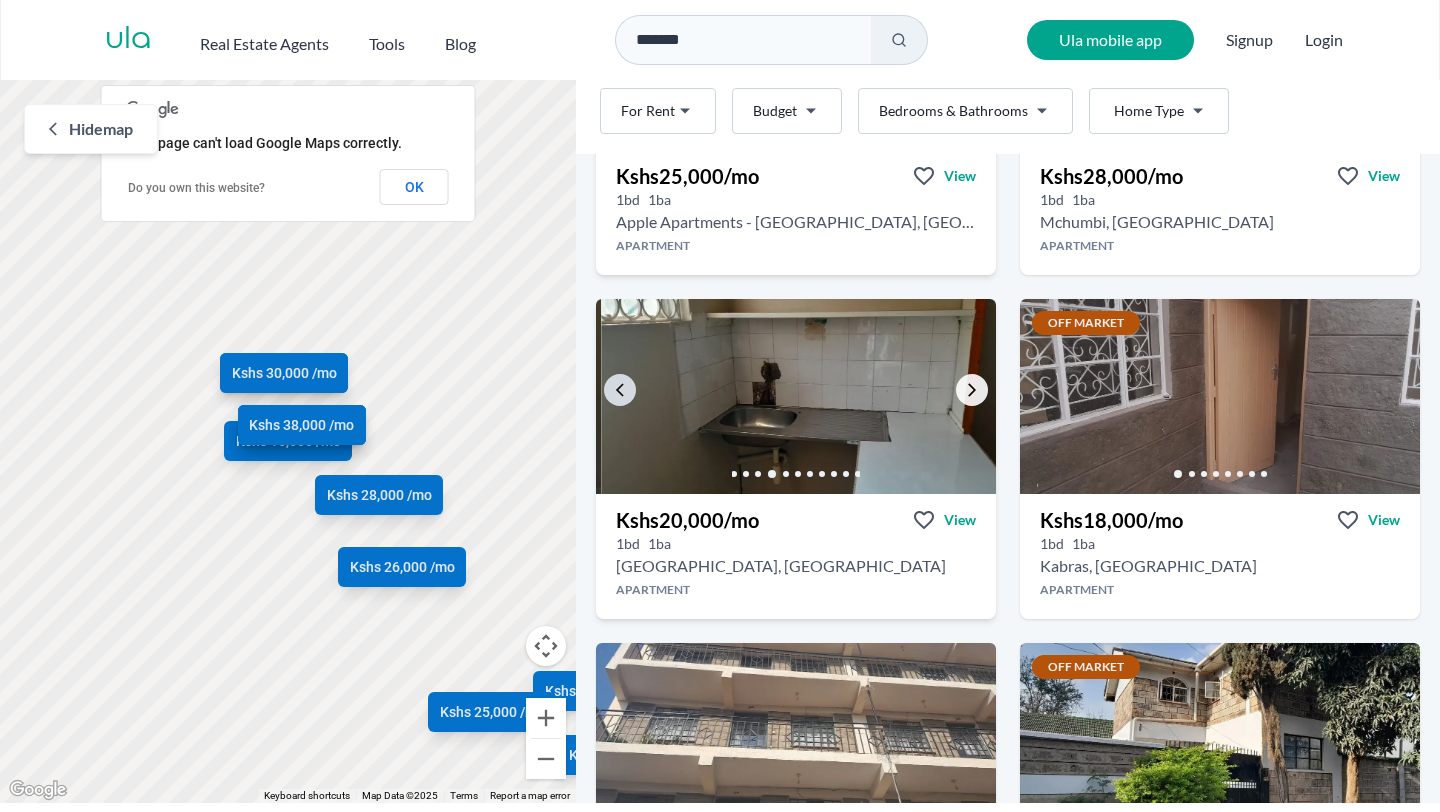 click 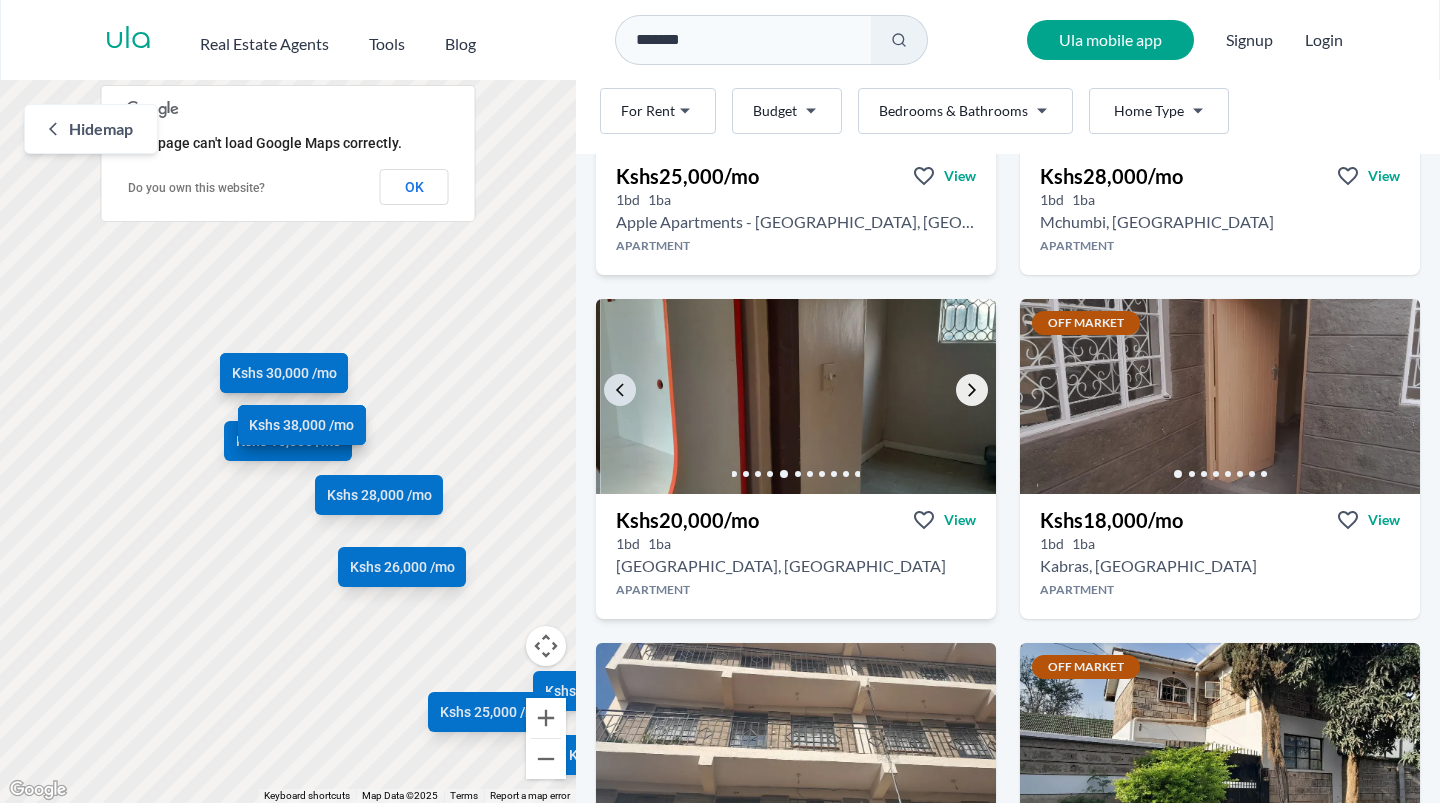 click 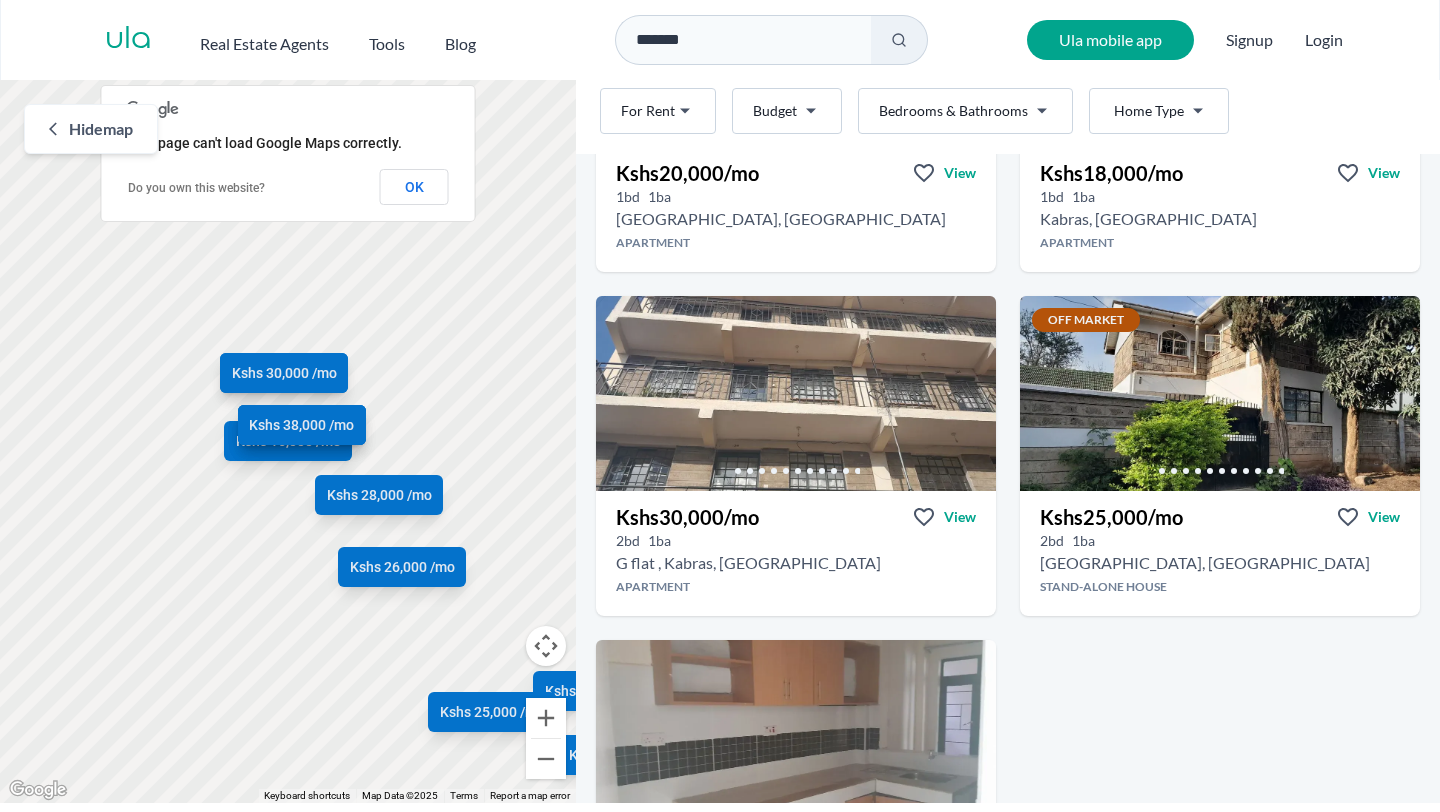 scroll, scrollTop: 1347, scrollLeft: 0, axis: vertical 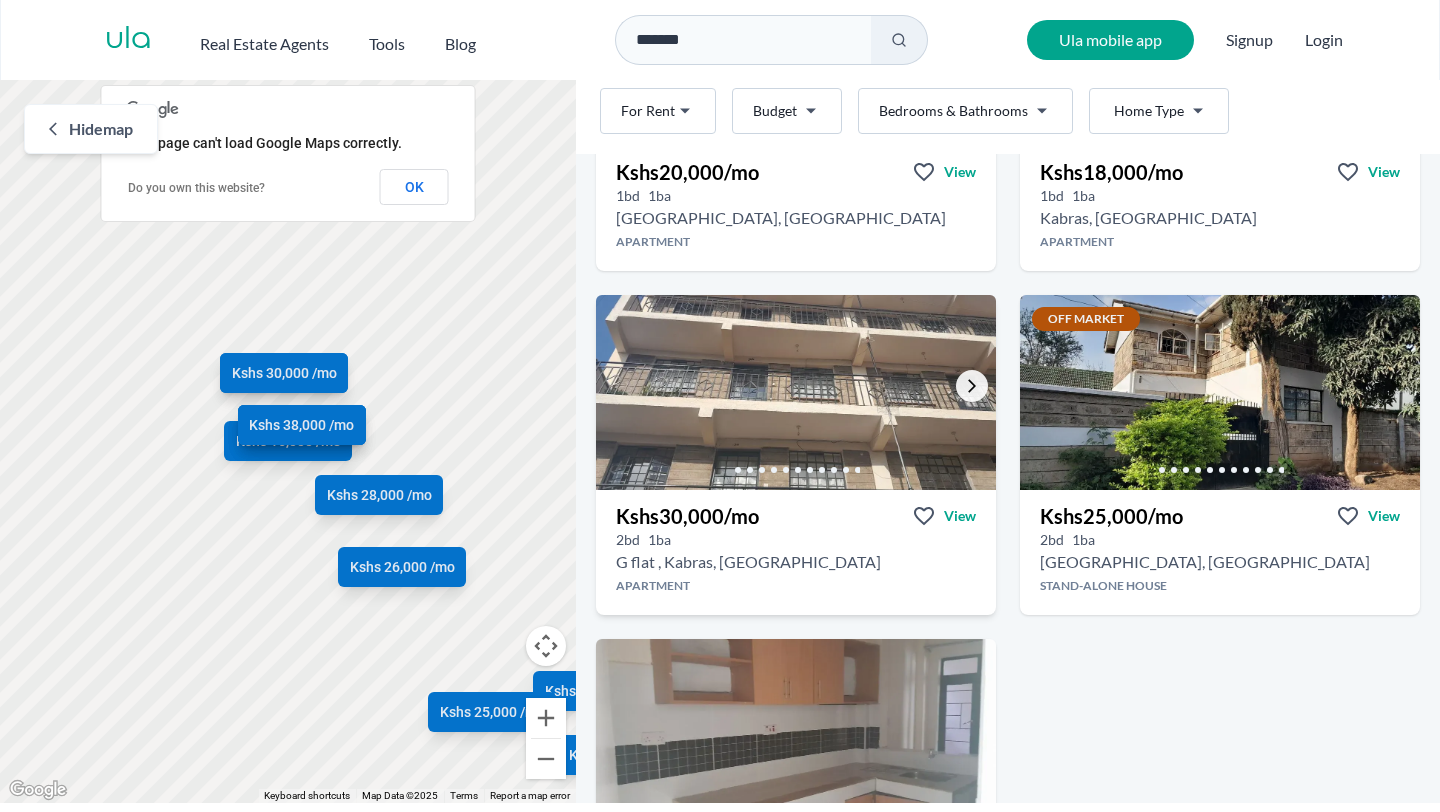 click 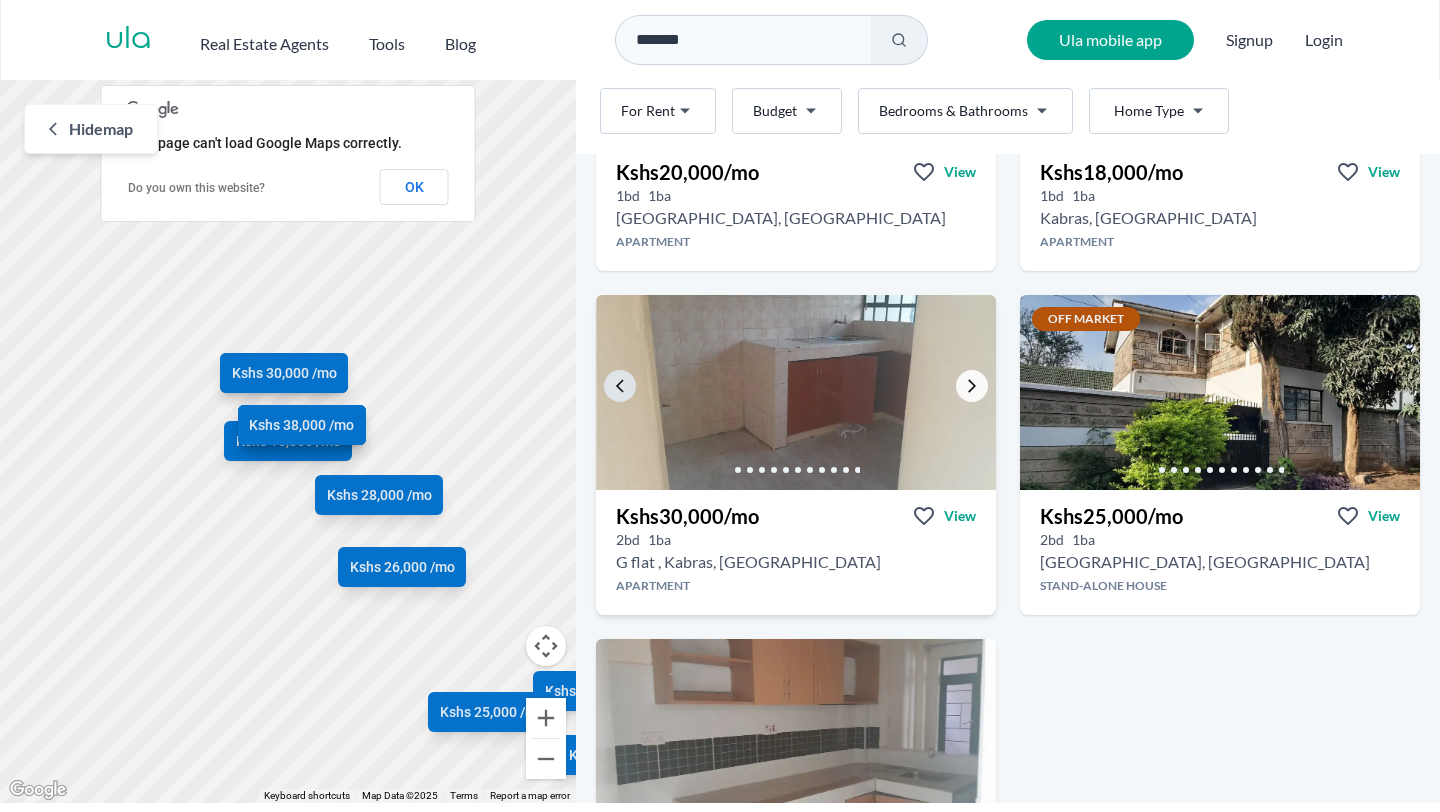 click 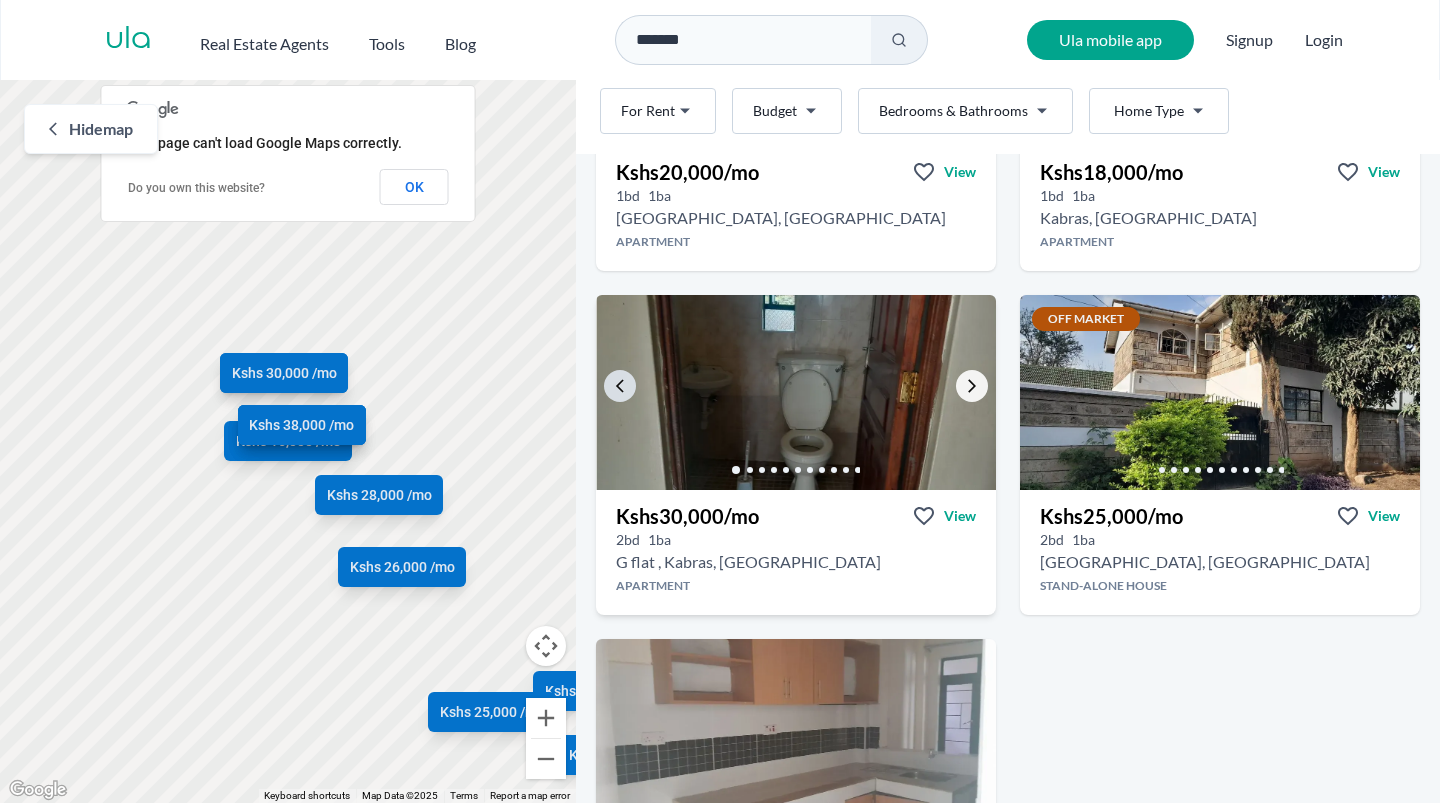 click 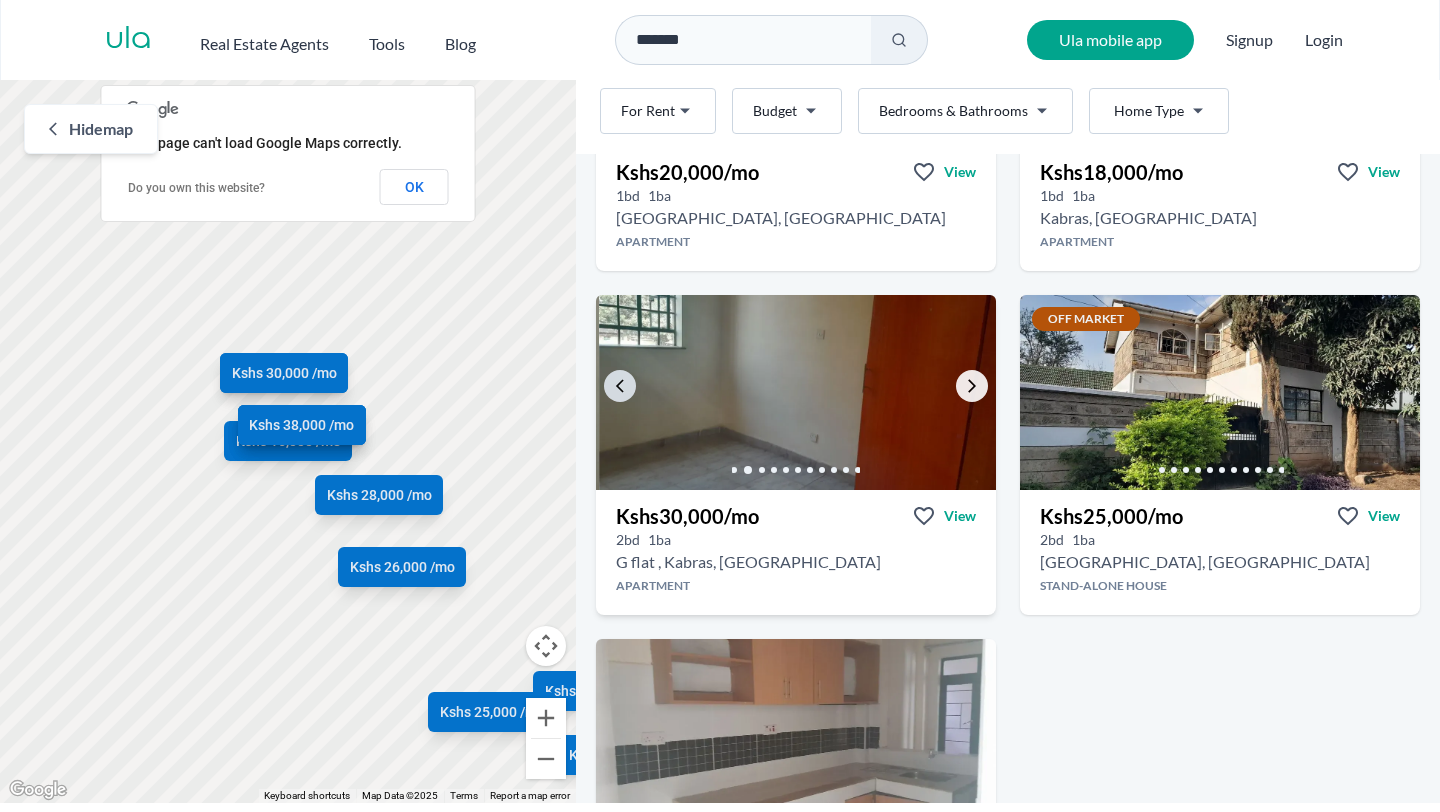 click 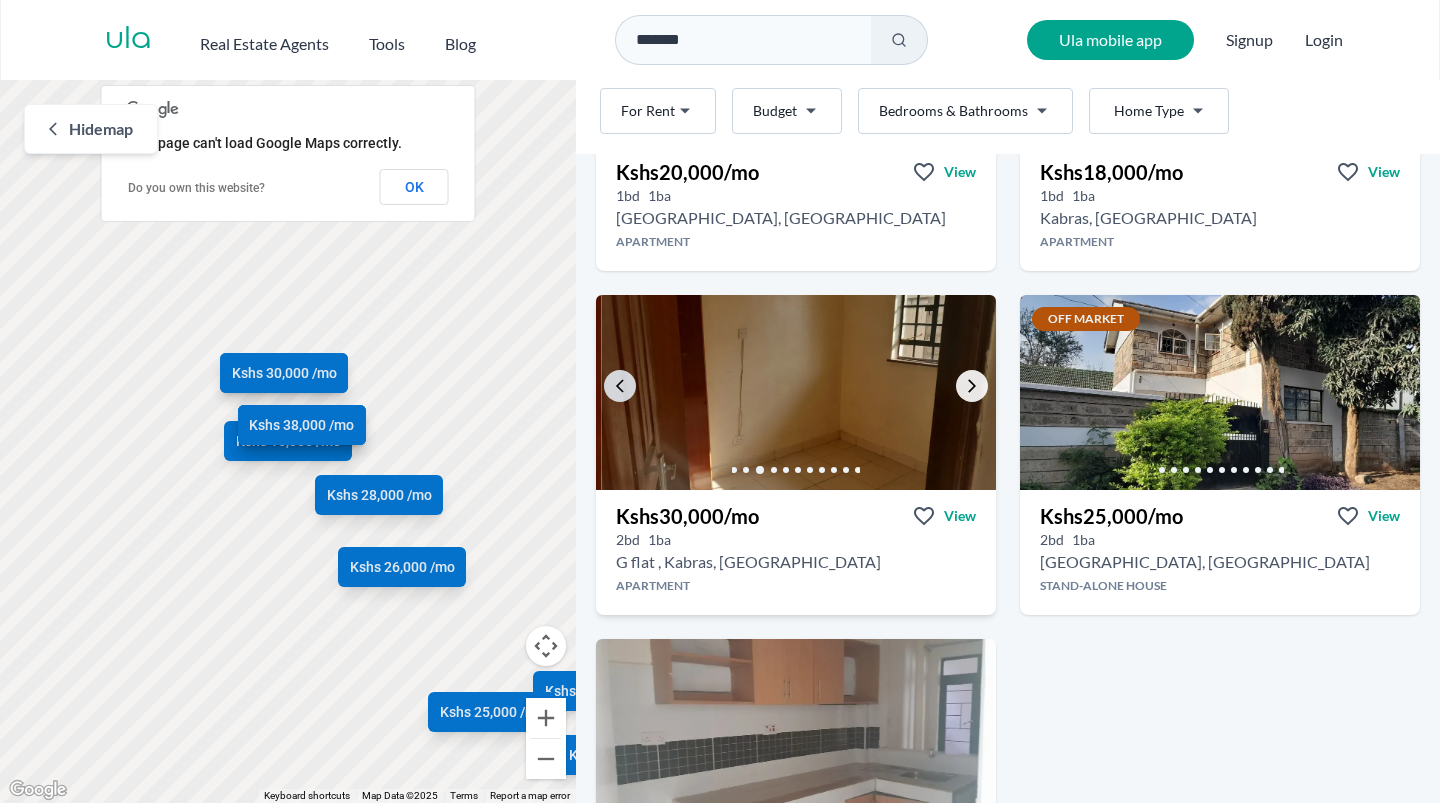 click 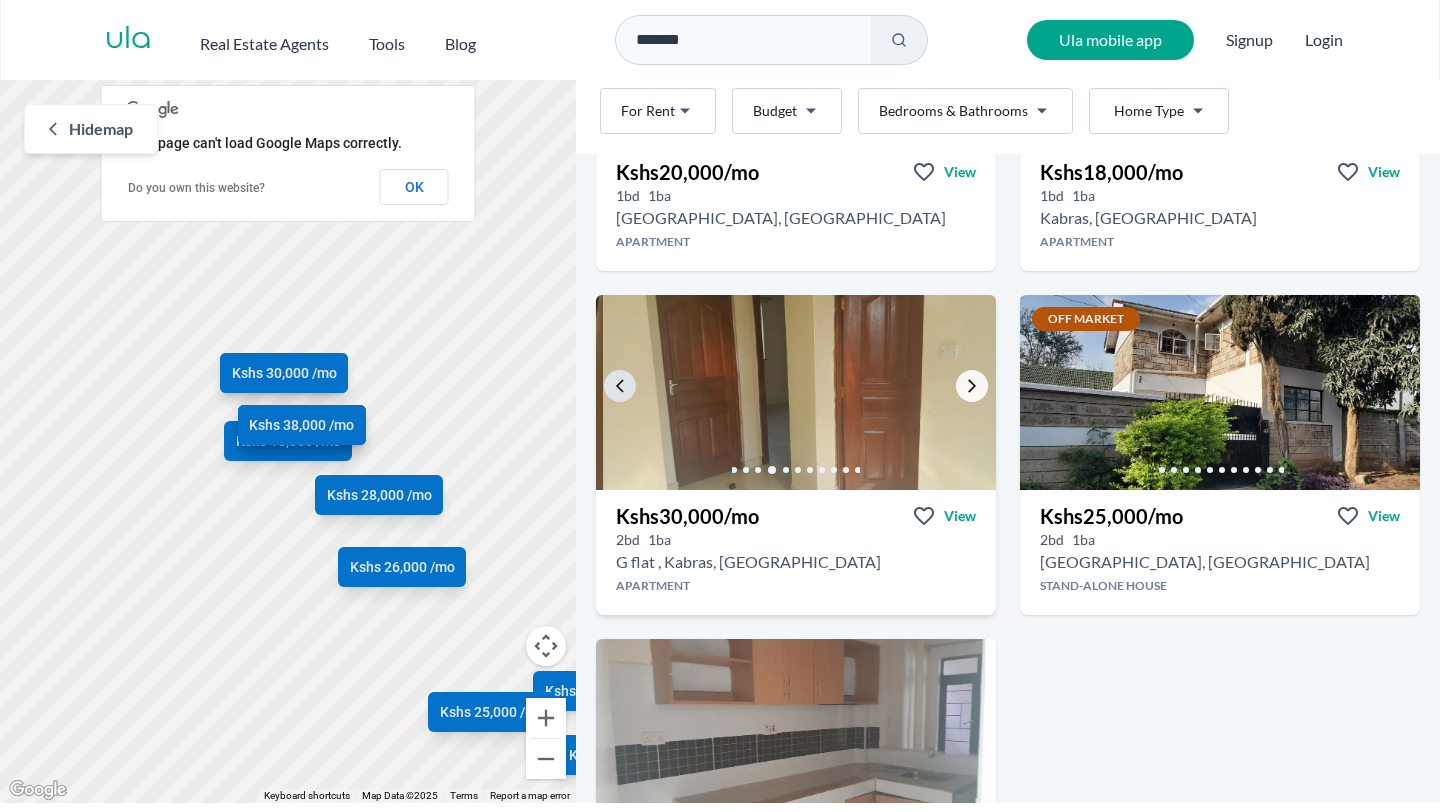 click 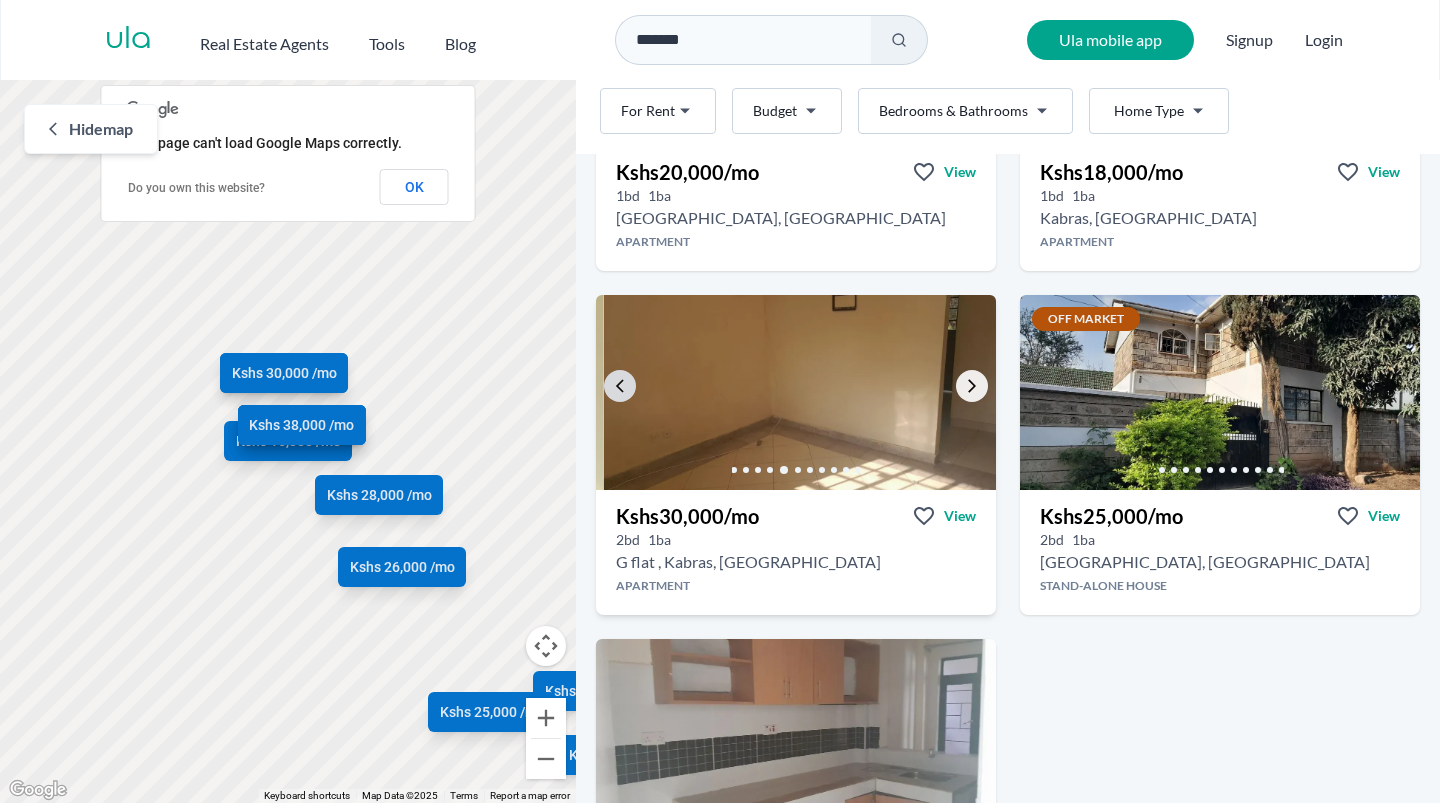click 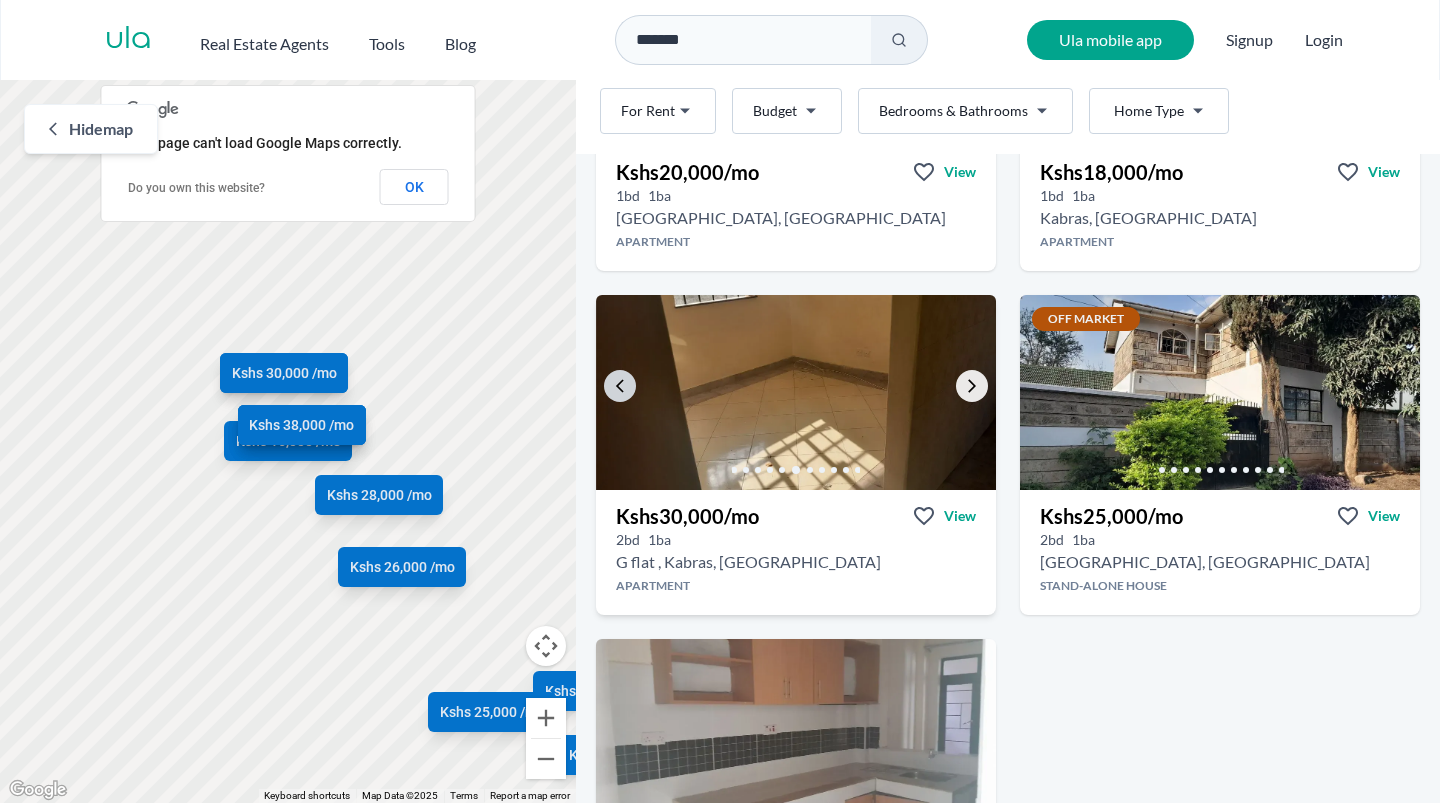 click 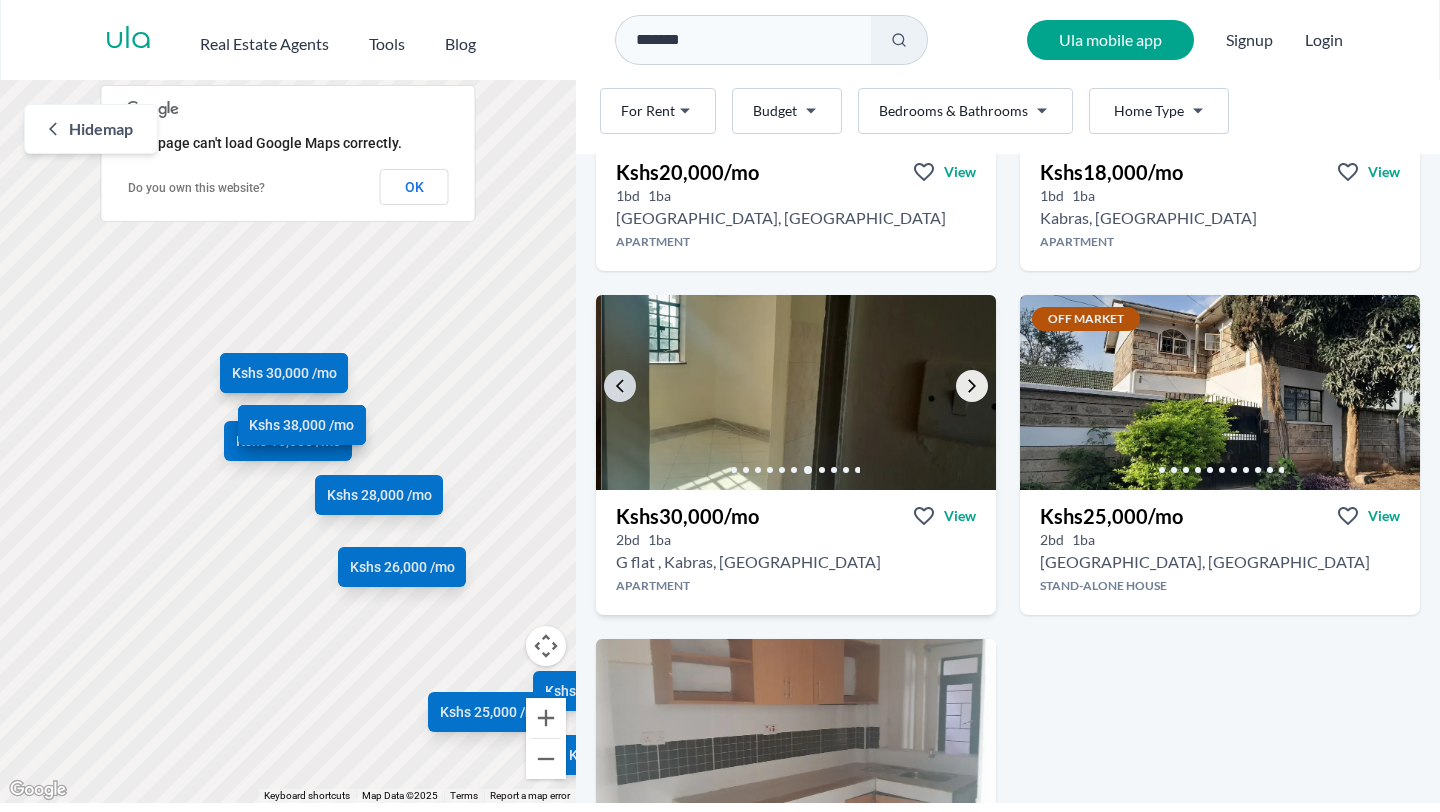 click 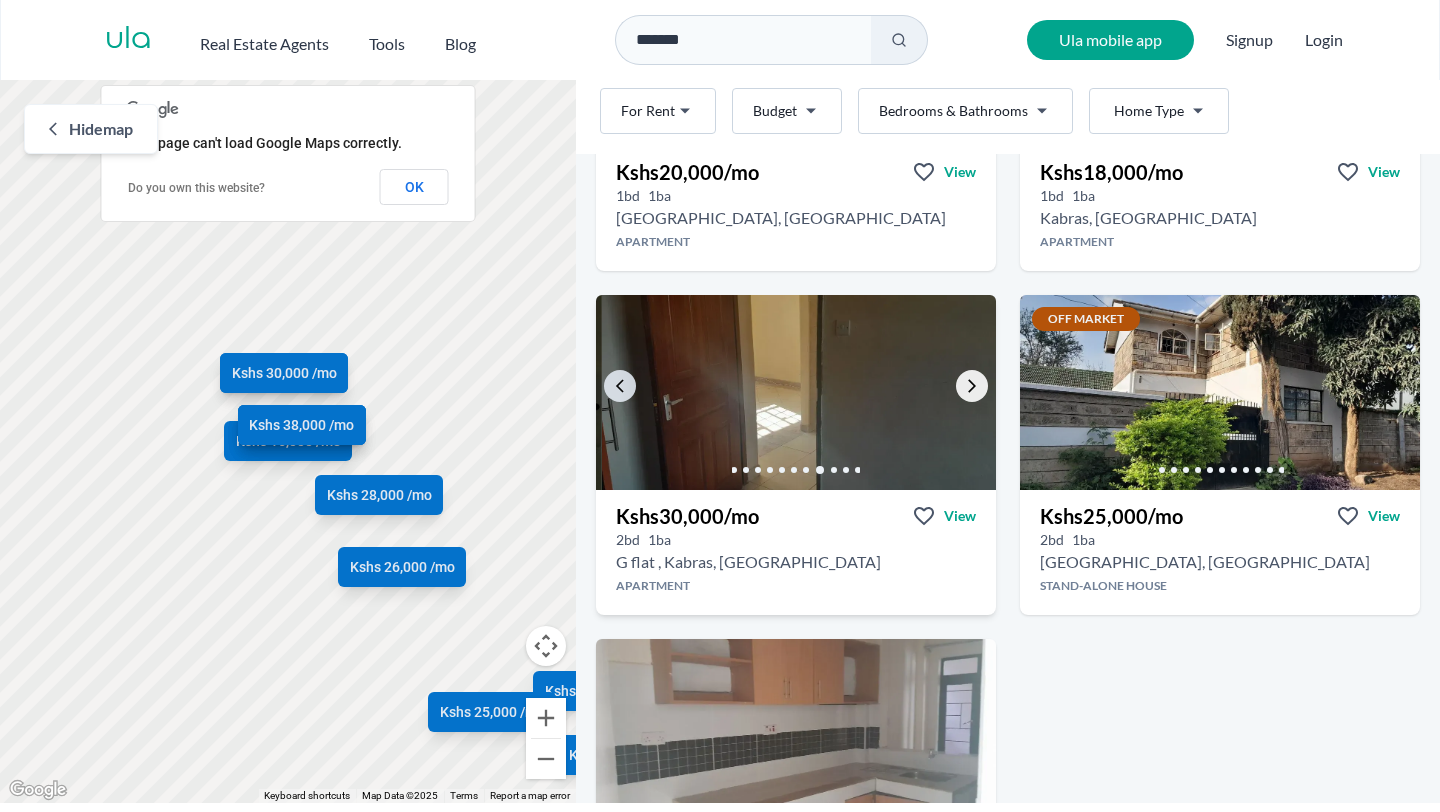 click 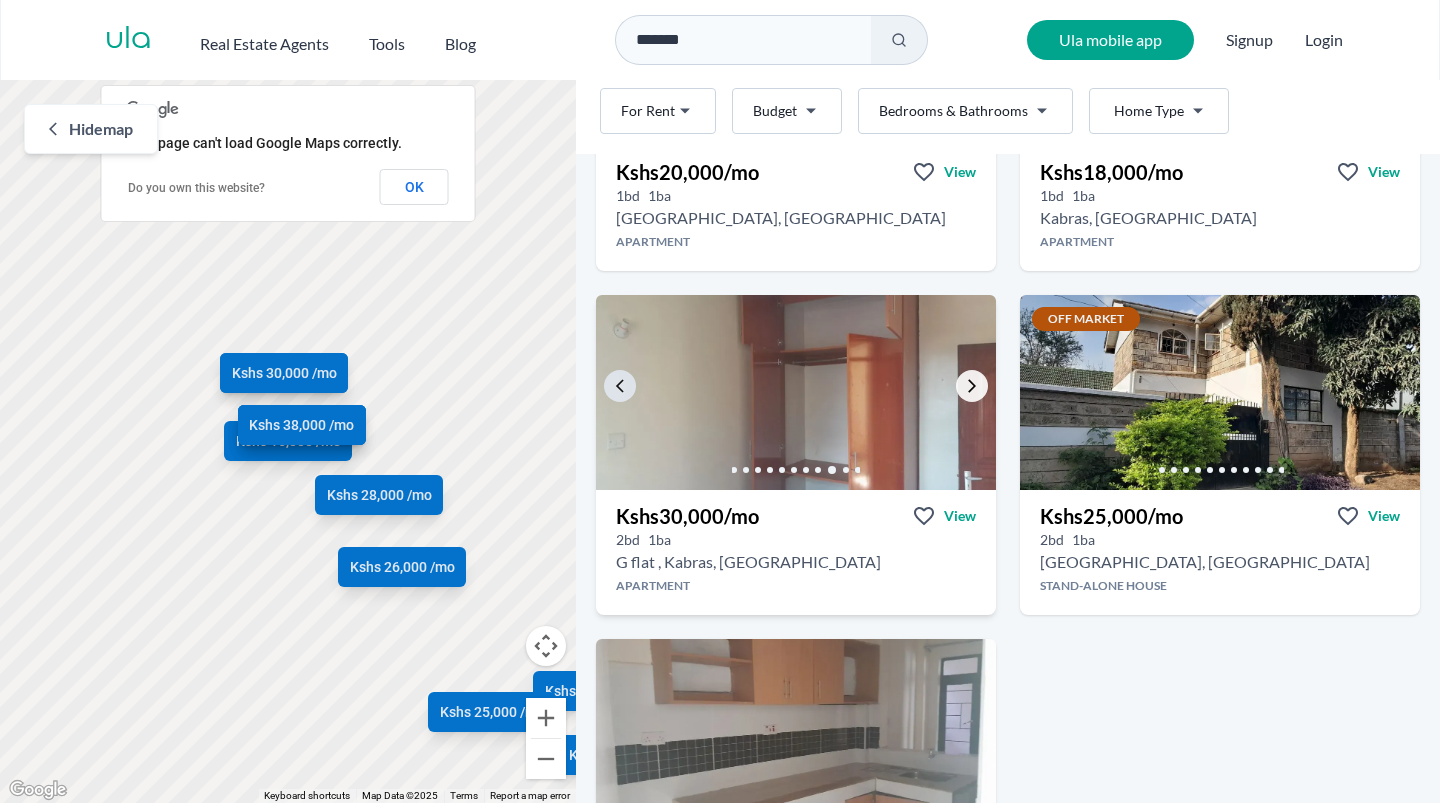 click 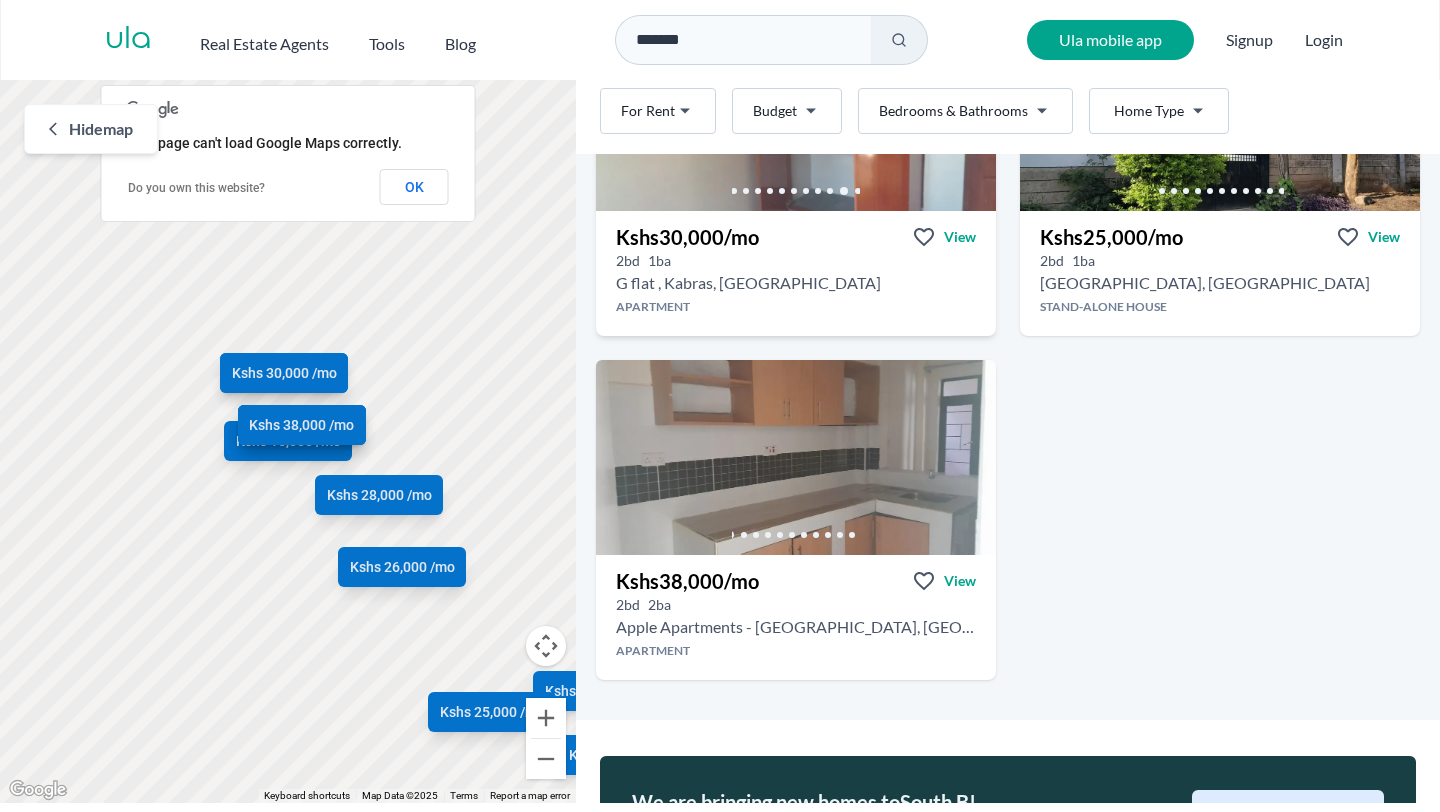scroll, scrollTop: 1627, scrollLeft: 0, axis: vertical 